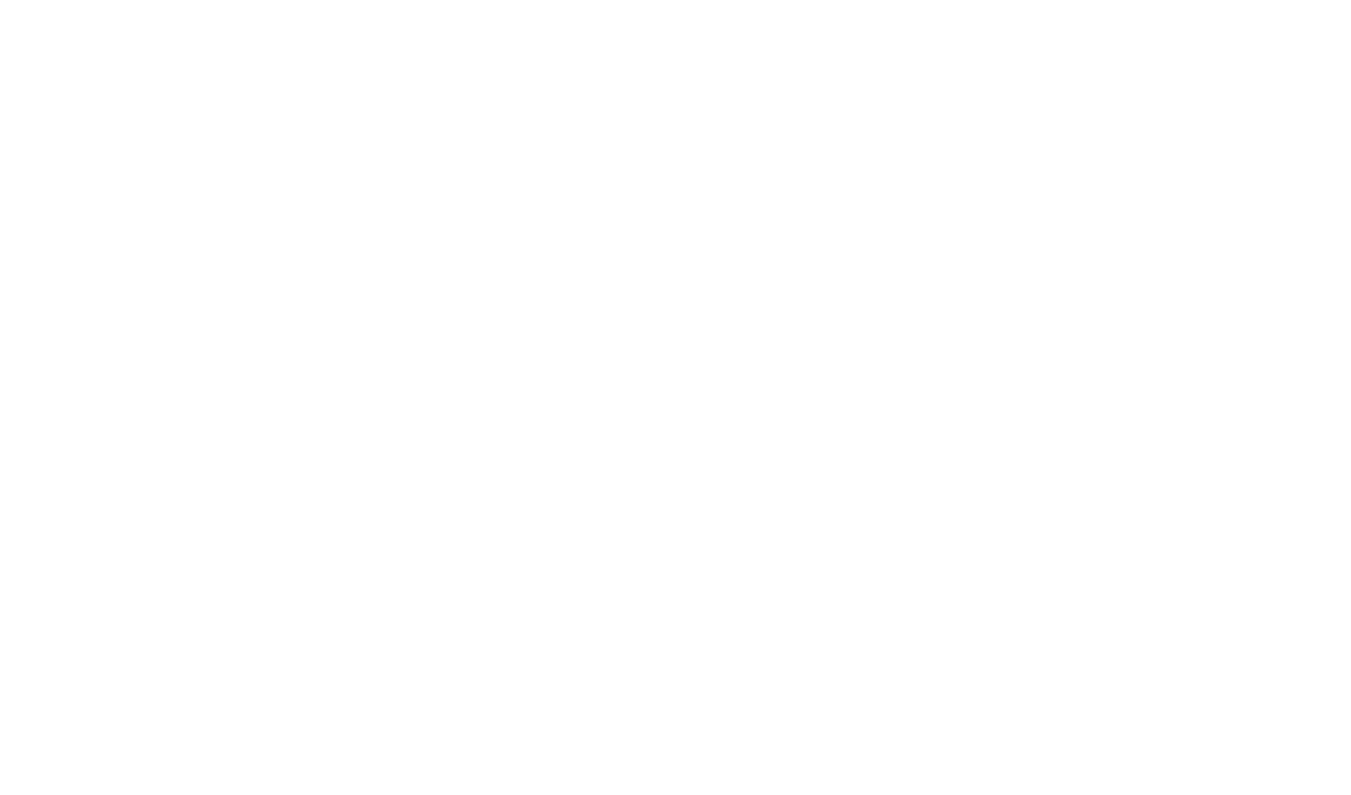 scroll, scrollTop: 0, scrollLeft: 0, axis: both 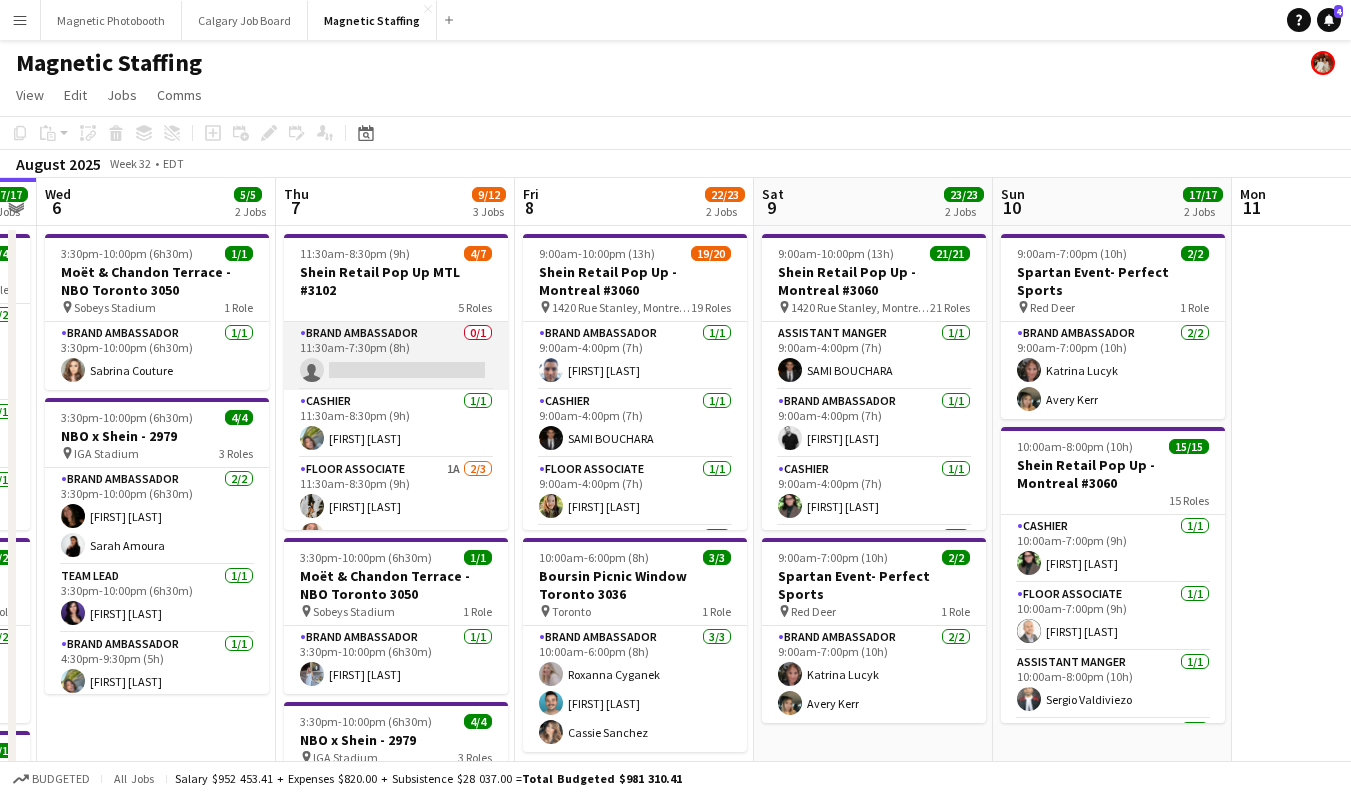 click on "Brand Ambassador   0/1   11:30am-7:30pm (8h)
single-neutral-actions" at bounding box center [396, 356] 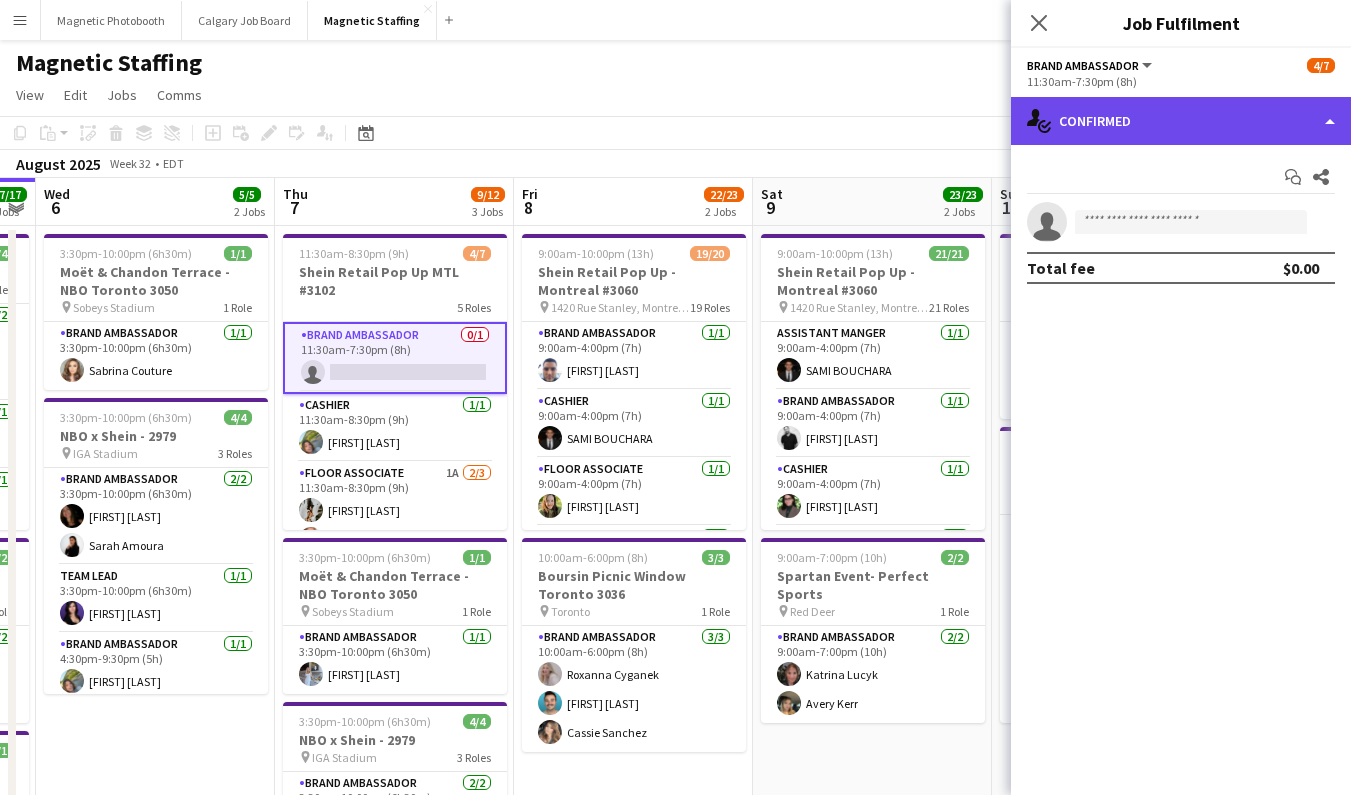 click on "single-neutral-actions-check-2
Confirmed" 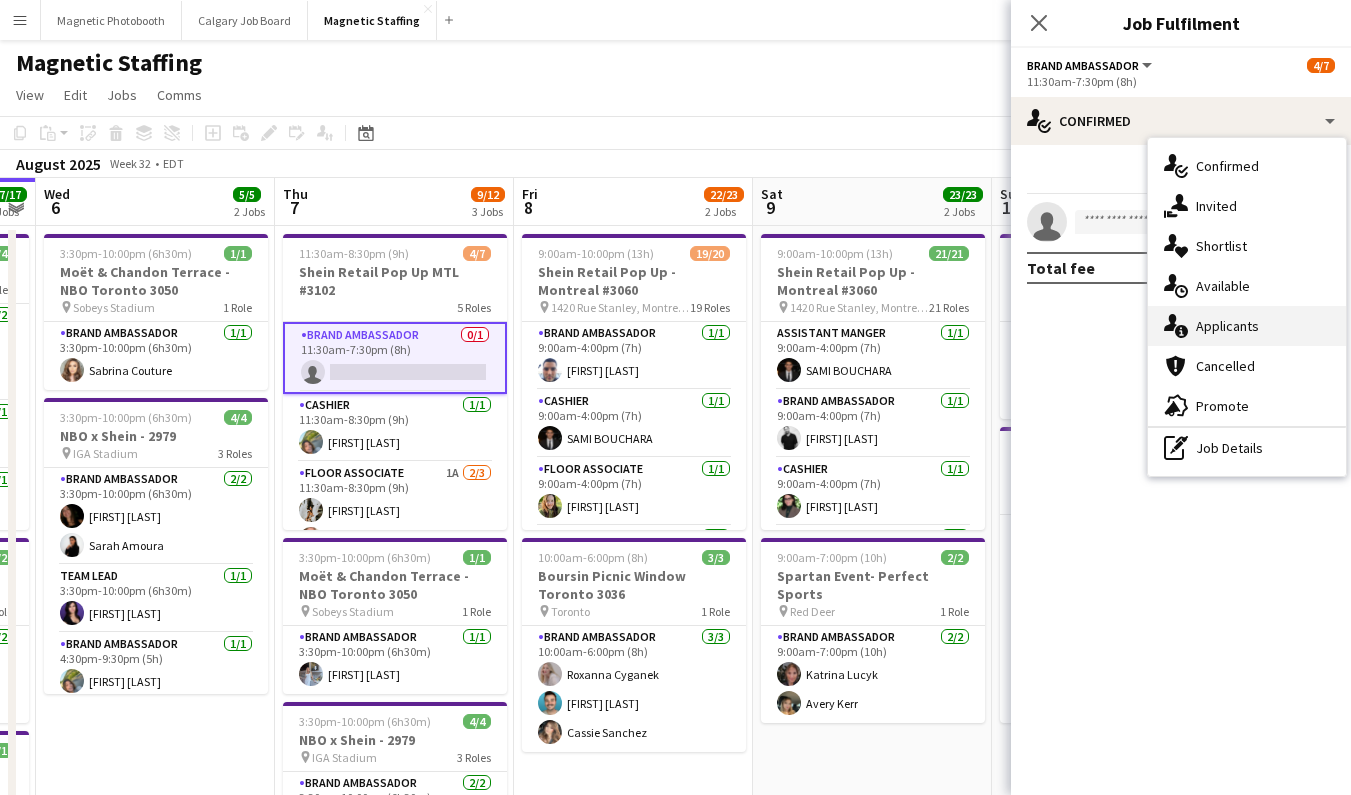 click on "single-neutral-actions-information
Applicants" at bounding box center [1247, 326] 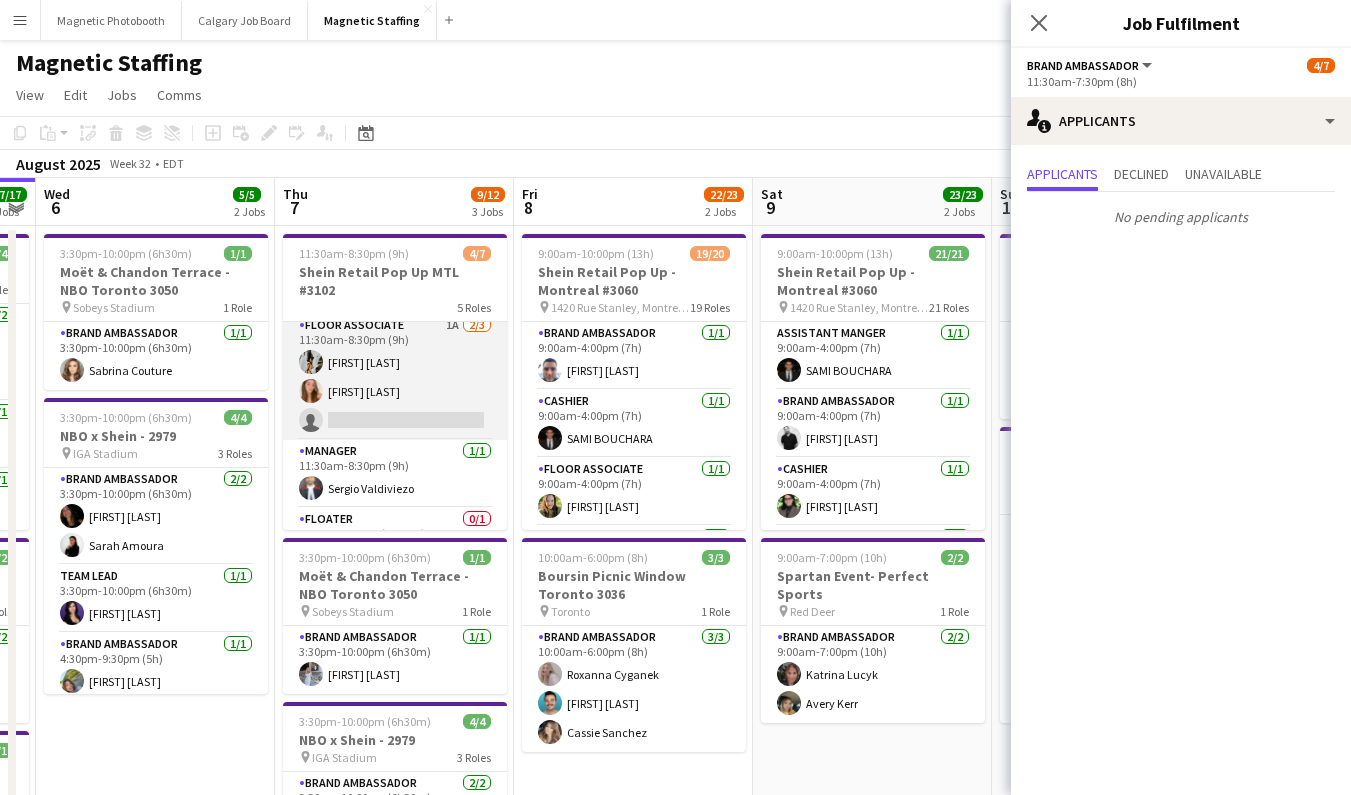 click on "Floor Associate 1A 2/3 [TIME]
Nadine Zaher Clara Bajraktari
single-neutral-actions" at bounding box center (395, 377) 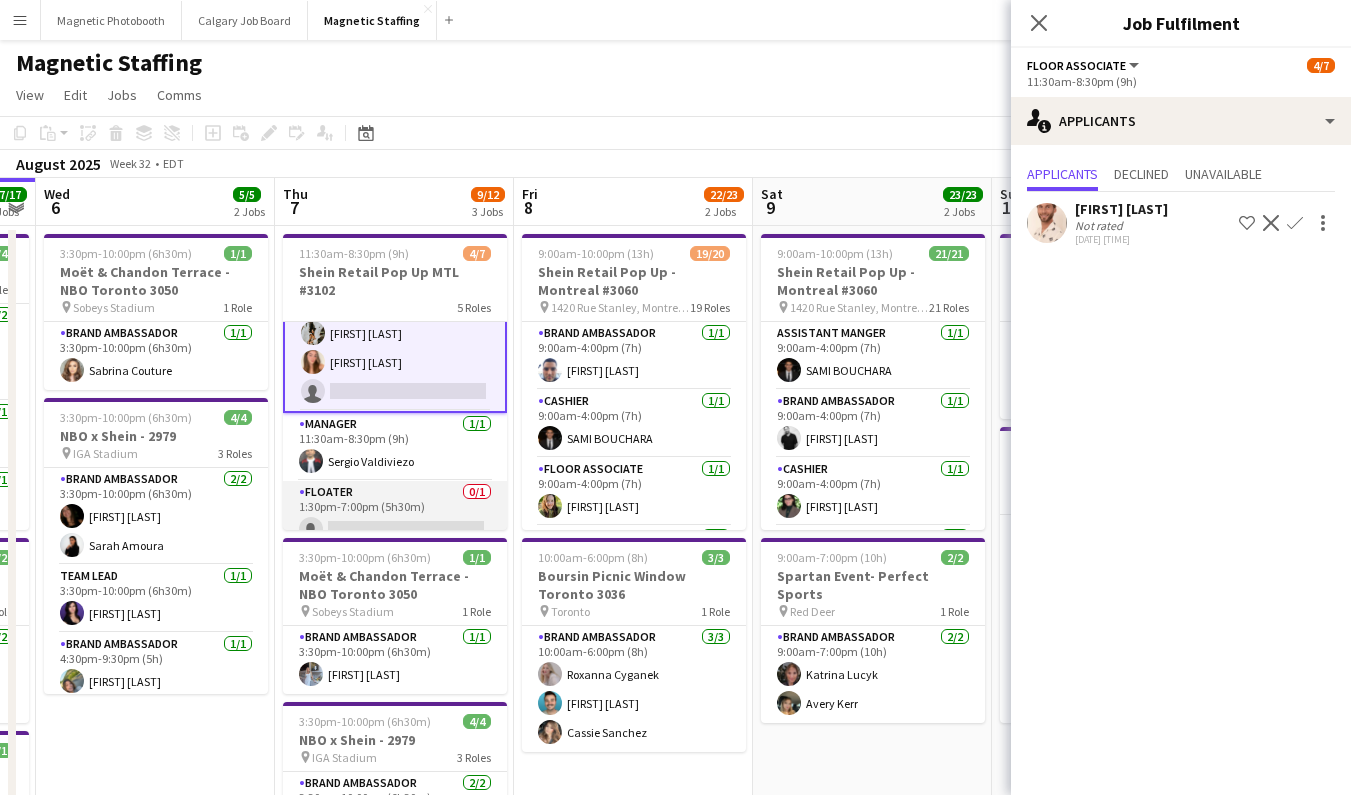 click on "Floater   0/1   1:30pm-7:00pm (5h30m)
single-neutral-actions" at bounding box center (395, 515) 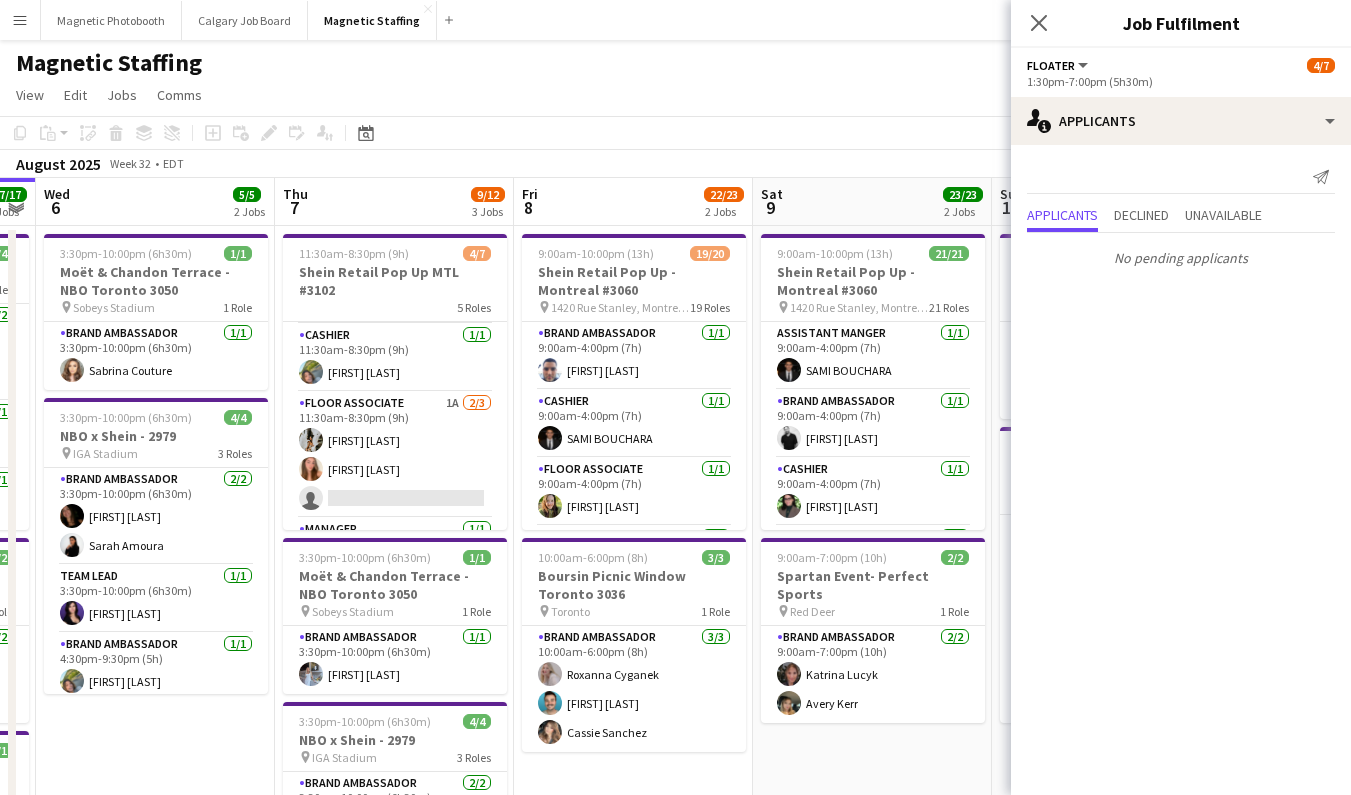 scroll, scrollTop: 65, scrollLeft: 0, axis: vertical 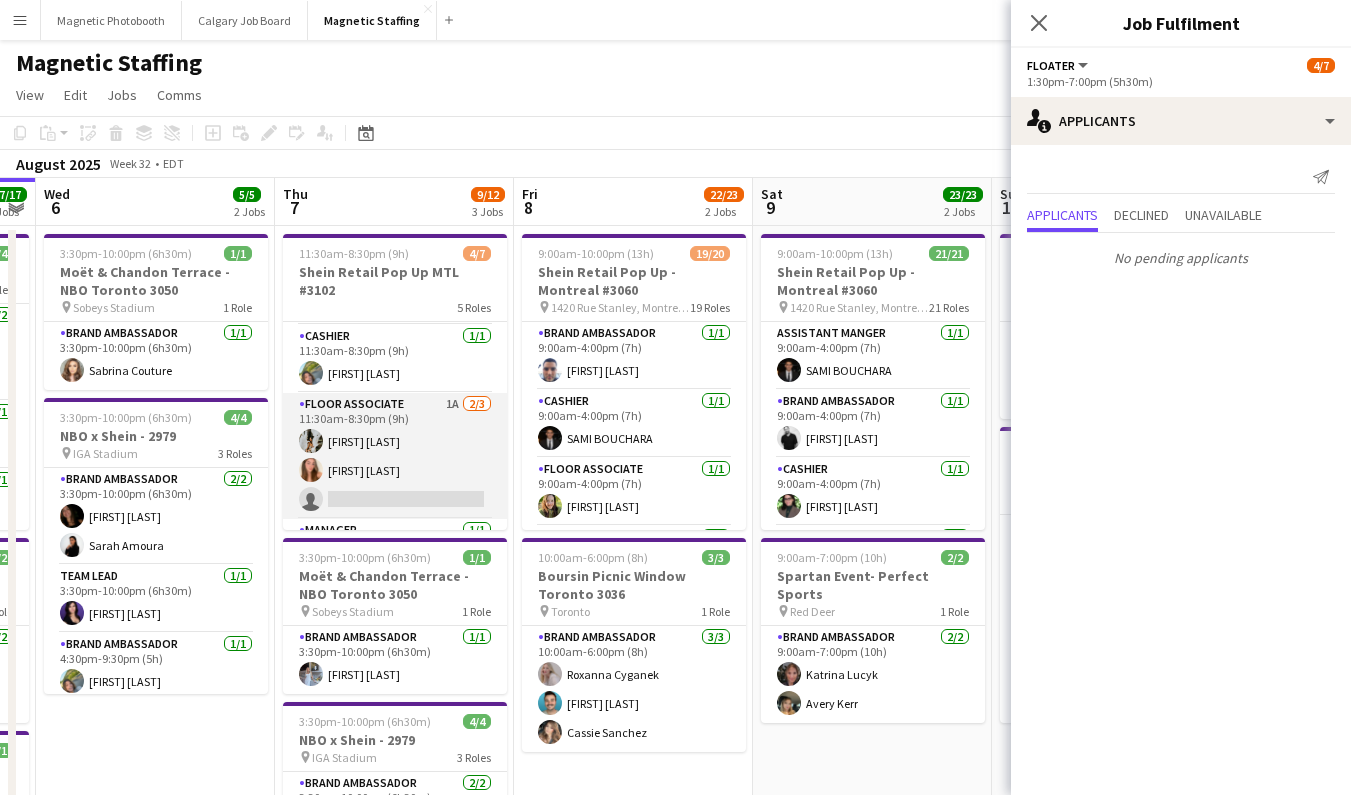 click on "Floor Associate 1A 2/3 [TIME]
Nadine Zaher Clara Bajraktari
single-neutral-actions" at bounding box center (395, 456) 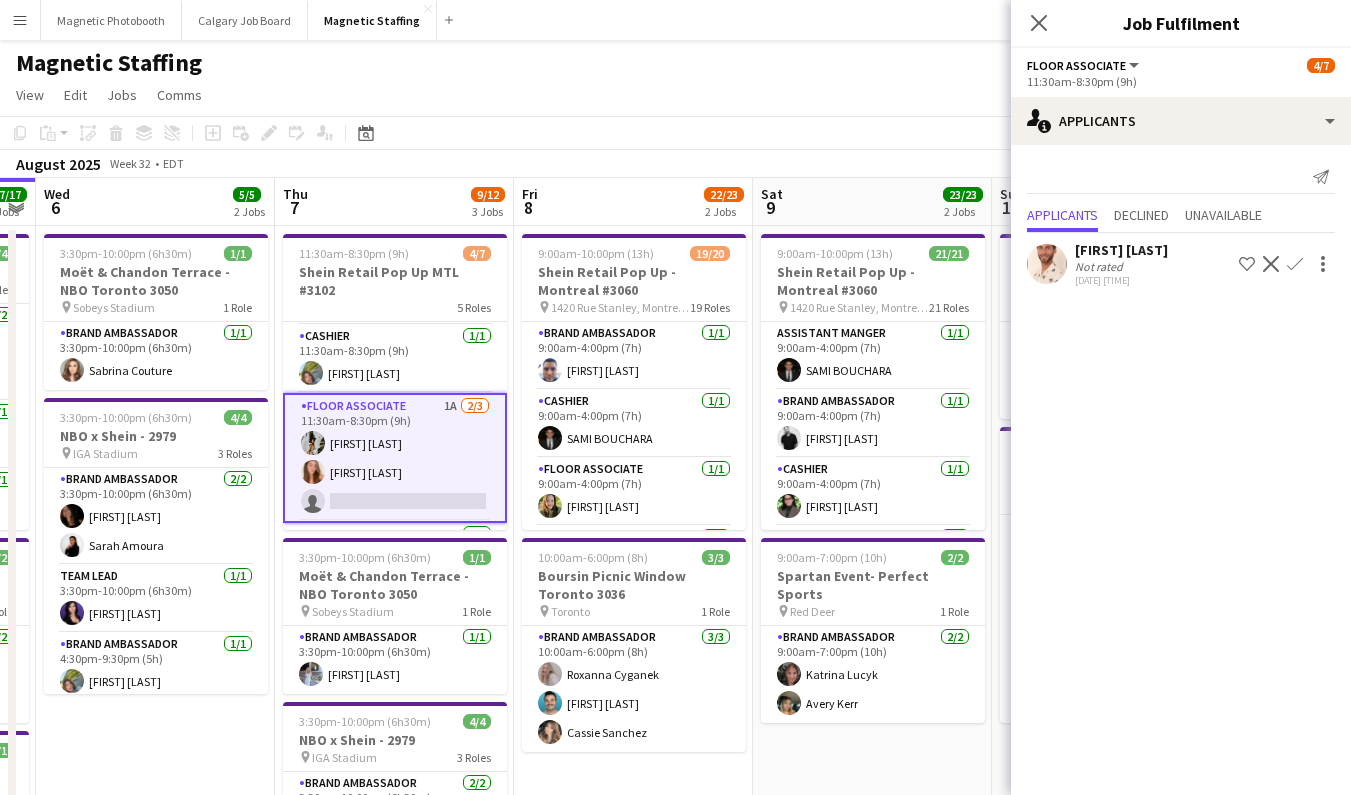 click on "Not rated" 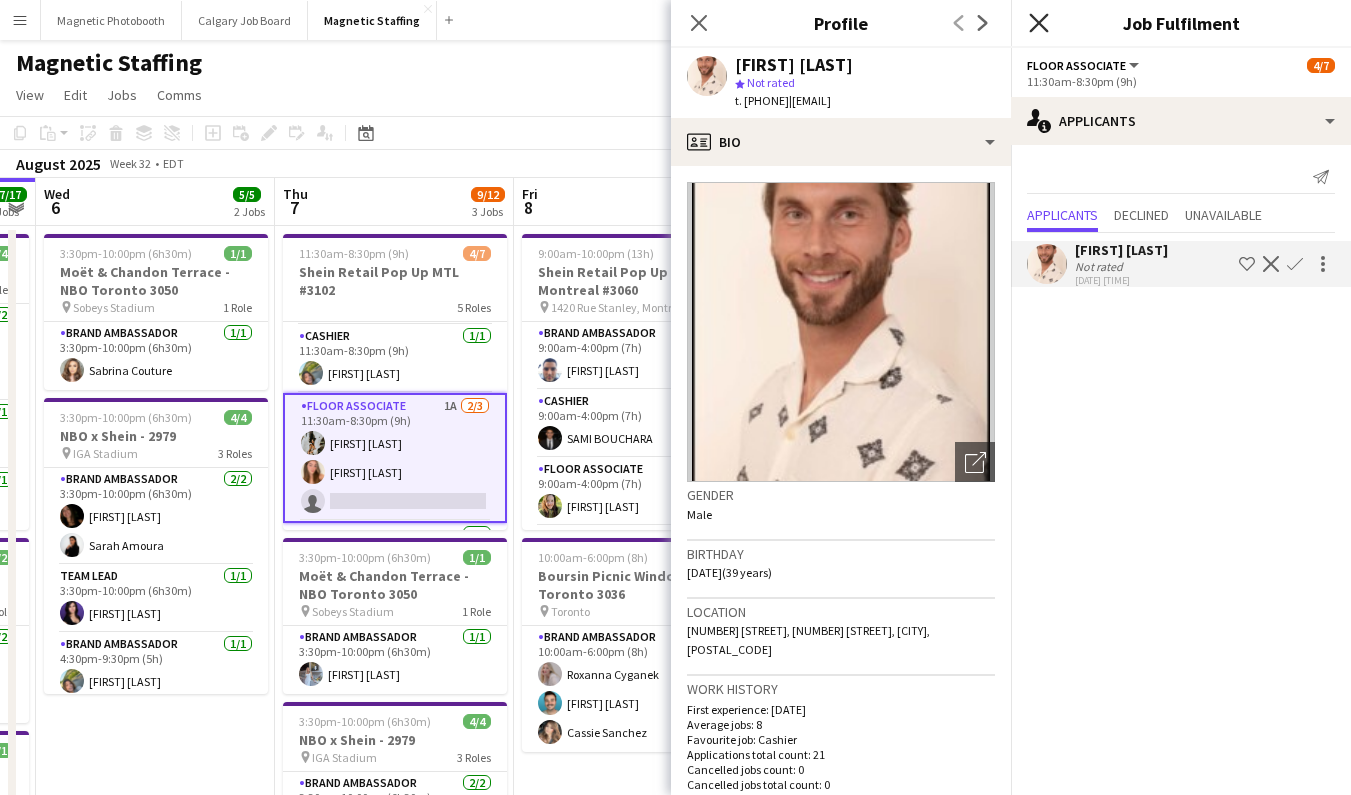 click 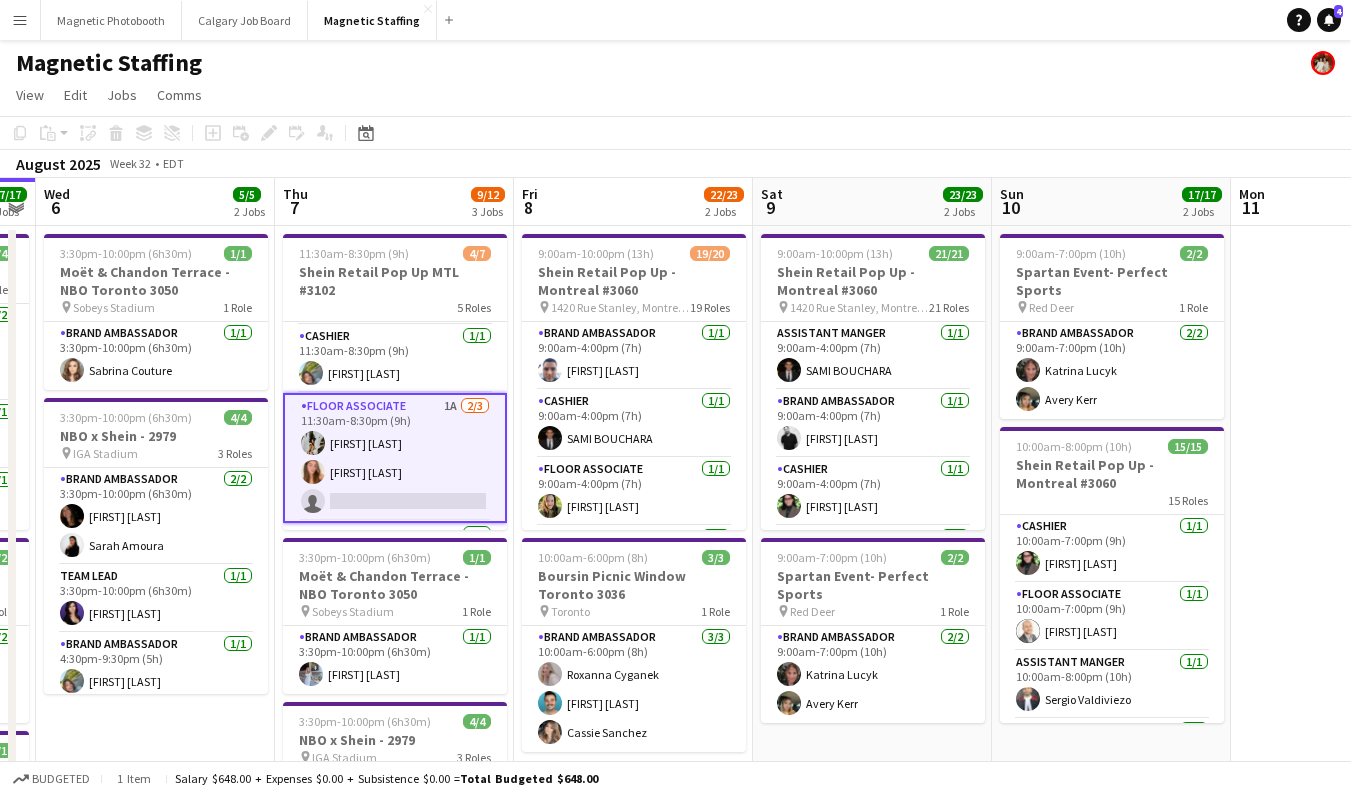 scroll, scrollTop: 0, scrollLeft: 0, axis: both 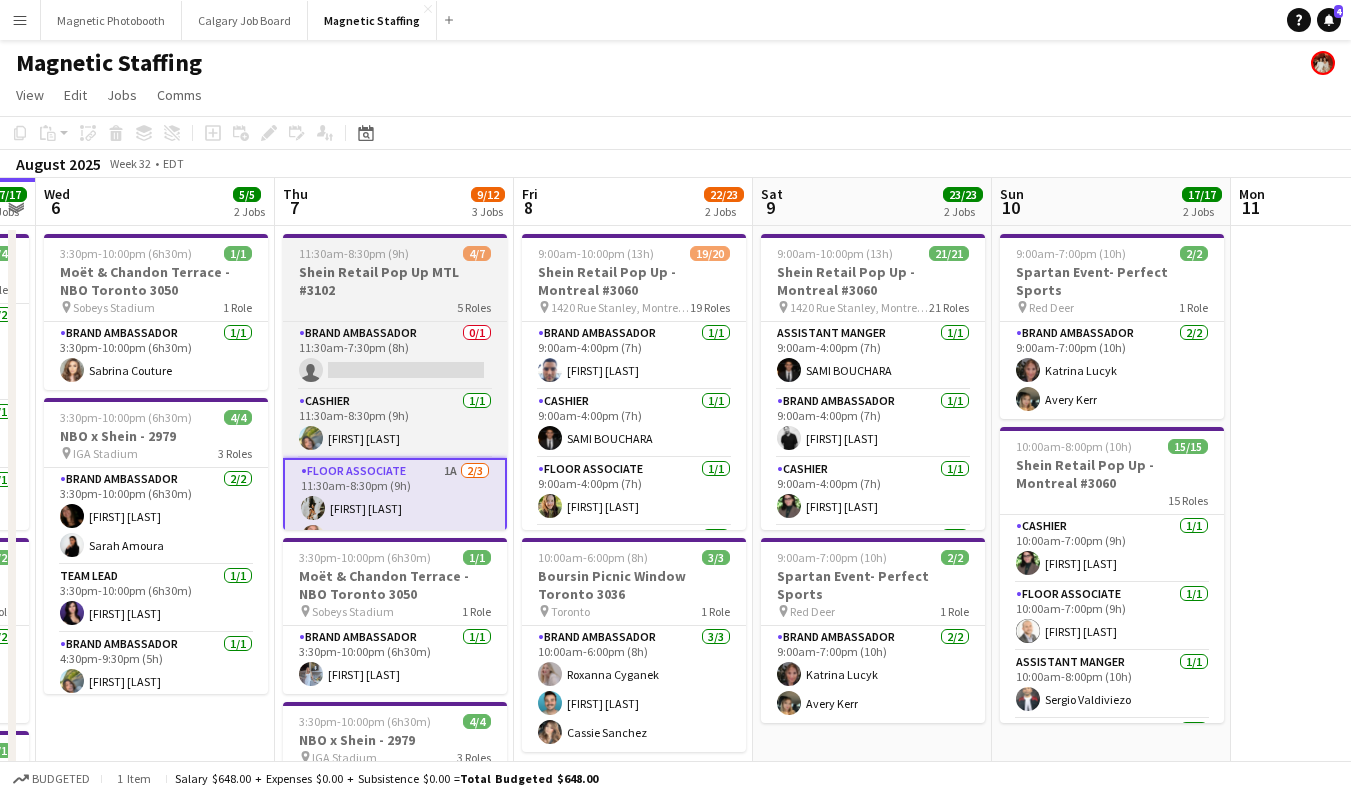 click on "Shein Retail Pop Up MTL #3102" at bounding box center (395, 281) 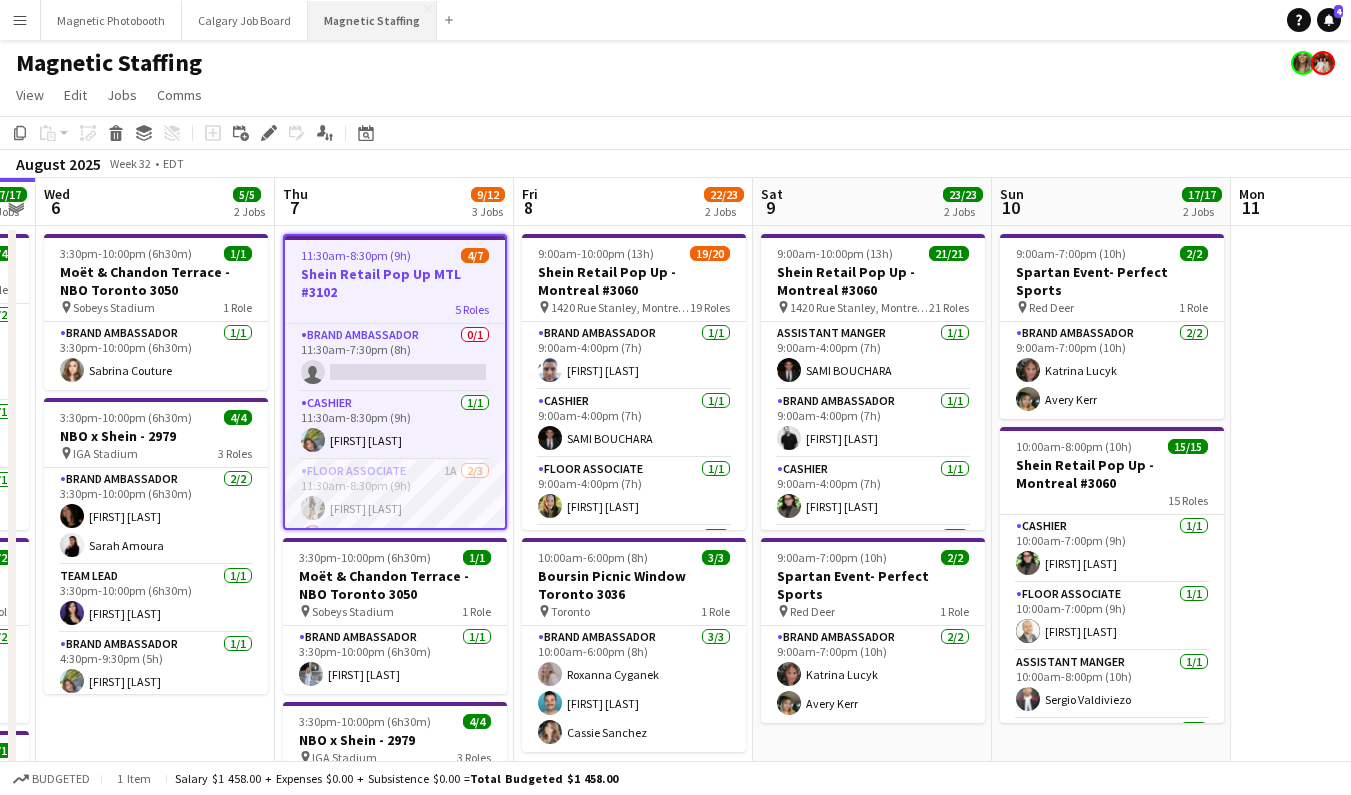 click on "Magnetic Staffing
Close" at bounding box center [372, 20] 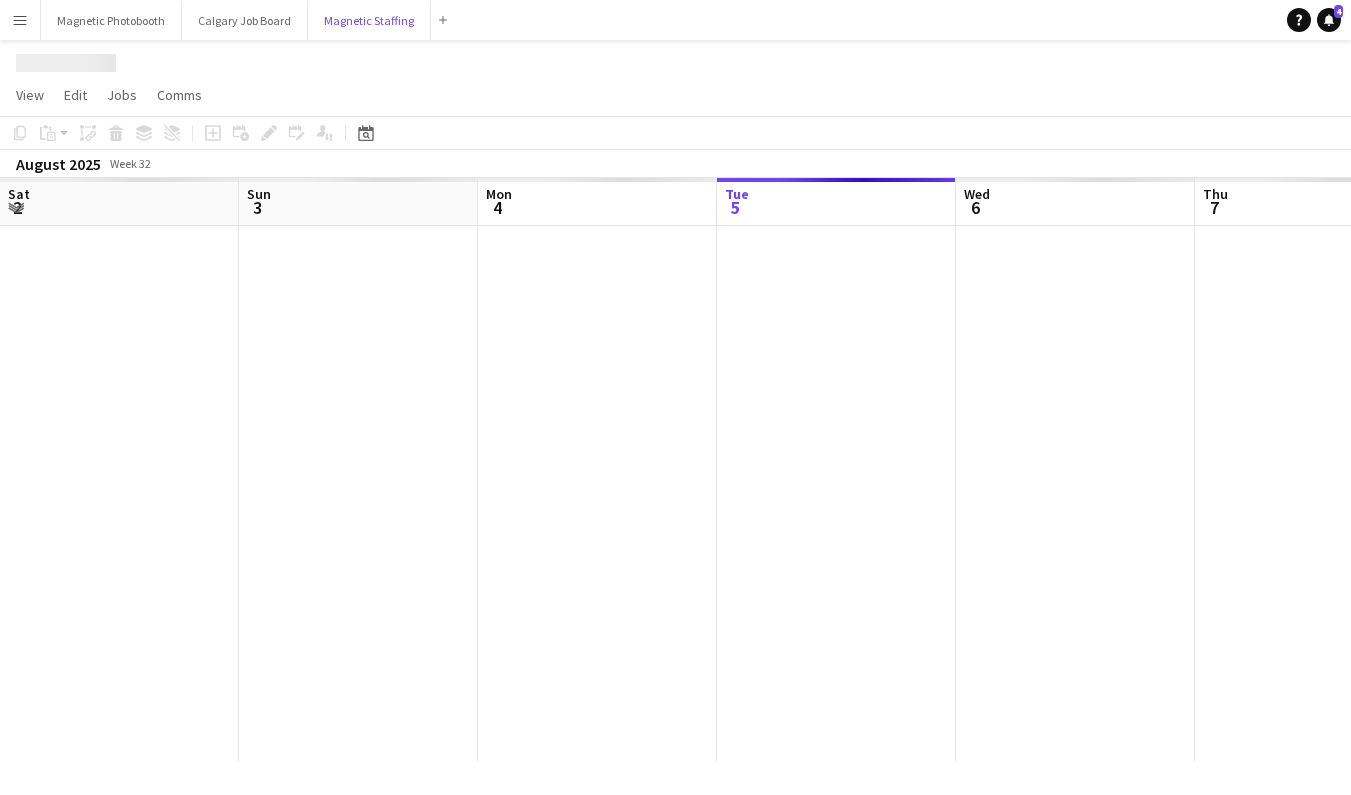 scroll, scrollTop: 0, scrollLeft: 478, axis: horizontal 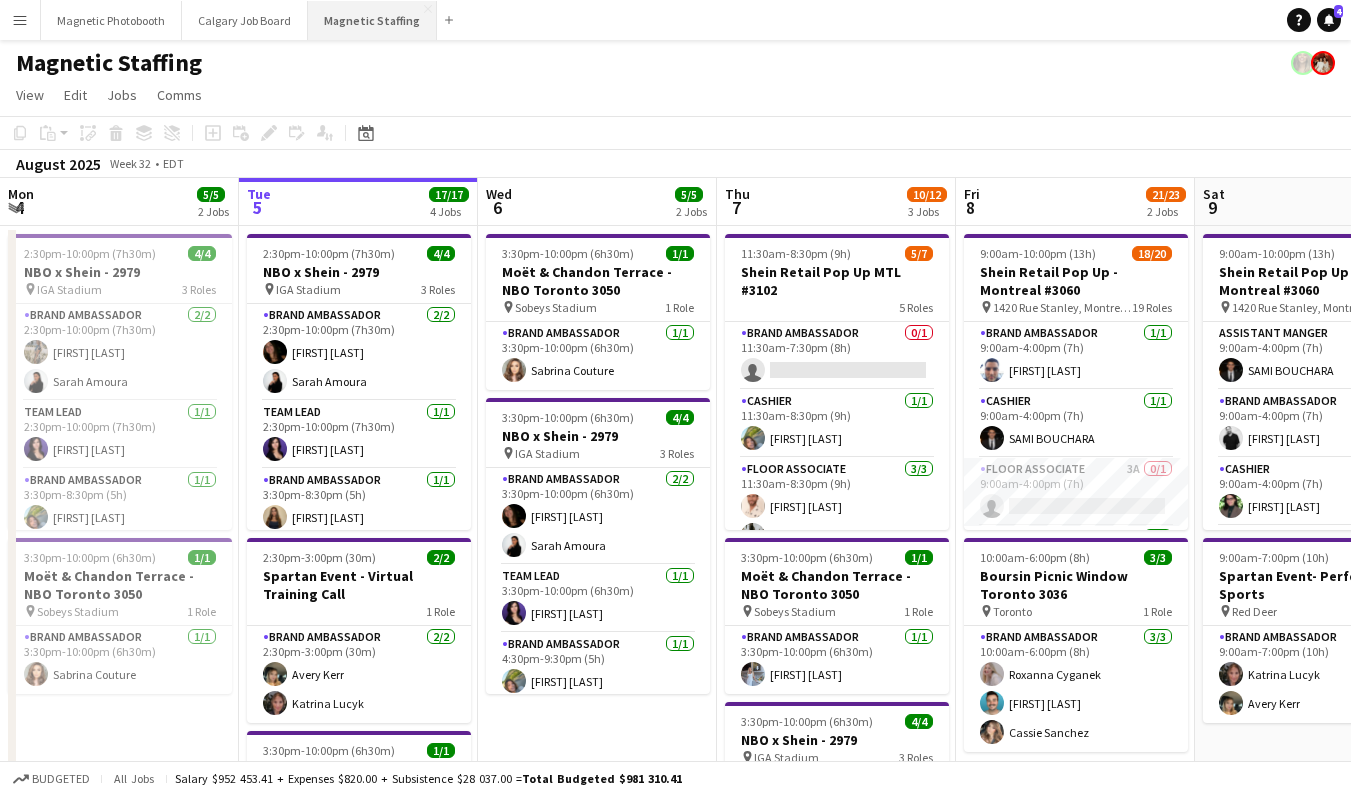 click on "Magnetic Staffing
Close" at bounding box center (372, 20) 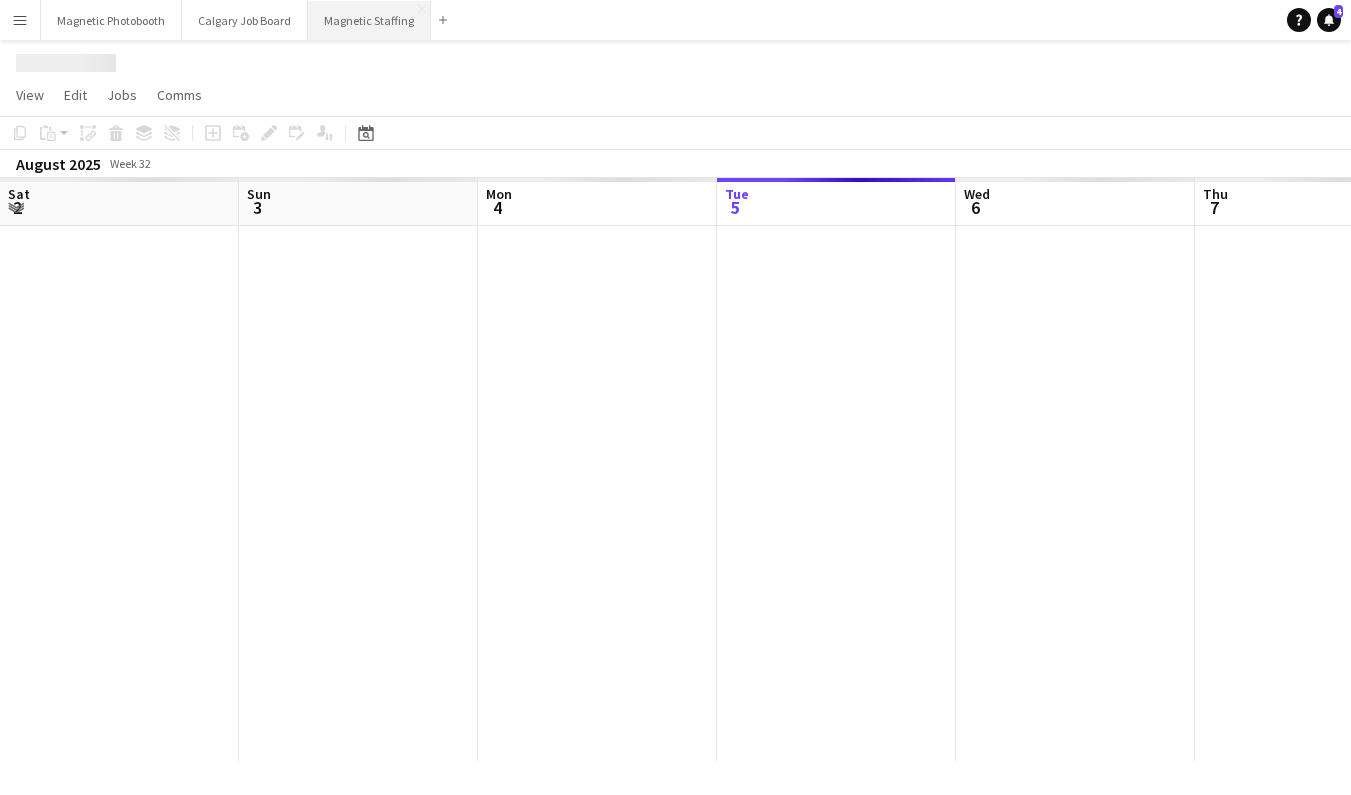 scroll, scrollTop: 0, scrollLeft: 478, axis: horizontal 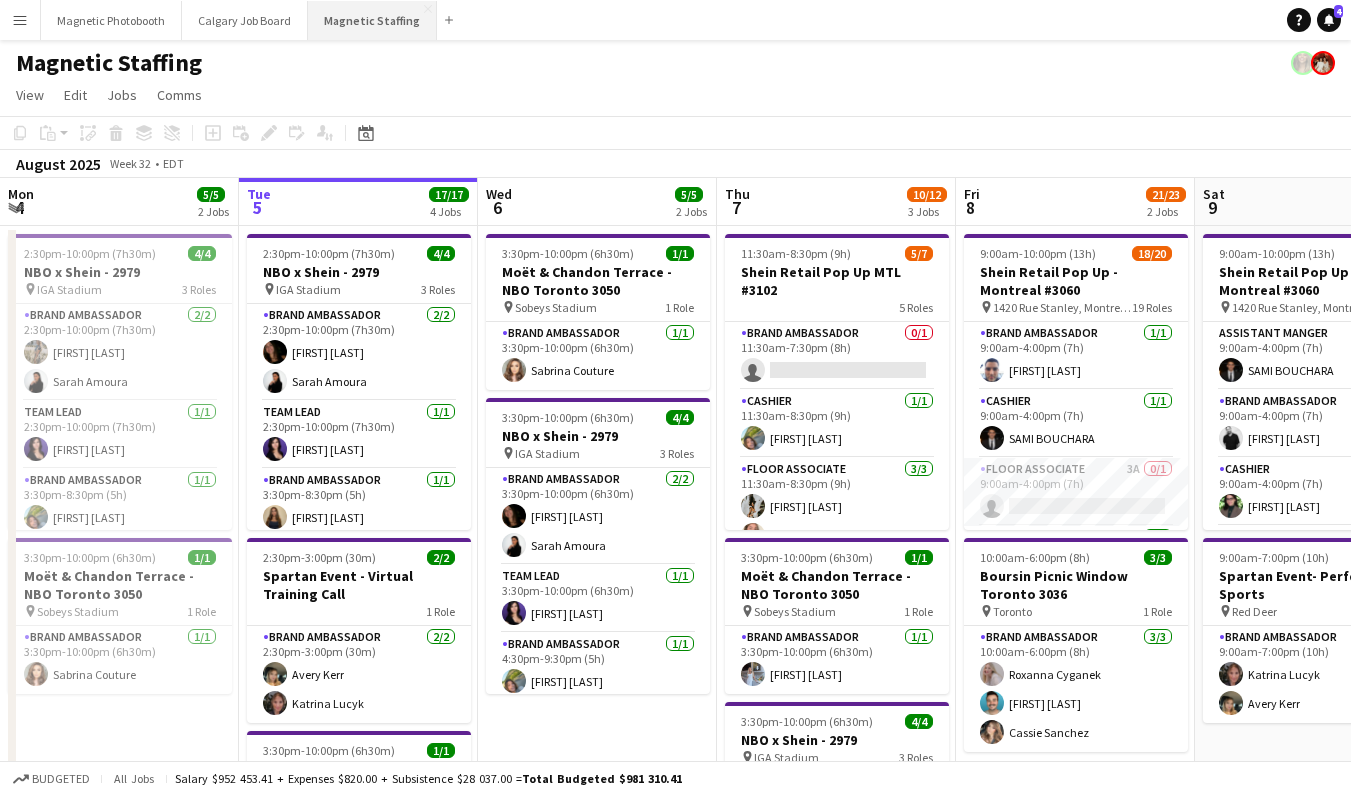 click on "Magnetic Staffing
Close" at bounding box center (372, 20) 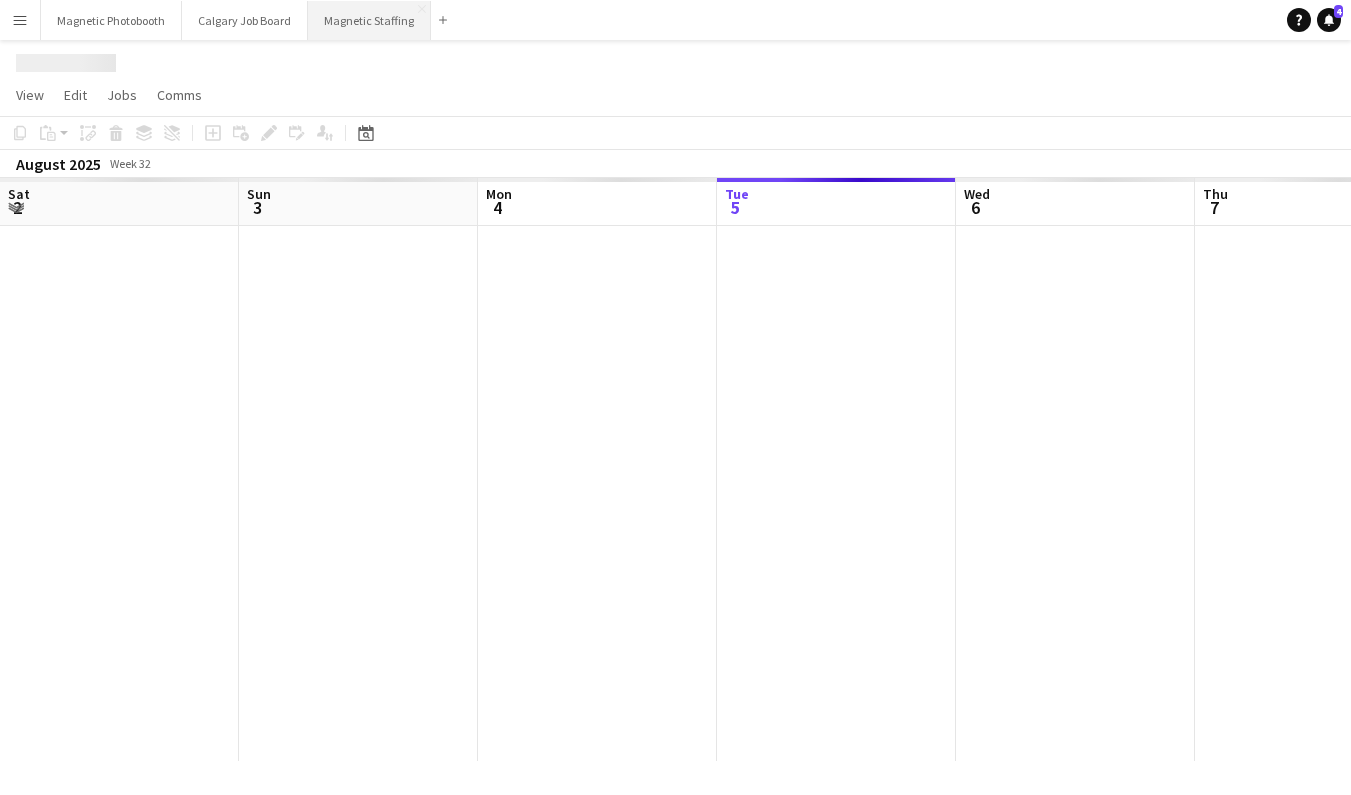 scroll, scrollTop: 0, scrollLeft: 478, axis: horizontal 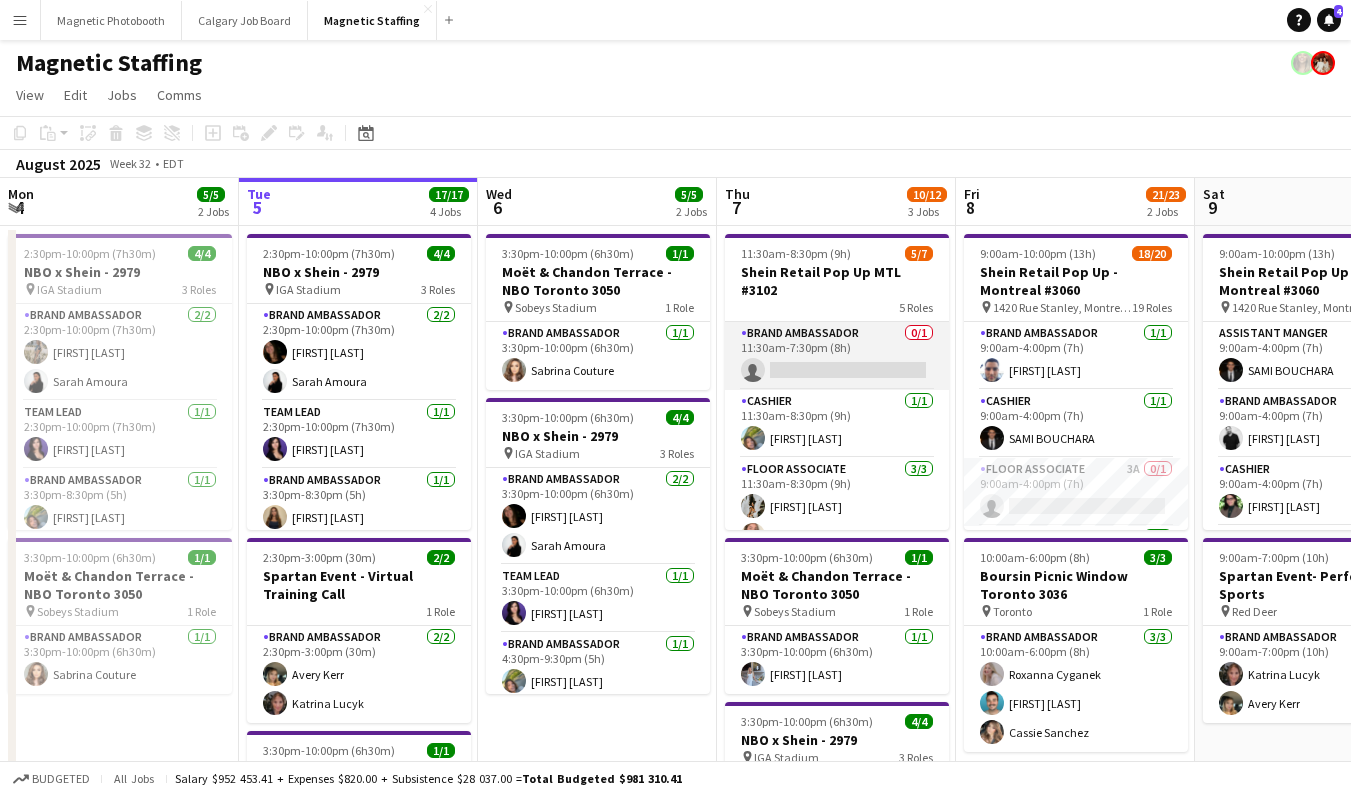 click on "Brand Ambassador   0/1   11:30am-7:30pm (8h)
single-neutral-actions" at bounding box center [837, 356] 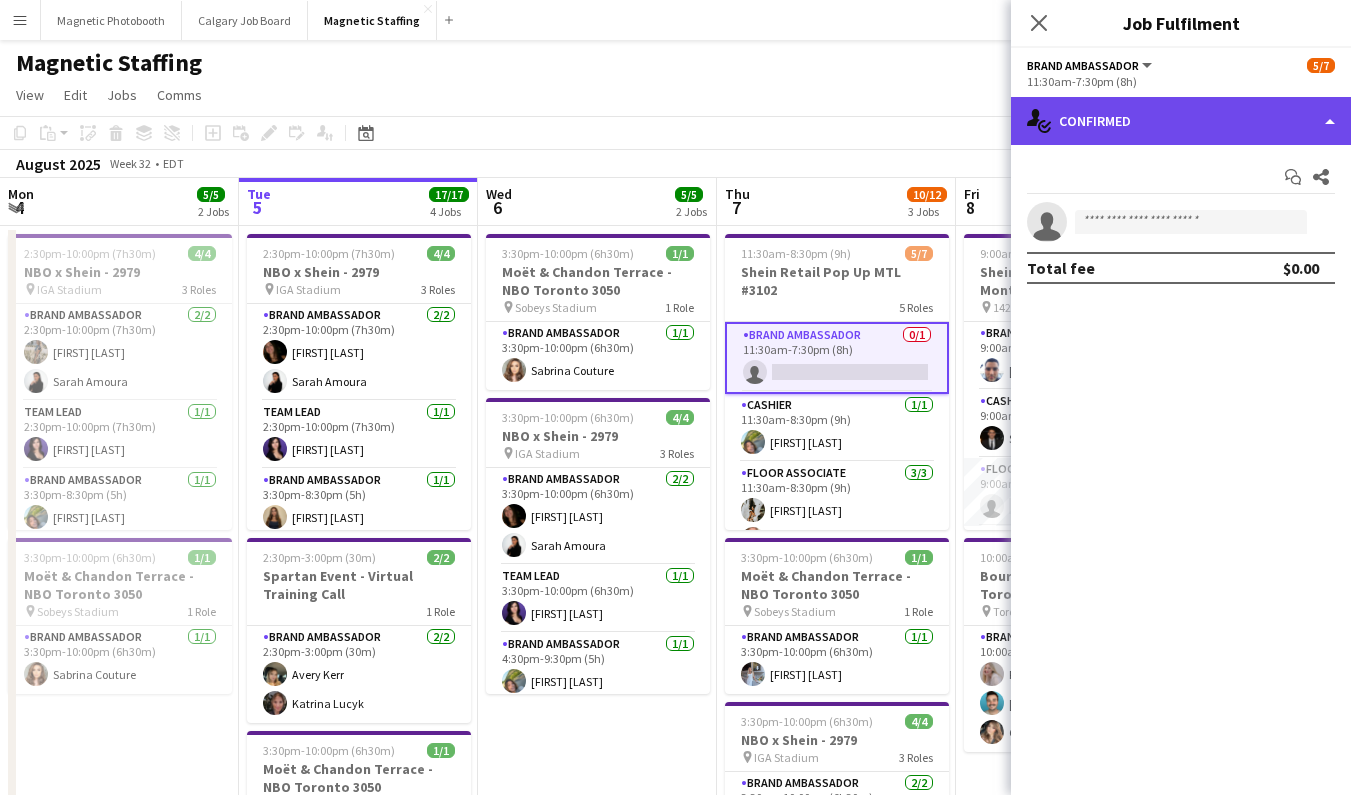 click on "single-neutral-actions-check-2
Confirmed" 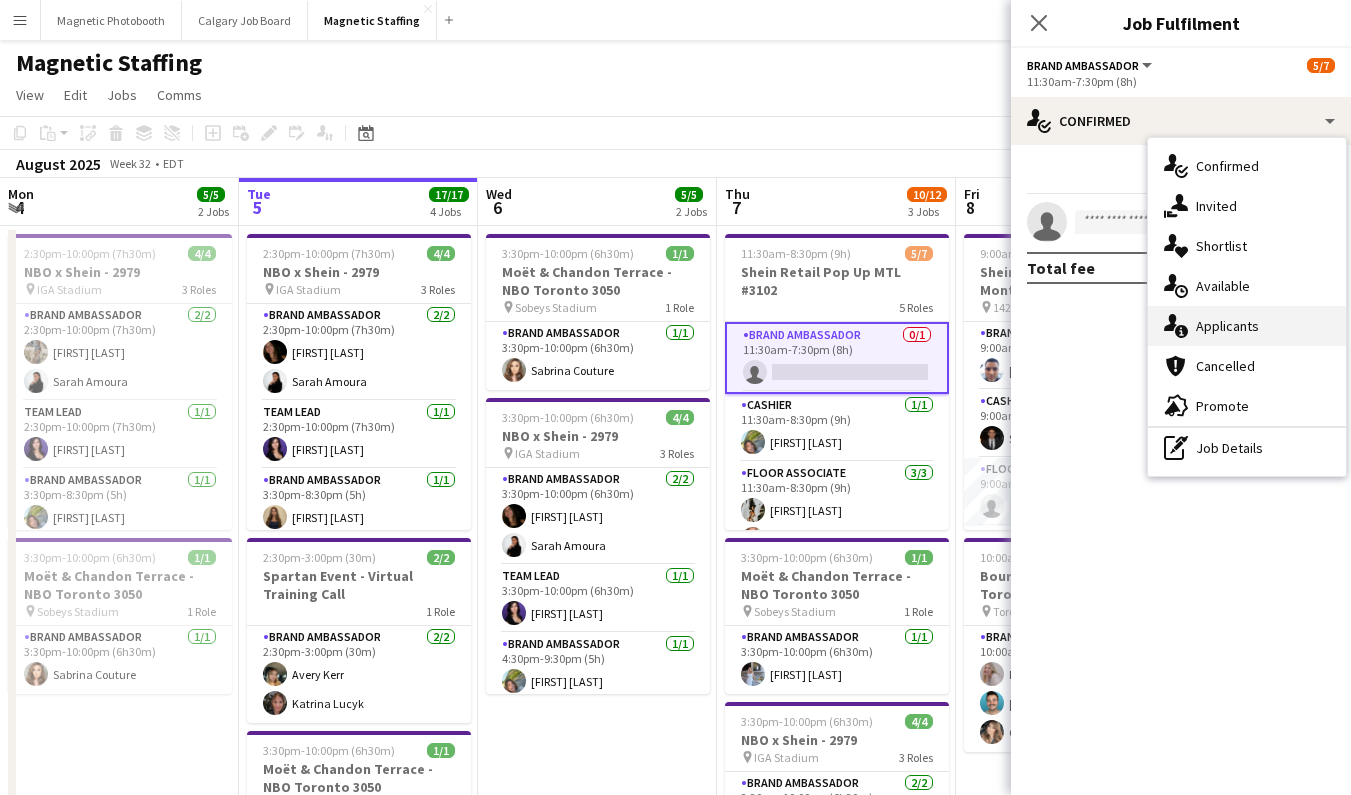 click on "single-neutral-actions-information
Applicants" at bounding box center [1247, 326] 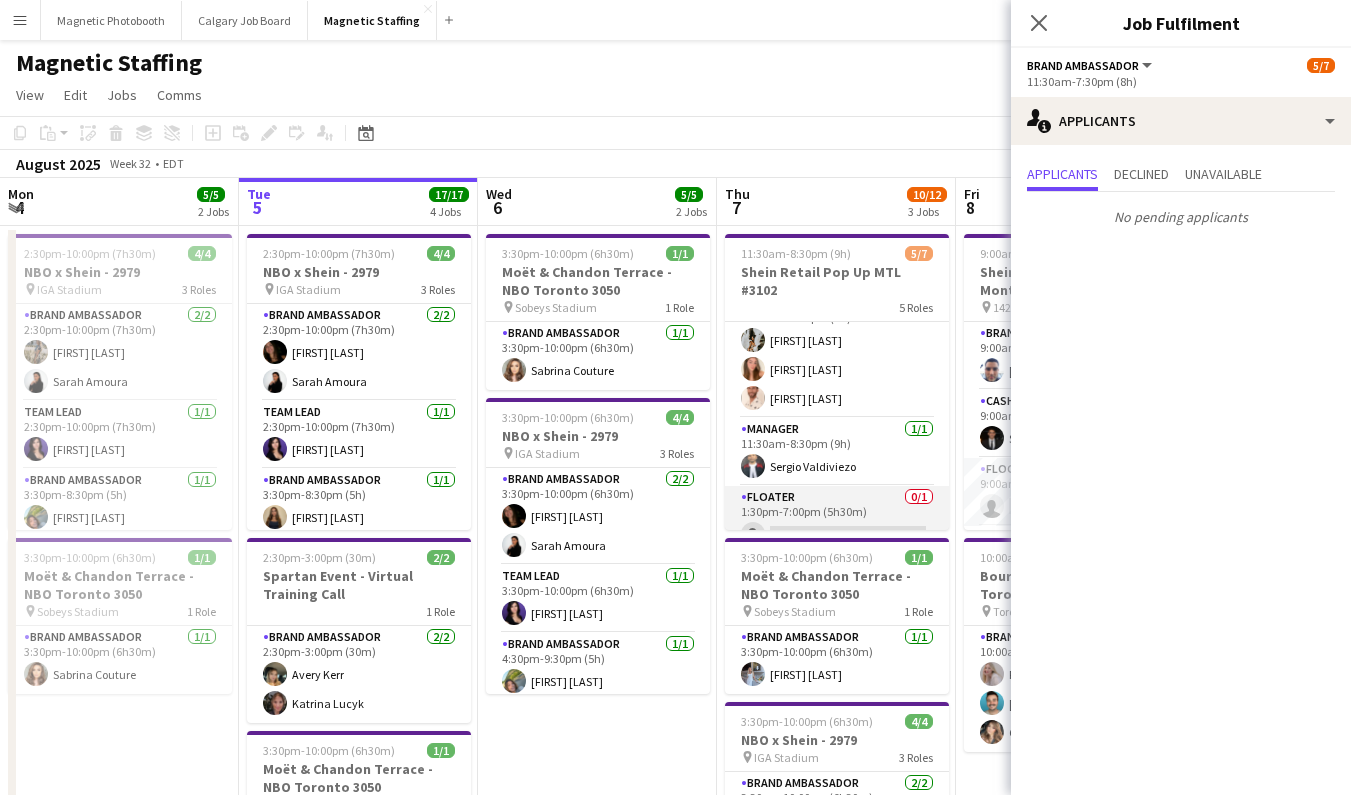 click on "Floater   0/1   1:30pm-7:00pm (5h30m)
single-neutral-actions" at bounding box center [837, 520] 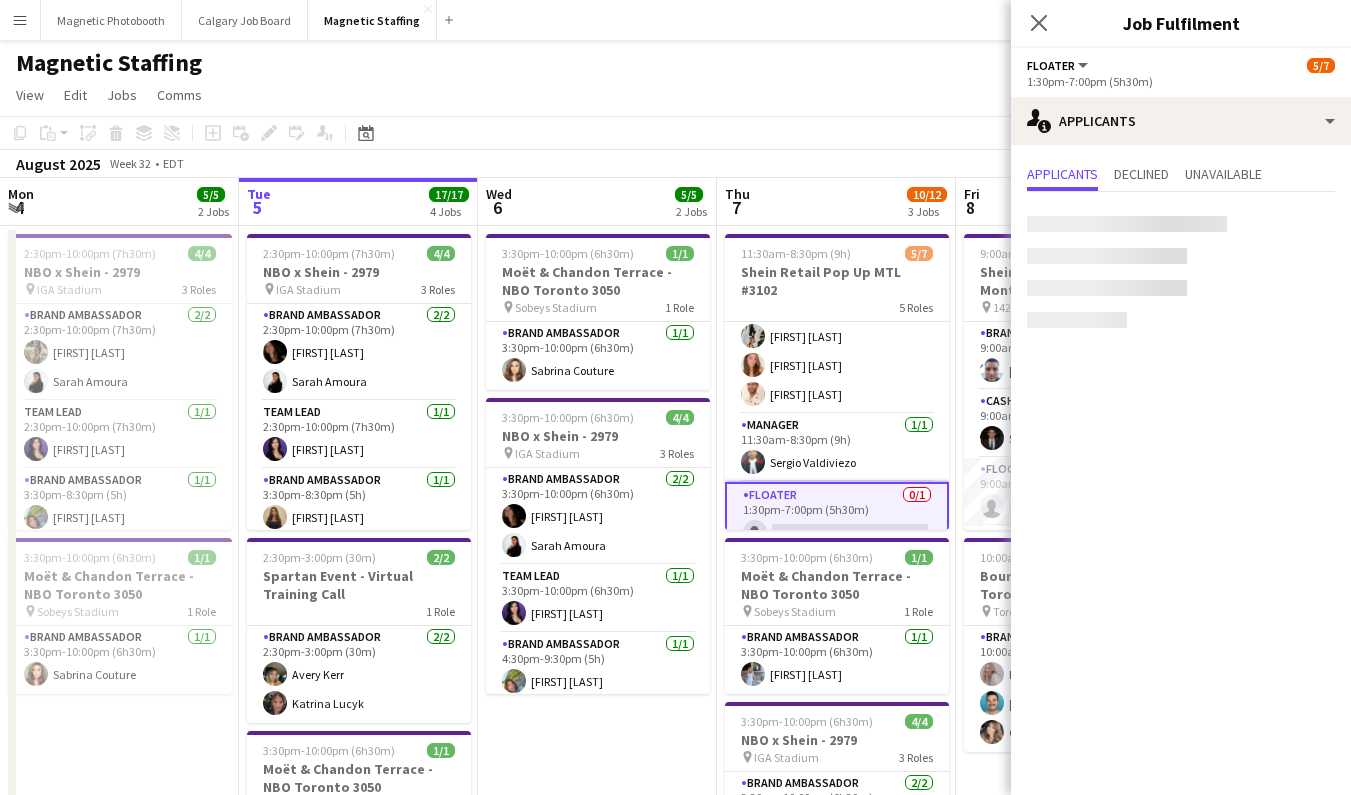 scroll, scrollTop: 166, scrollLeft: 0, axis: vertical 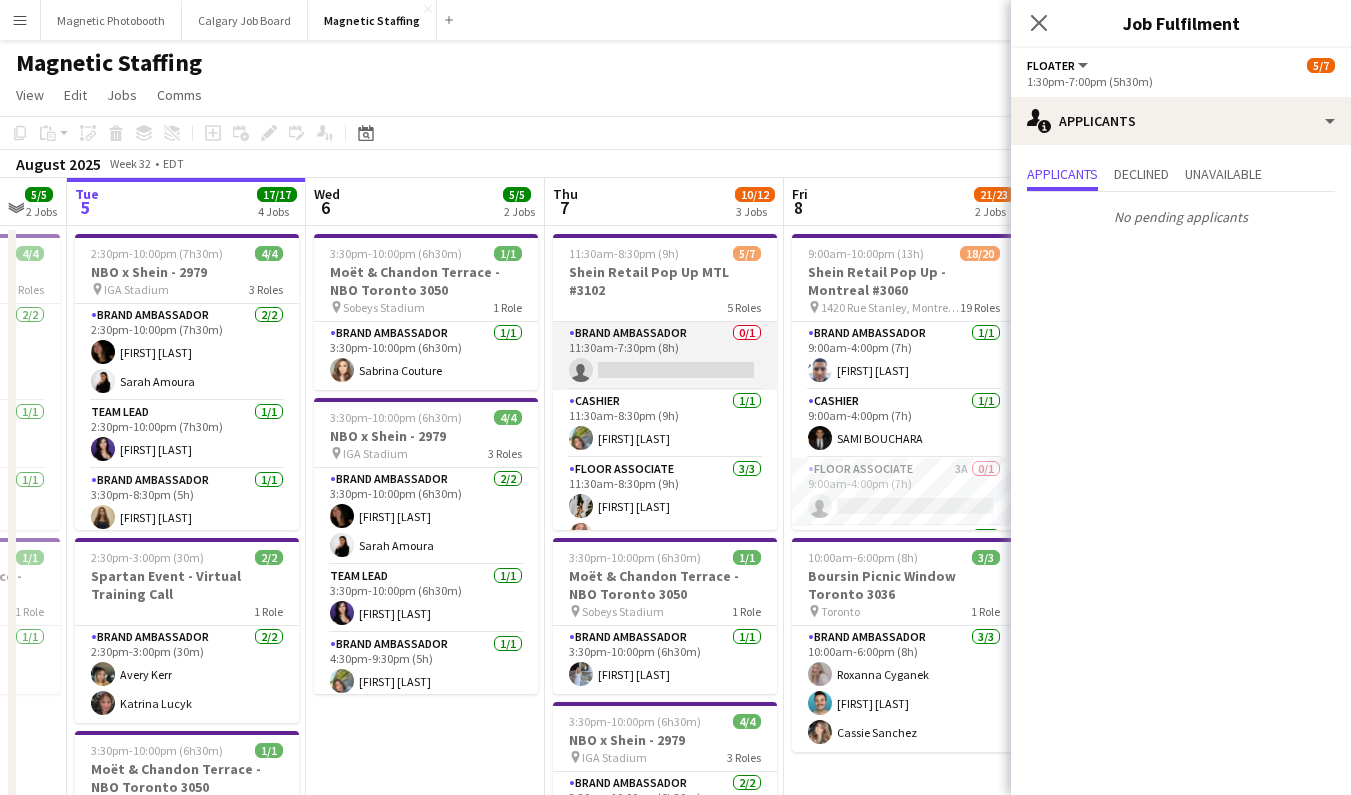 click on "Brand Ambassador   0/1   11:30am-7:30pm (8h)
single-neutral-actions" at bounding box center (665, 356) 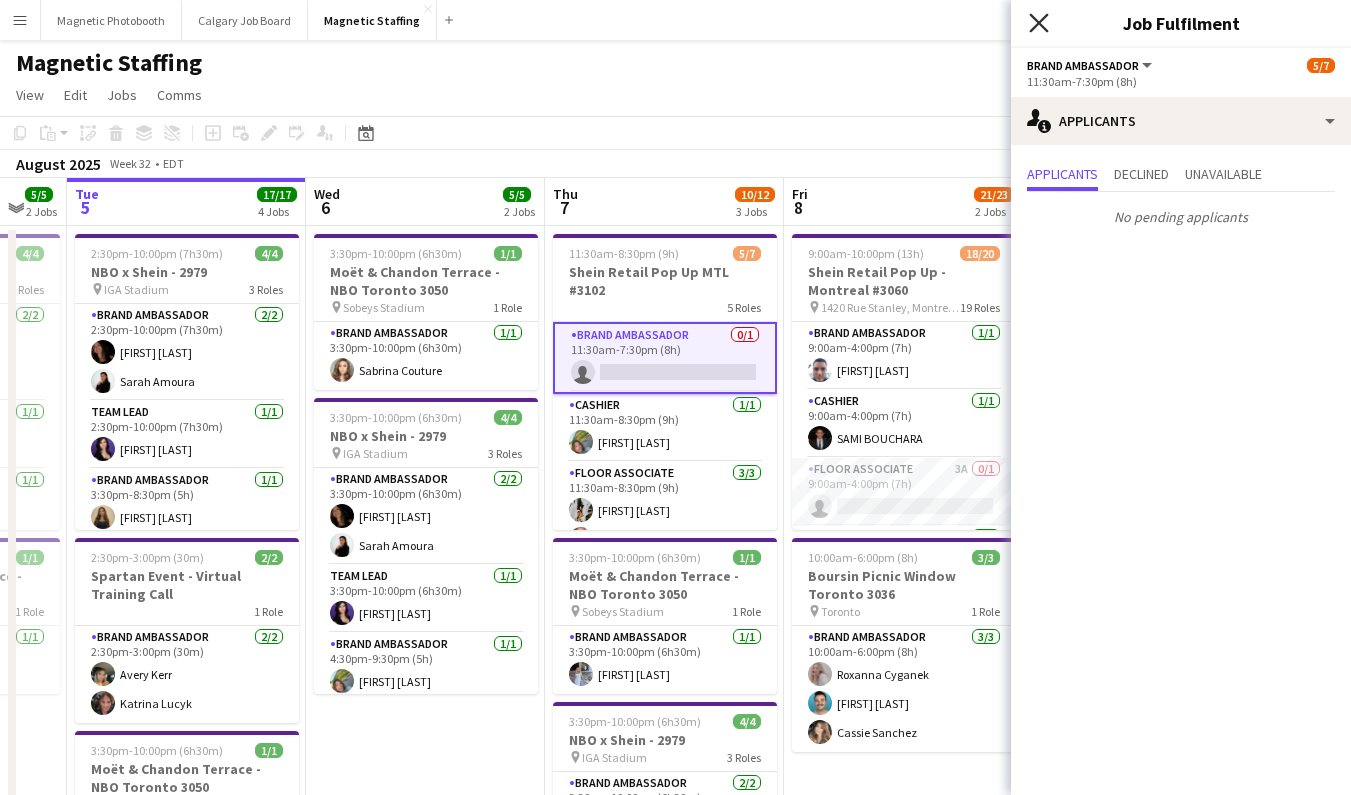 click 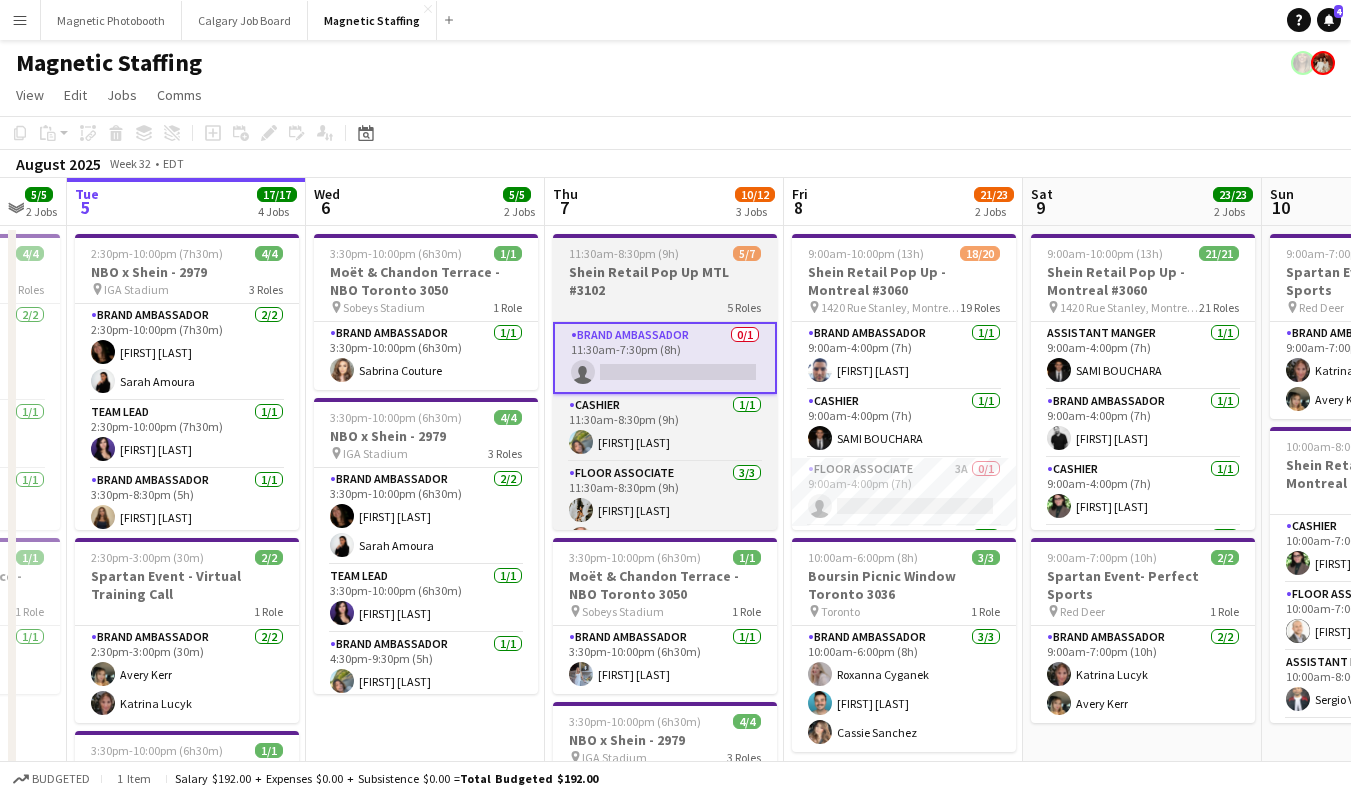 click on "Shein Retail Pop Up MTL #3102" at bounding box center [665, 281] 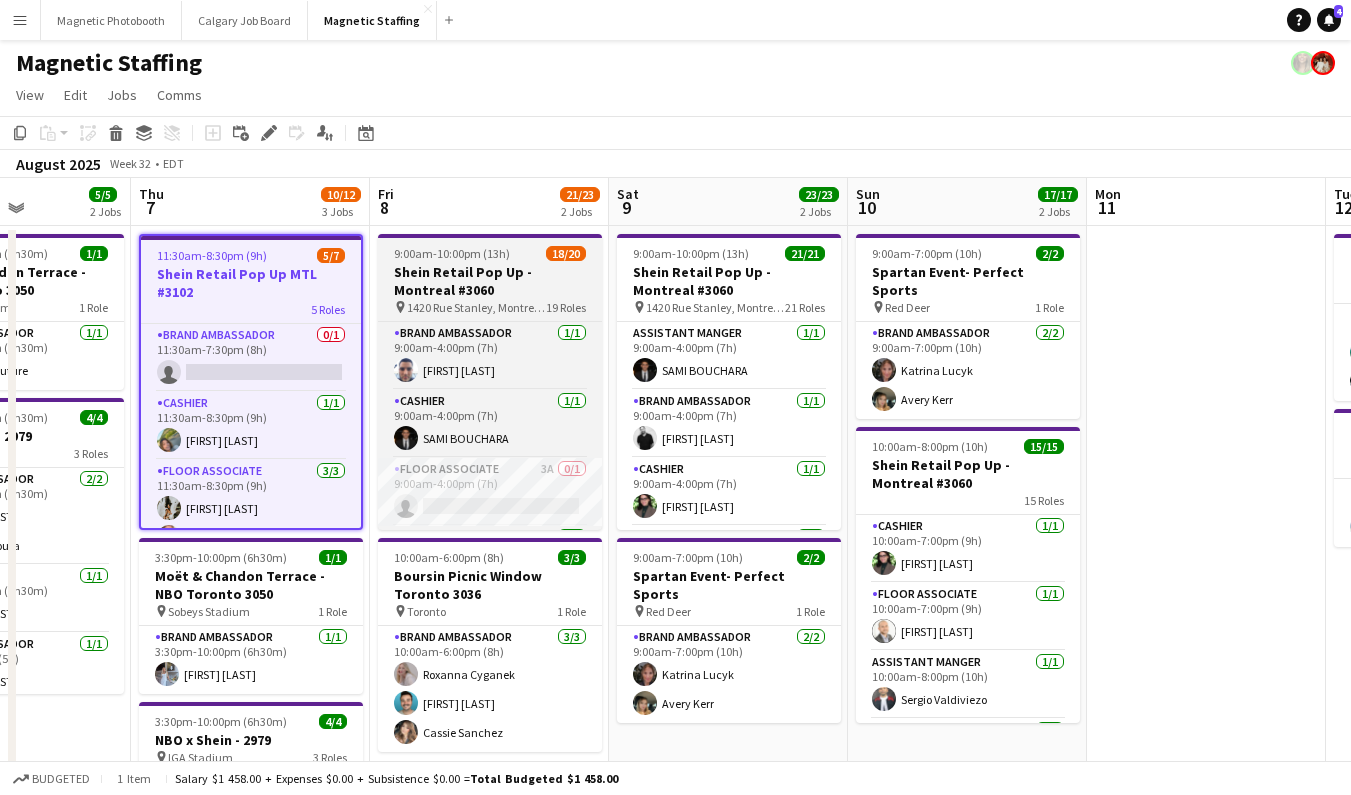 scroll, scrollTop: 0, scrollLeft: 852, axis: horizontal 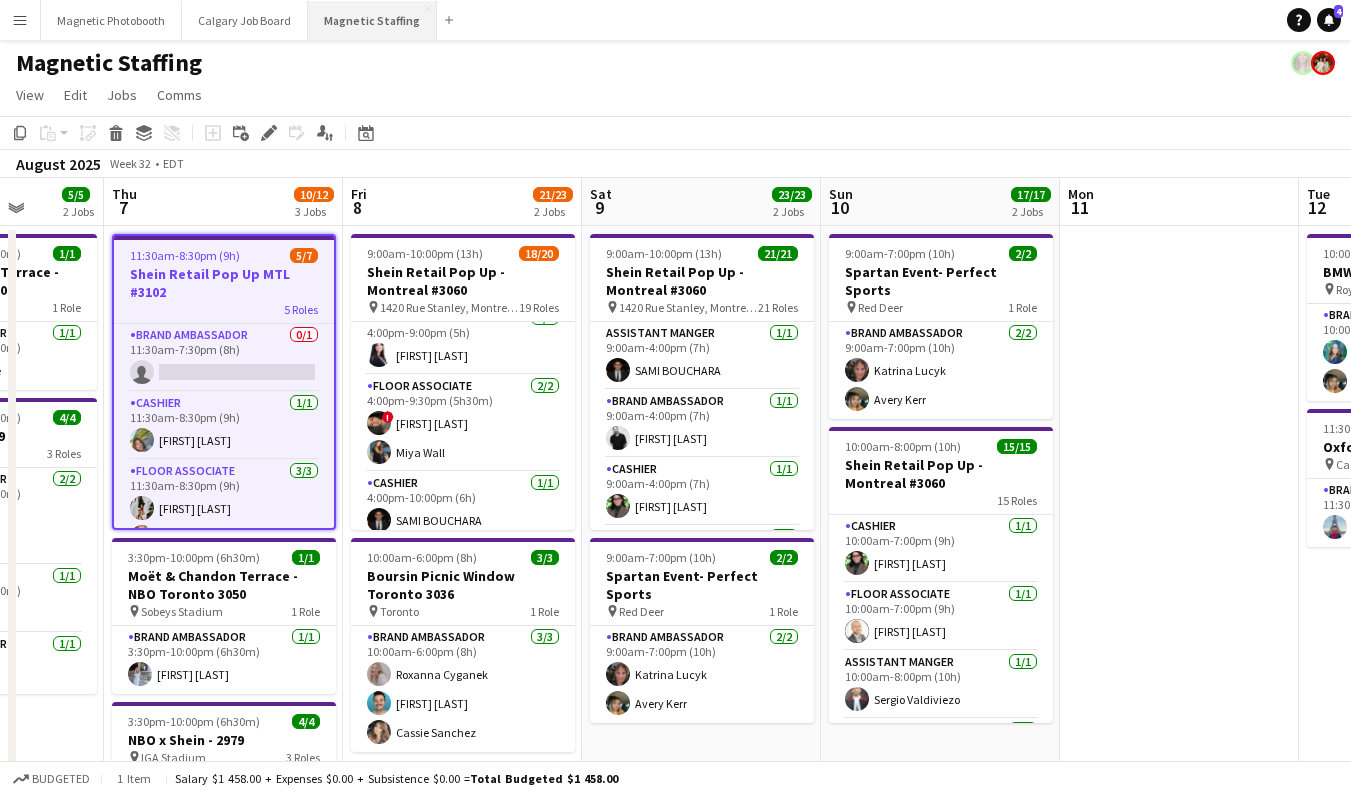 click on "Magnetic Staffing
Close" at bounding box center (372, 20) 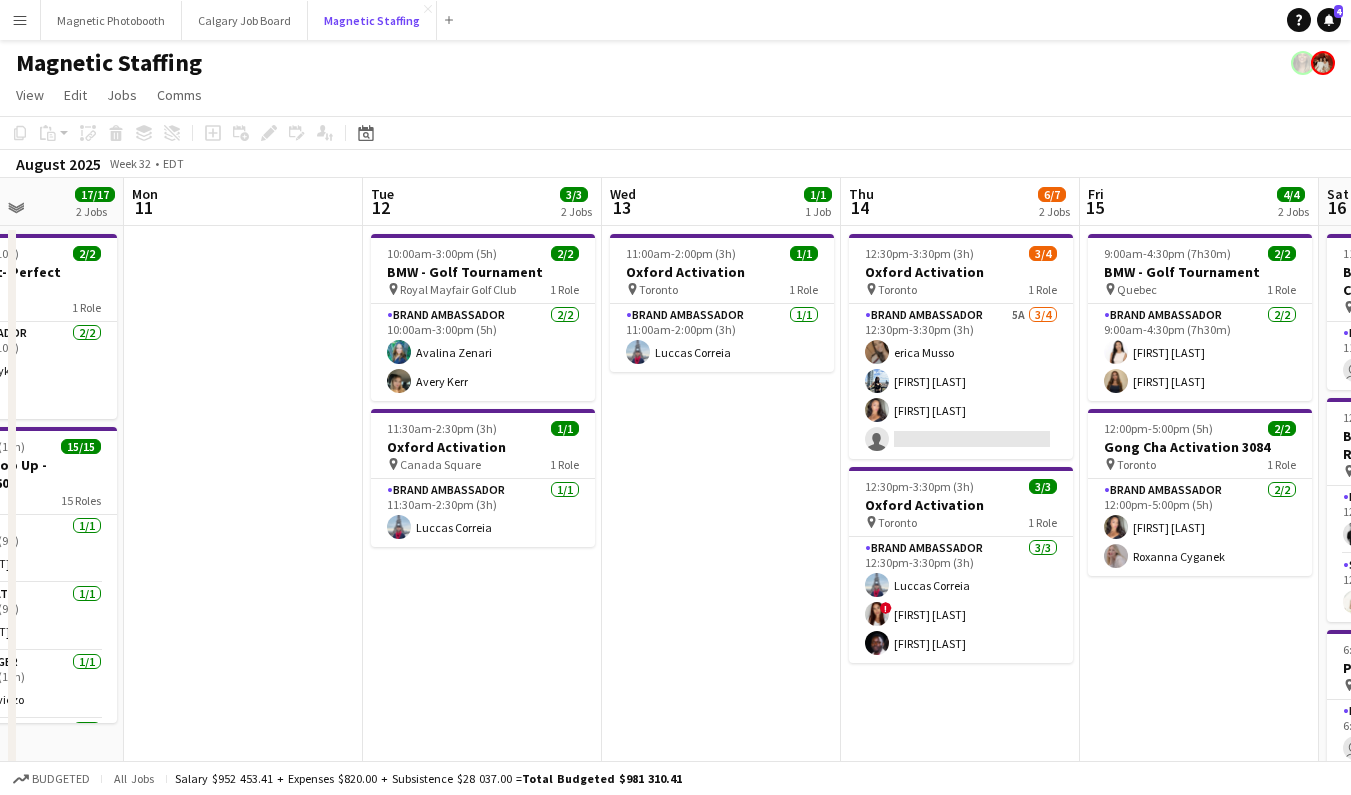 scroll, scrollTop: 0, scrollLeft: 666, axis: horizontal 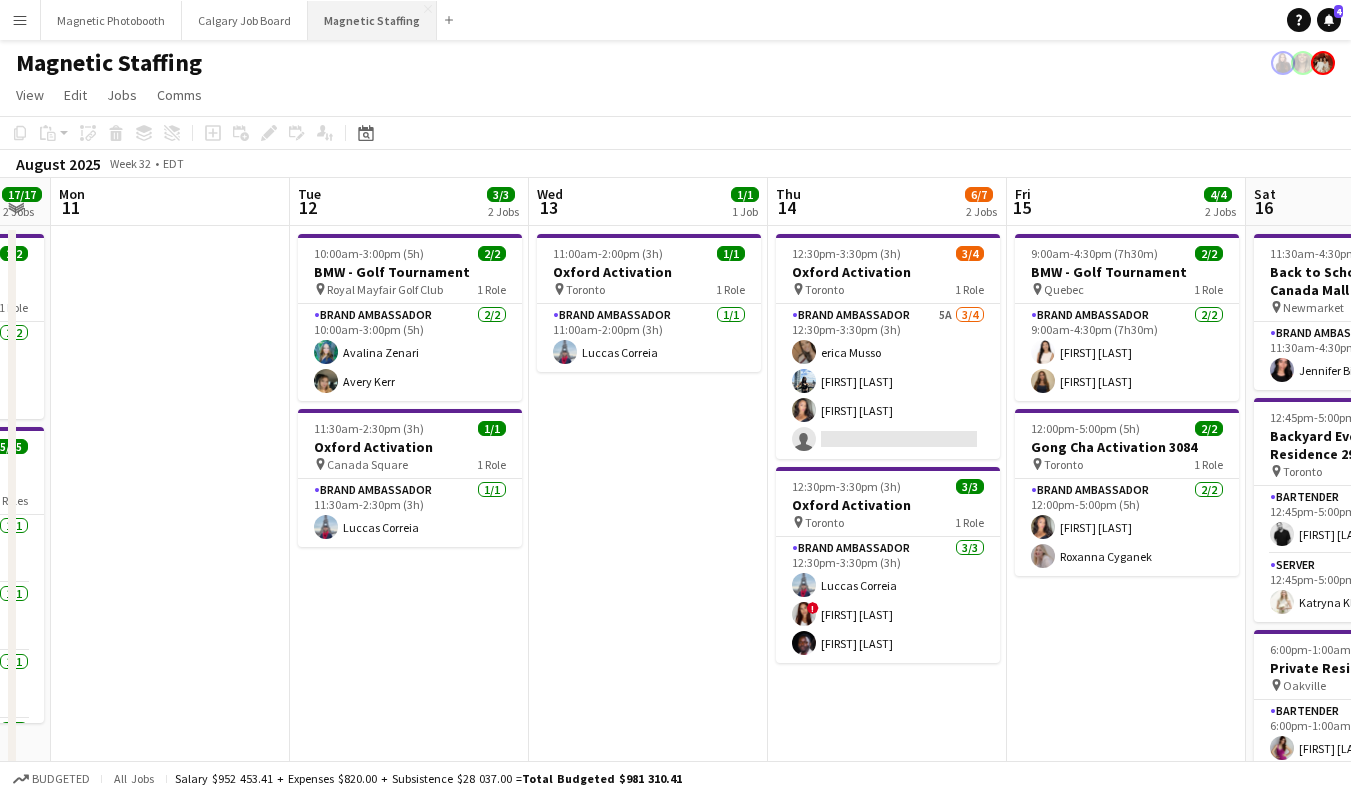 click on "Magnetic Staffing
Close" at bounding box center (372, 20) 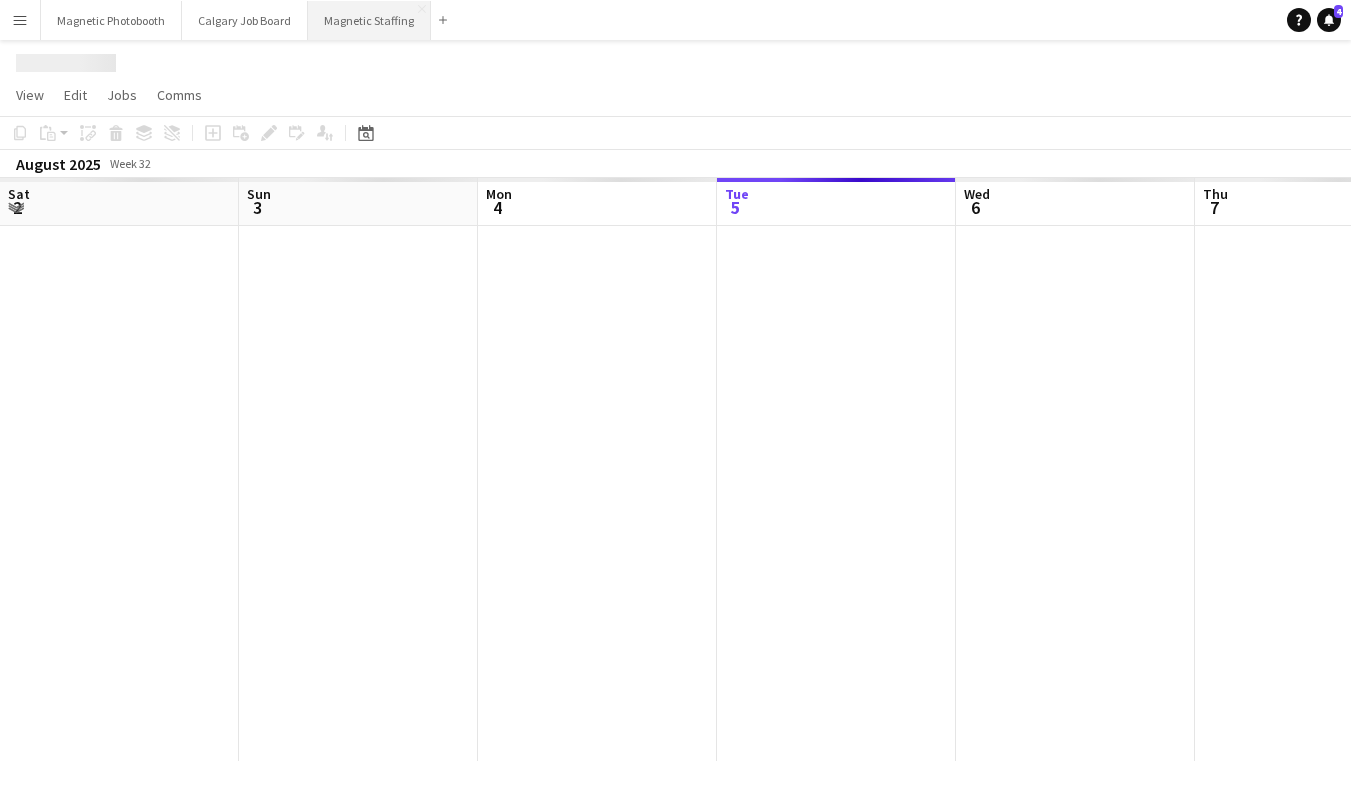 scroll, scrollTop: 0, scrollLeft: 478, axis: horizontal 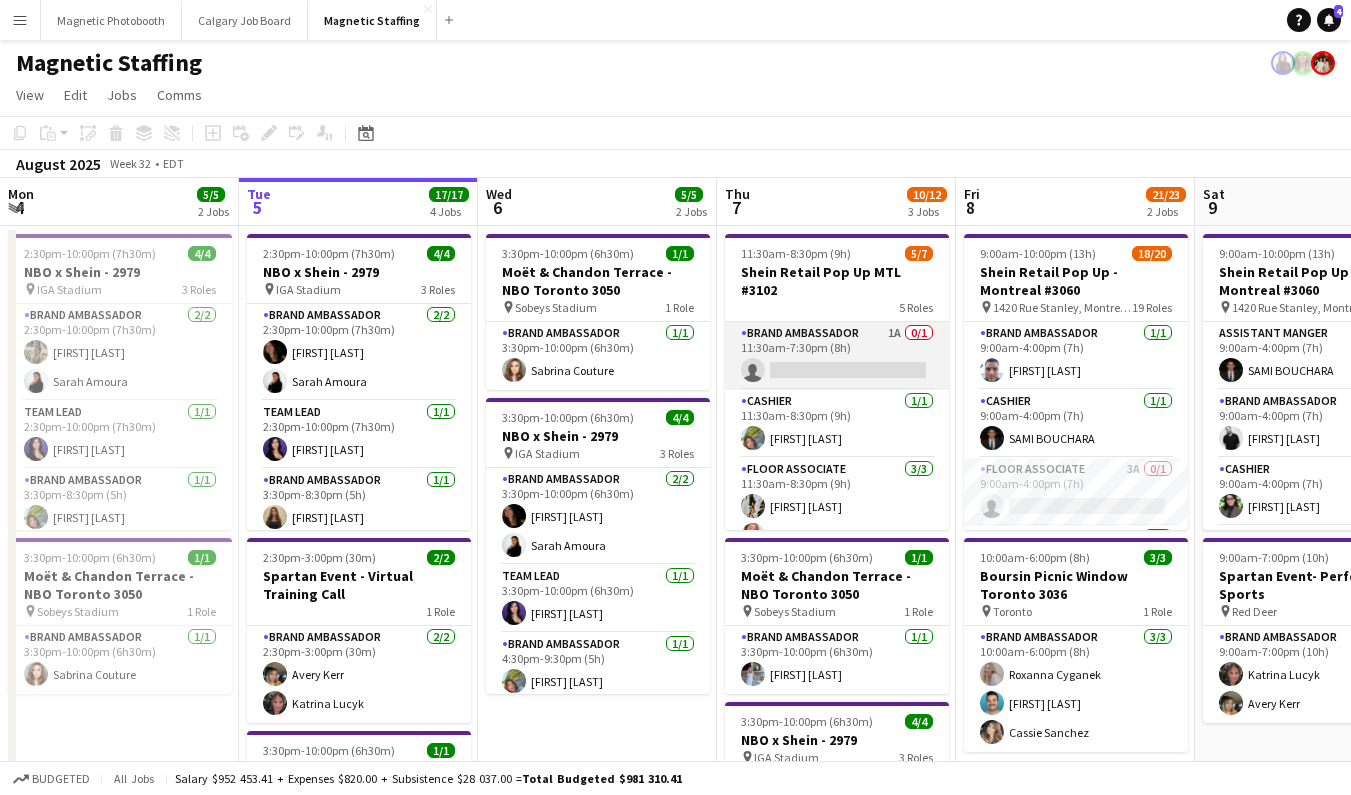 click on "Brand Ambassador   1A   0/1   11:30am-7:30pm (8h)
single-neutral-actions" at bounding box center [837, 356] 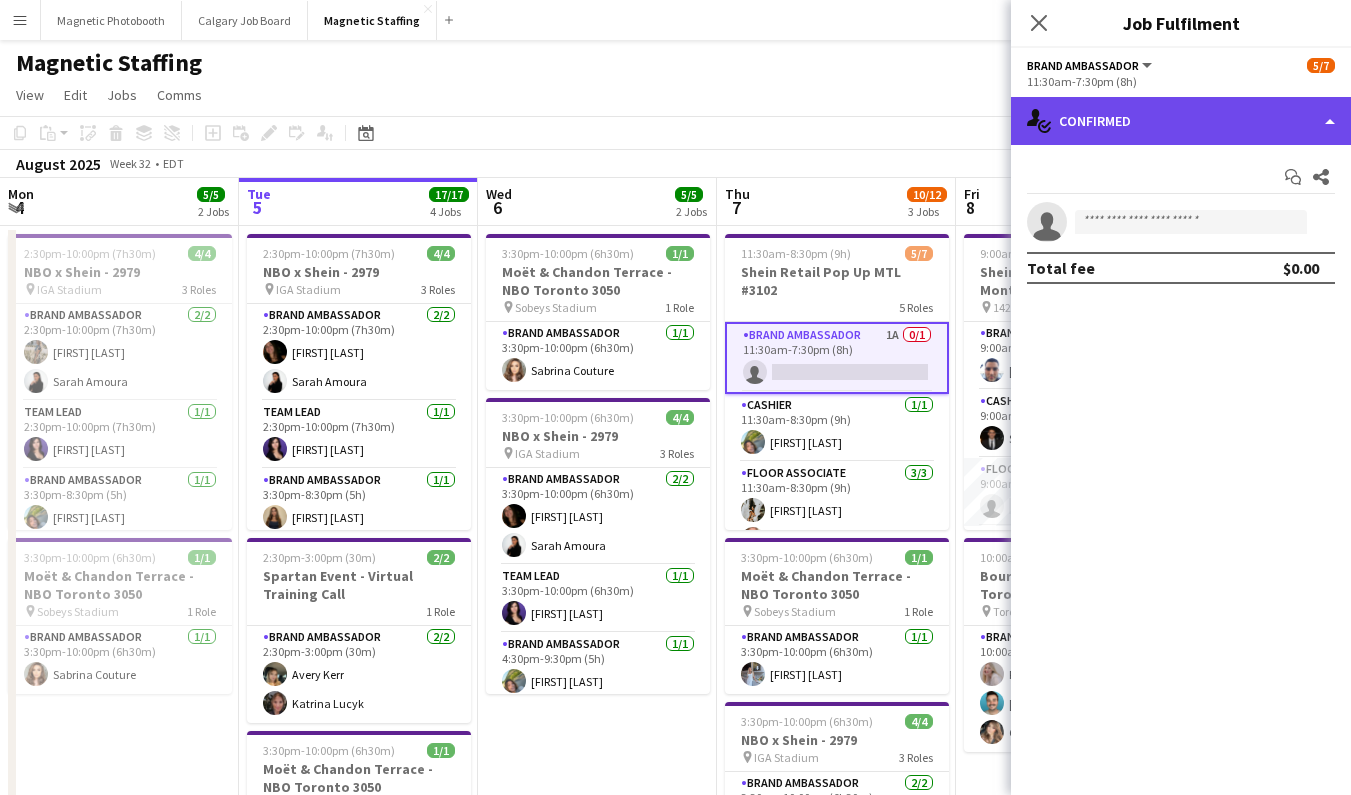 click on "single-neutral-actions-check-2
Confirmed" 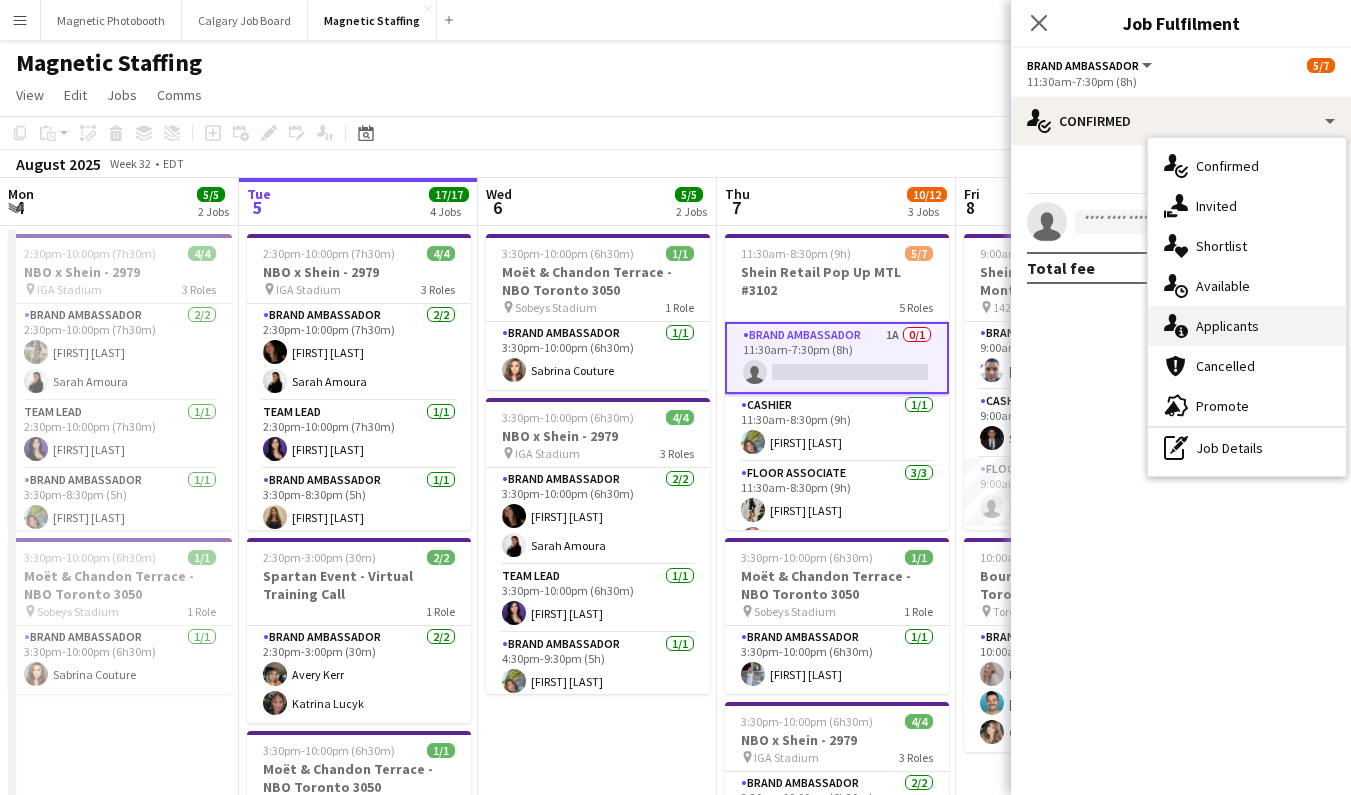 click on "single-neutral-actions-information
Applicants" at bounding box center (1247, 326) 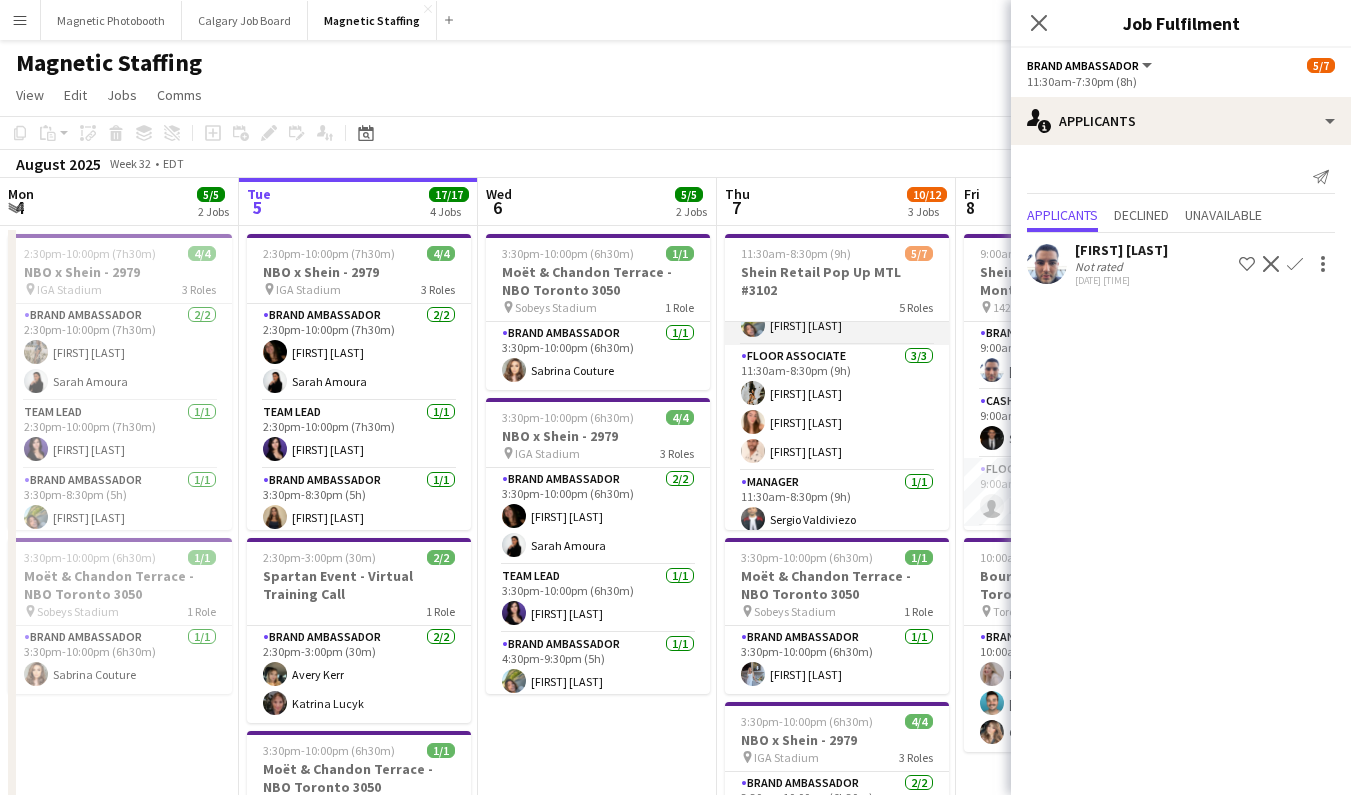 scroll, scrollTop: 176, scrollLeft: 0, axis: vertical 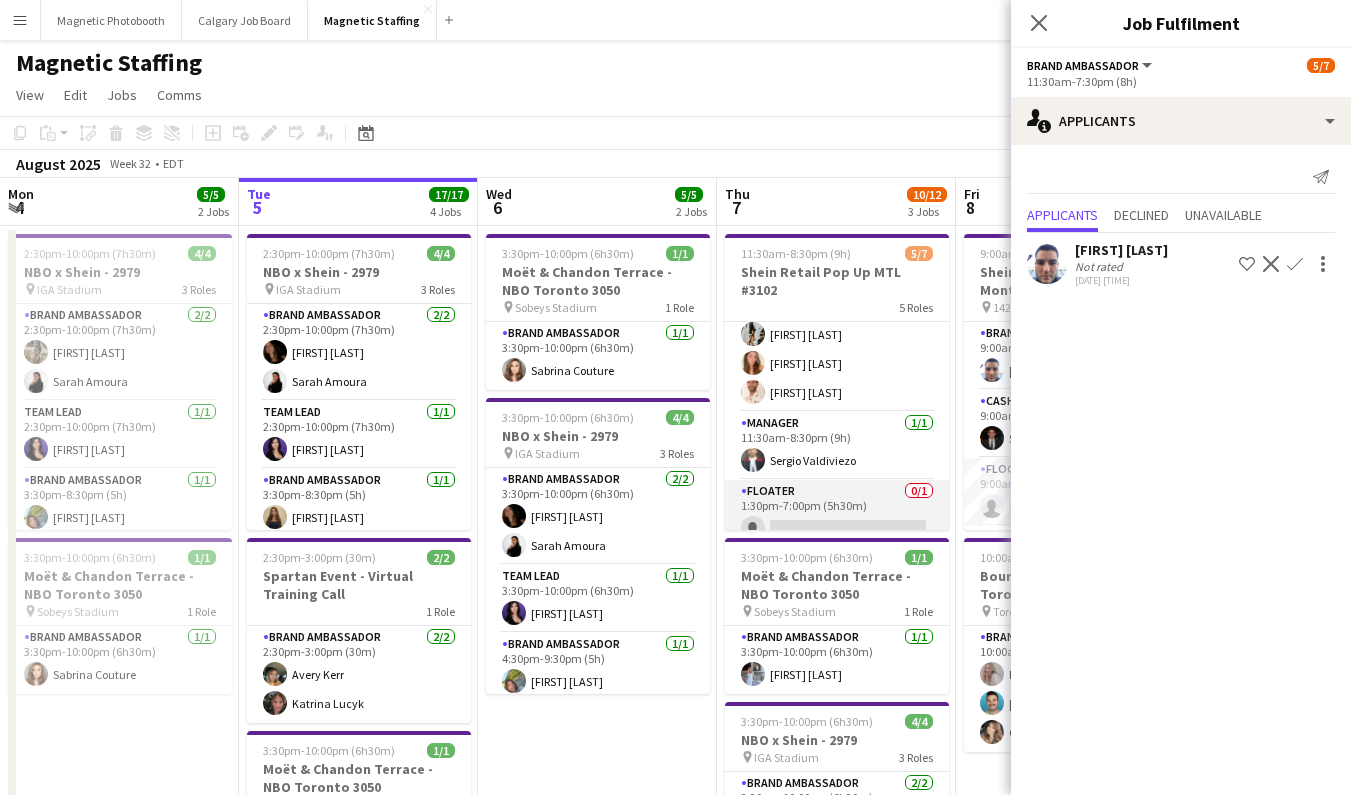 click on "Floater   0/1   1:30pm-7:00pm (5h30m)
single-neutral-actions" at bounding box center [837, 514] 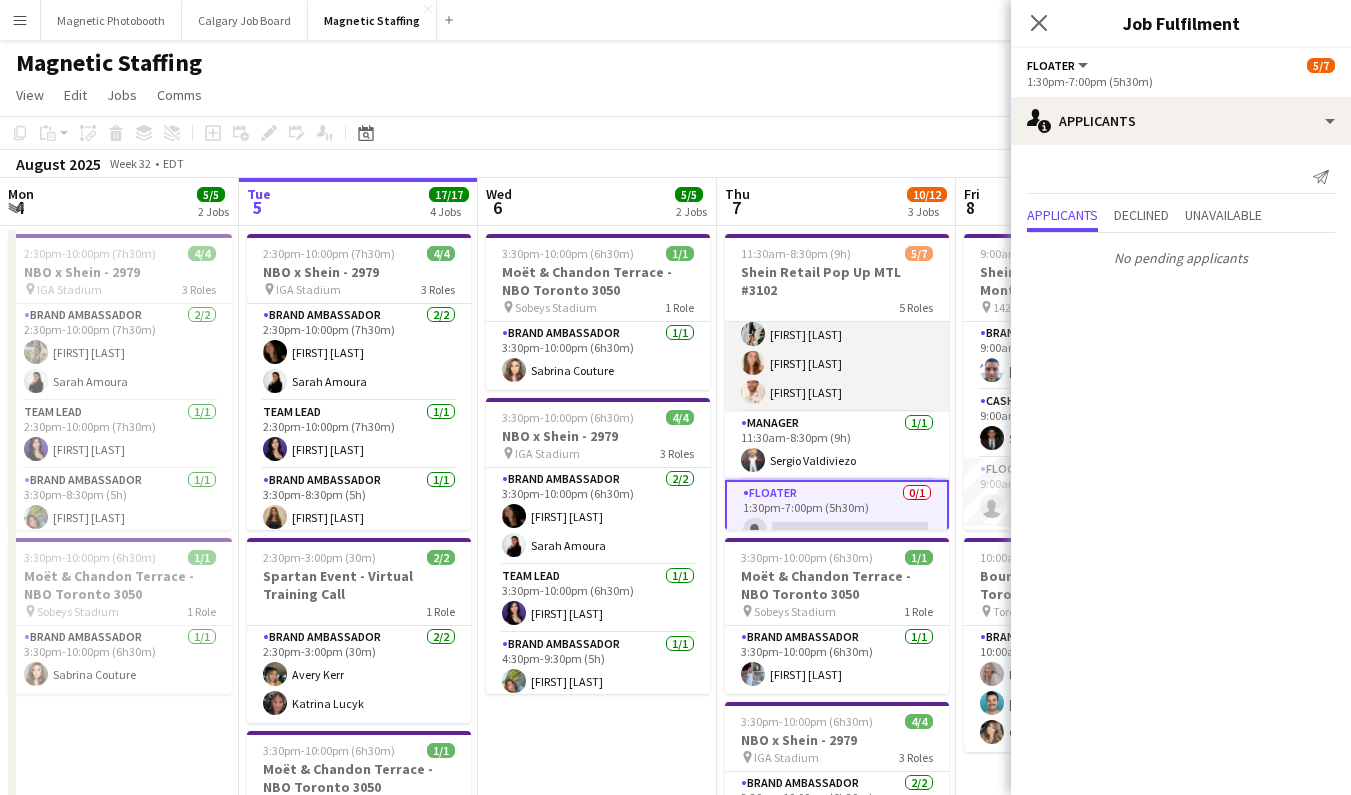 click on "Floor Associate 3/3 [TIME]
Nadine Zaher Clara Bajraktari Simon Terrault" at bounding box center [837, 349] 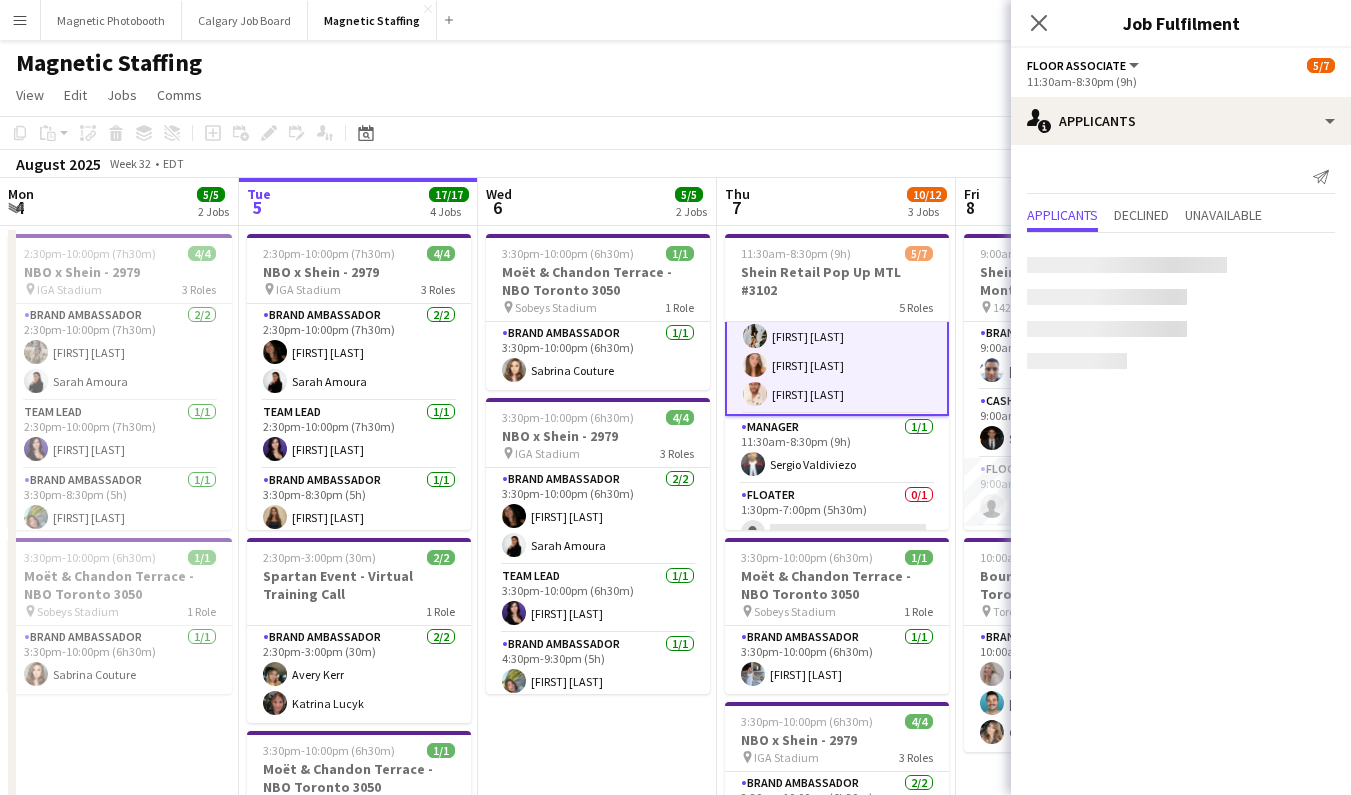 scroll, scrollTop: 174, scrollLeft: 0, axis: vertical 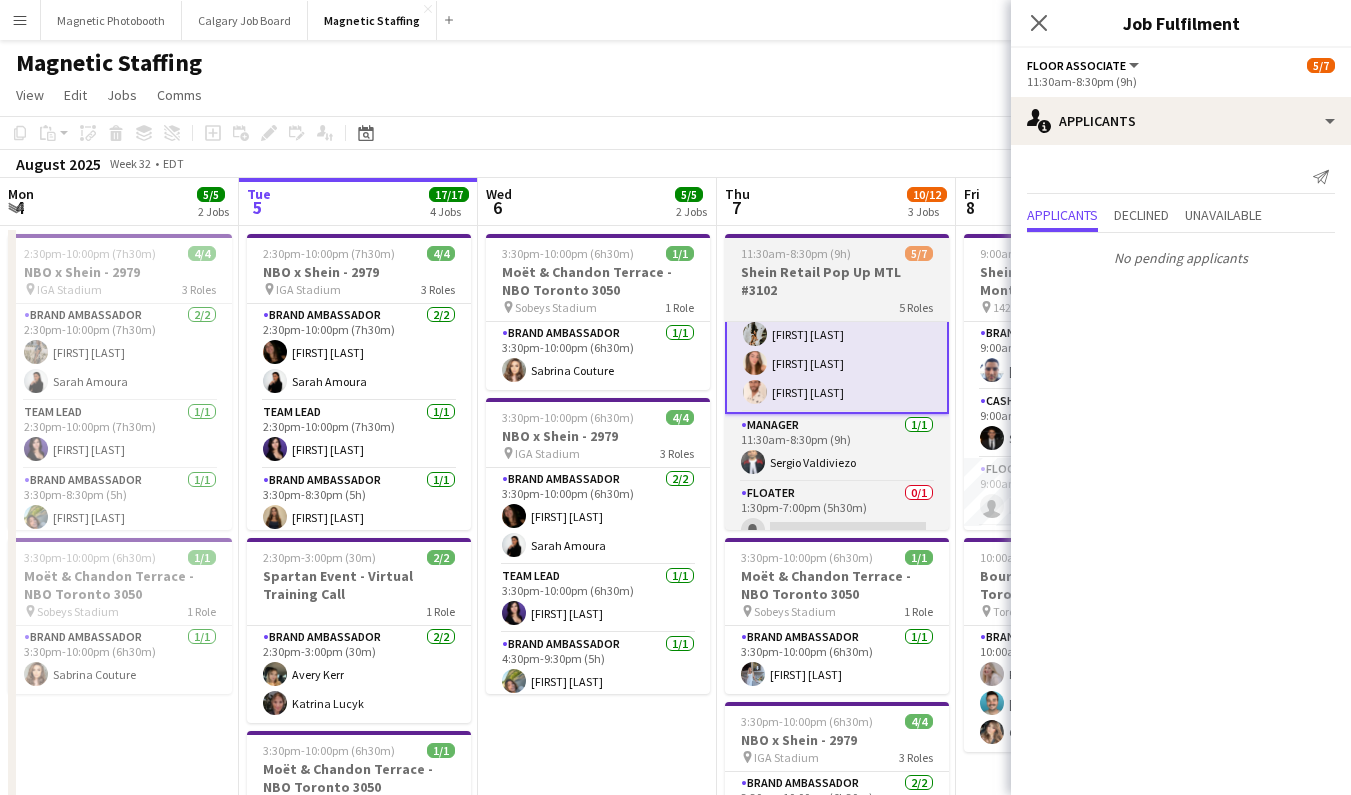 click on "11:30am-8:30pm (9h)" at bounding box center [796, 253] 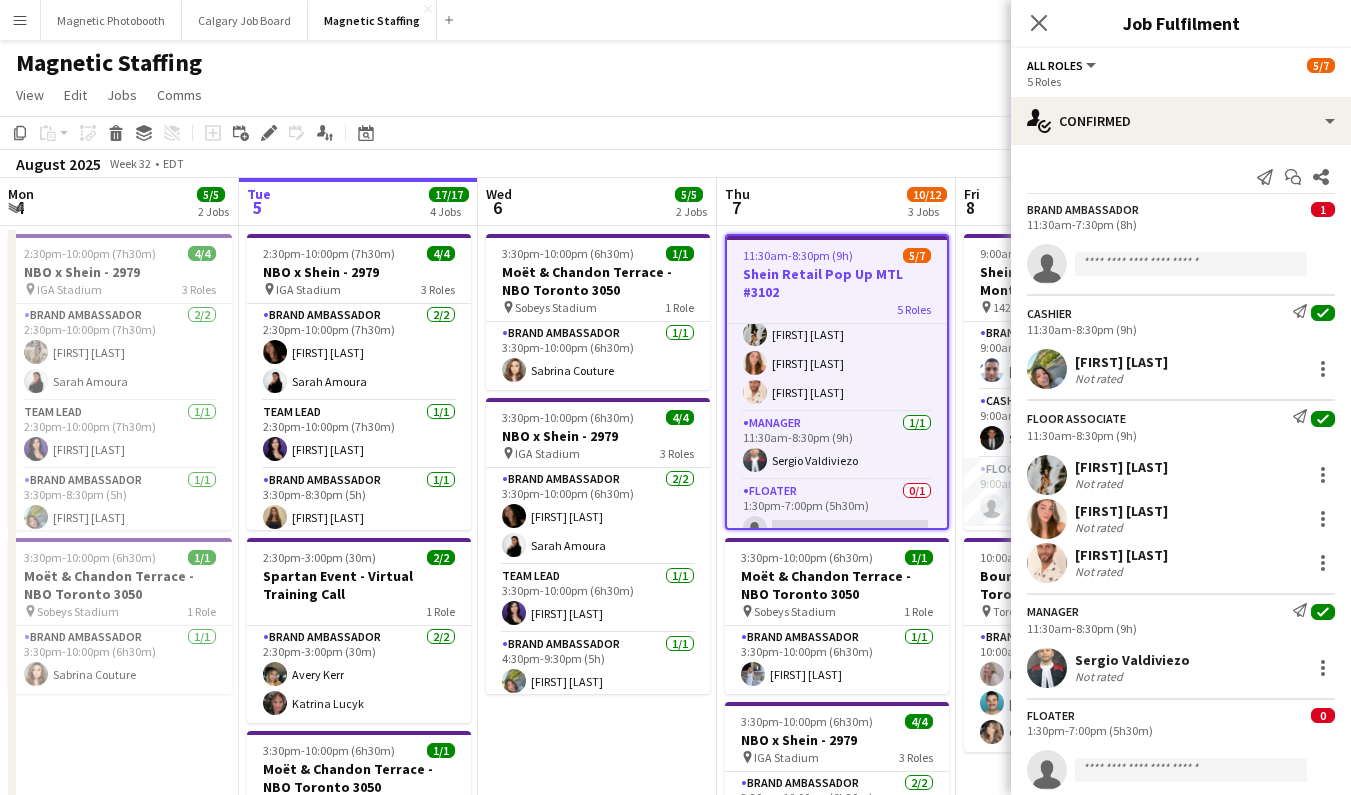 scroll, scrollTop: 172, scrollLeft: 0, axis: vertical 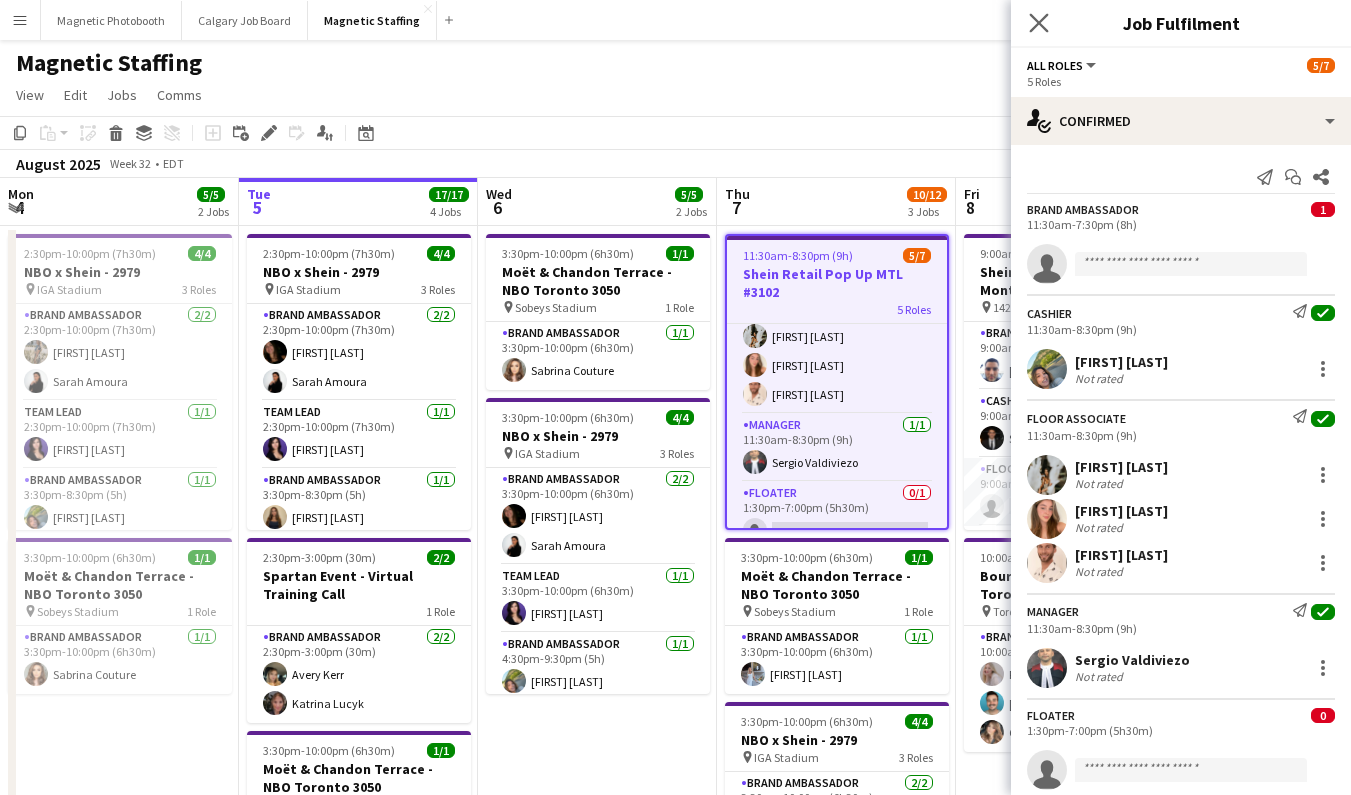 click on "Close pop-in" 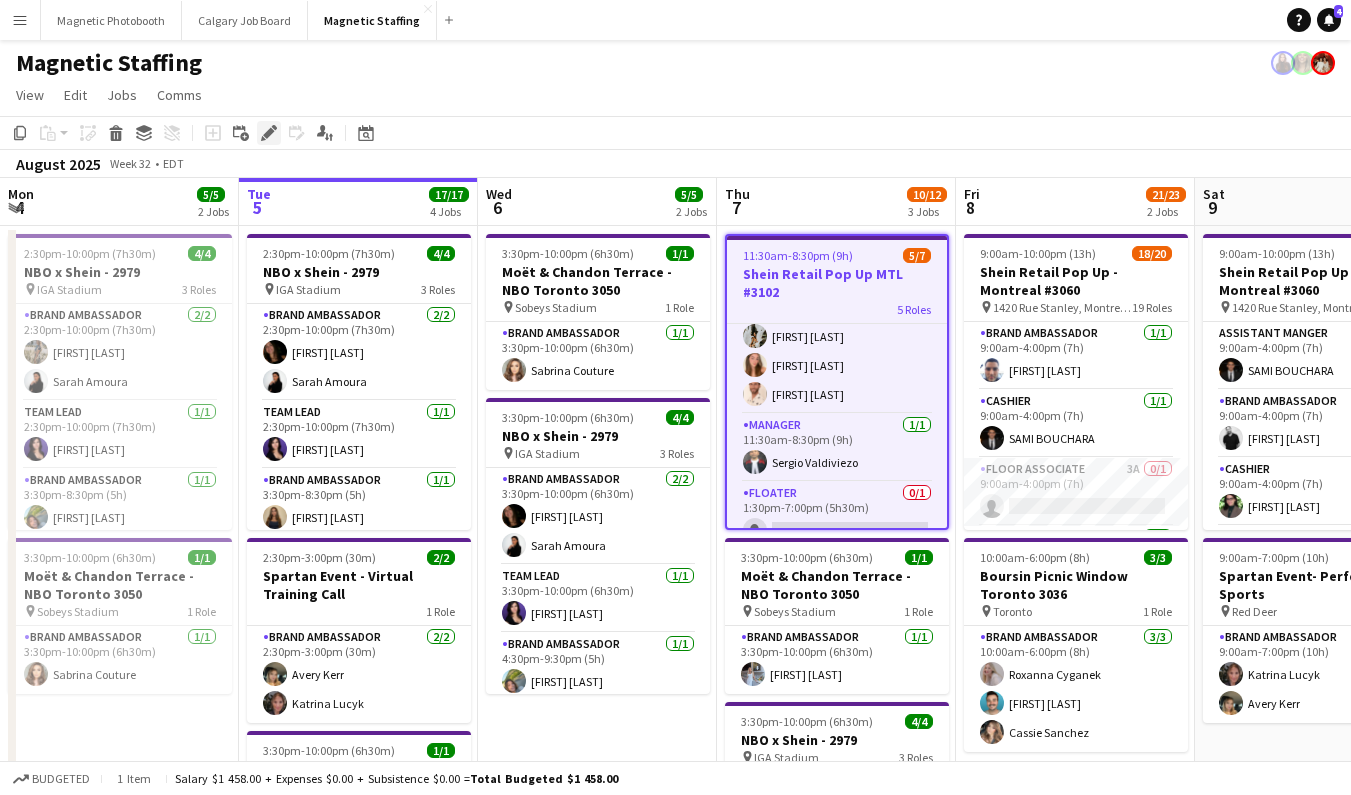 click 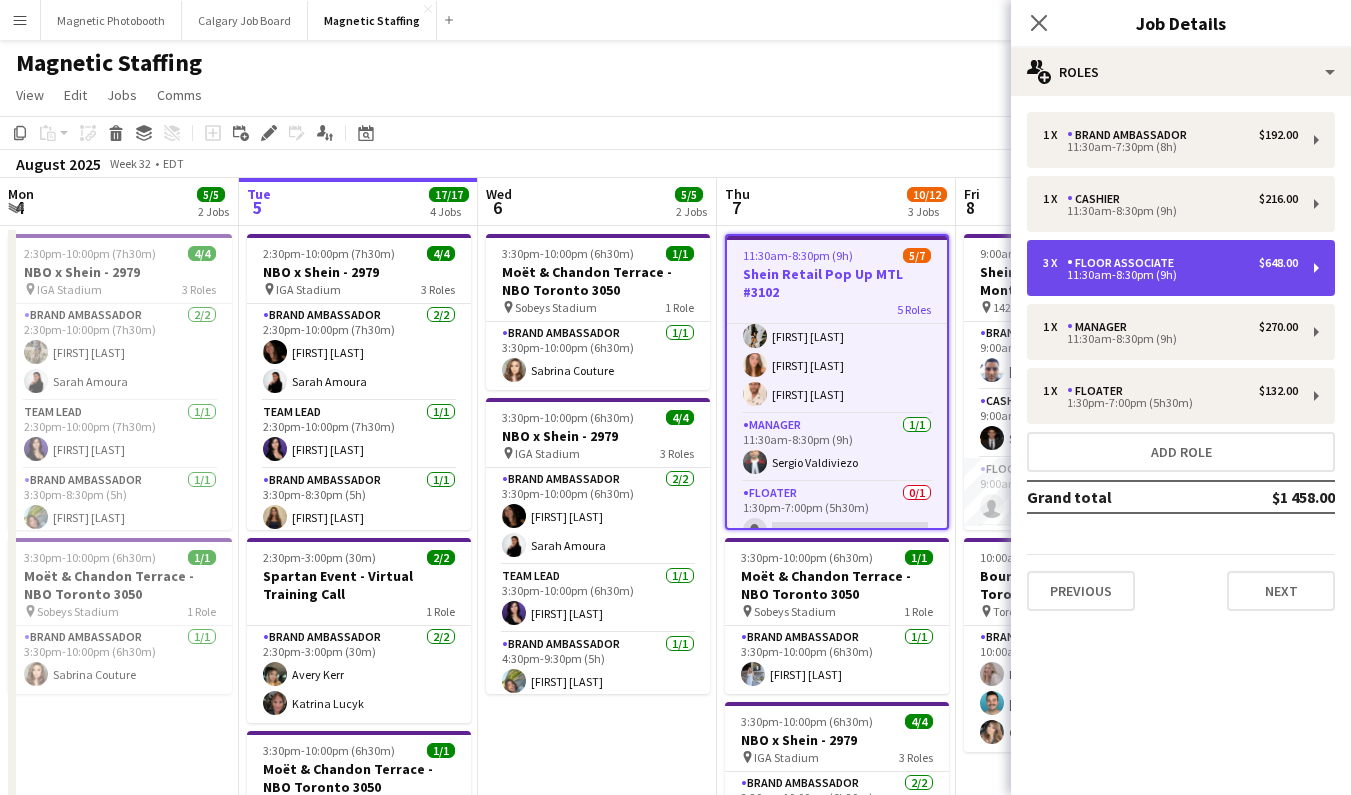 click on "11:30am-8:30pm (9h)" at bounding box center (1170, 275) 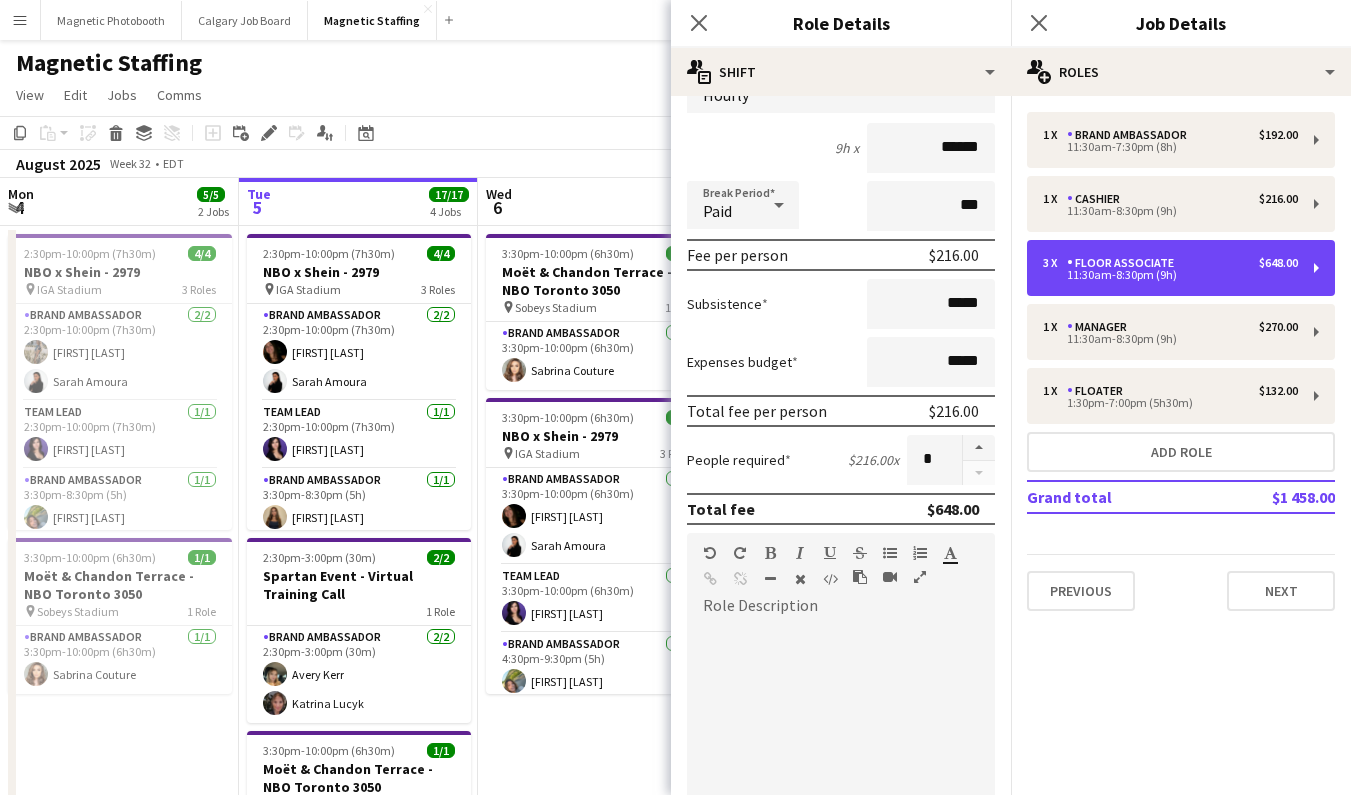 scroll, scrollTop: 559, scrollLeft: 0, axis: vertical 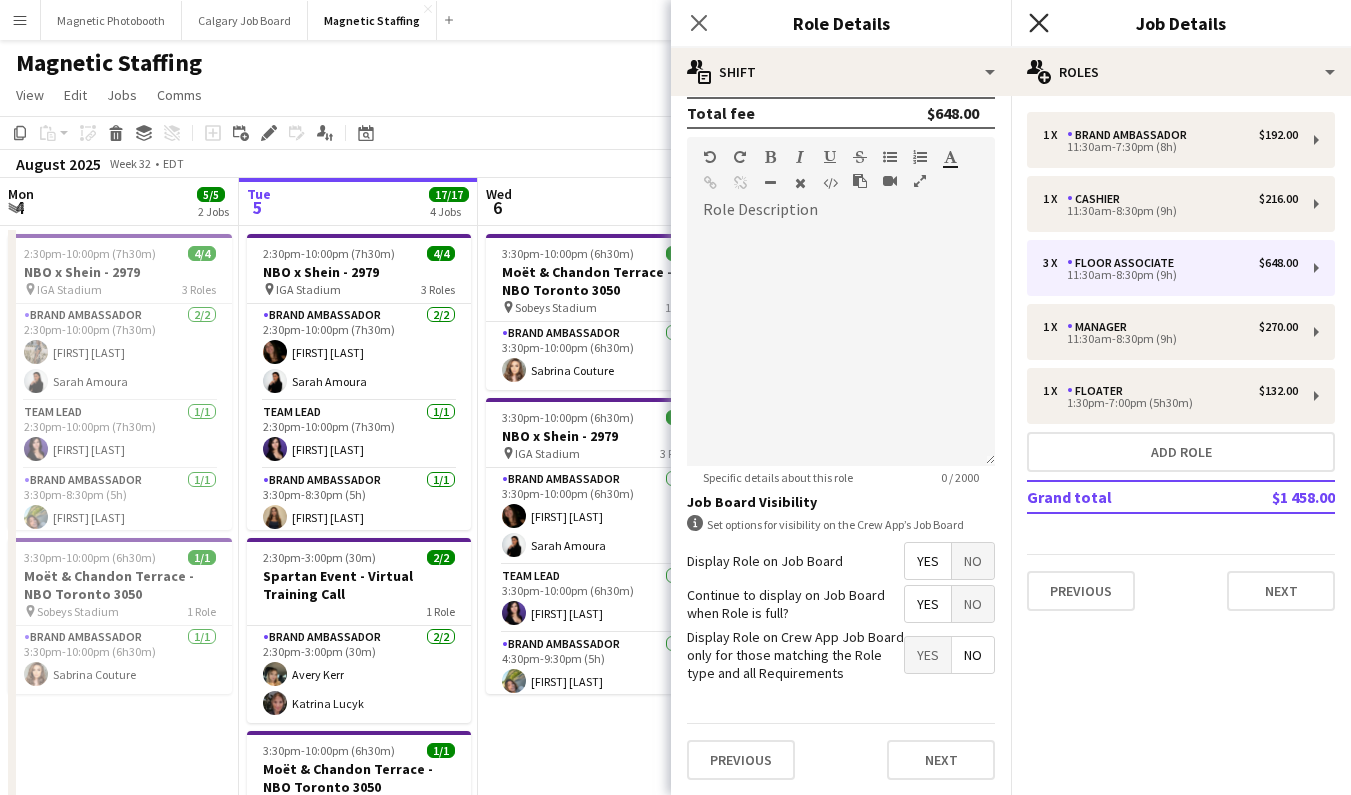 click on "Close pop-in" 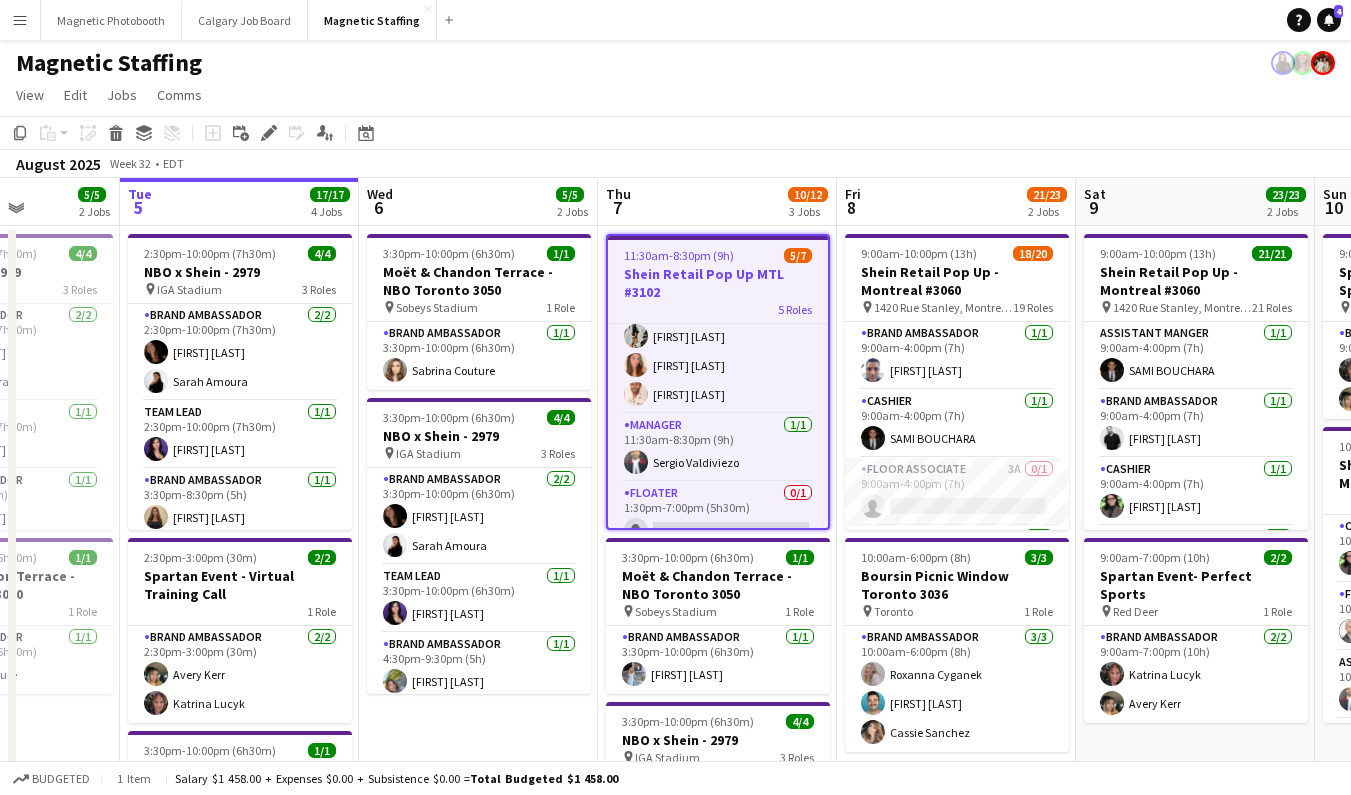 scroll, scrollTop: 0, scrollLeft: 596, axis: horizontal 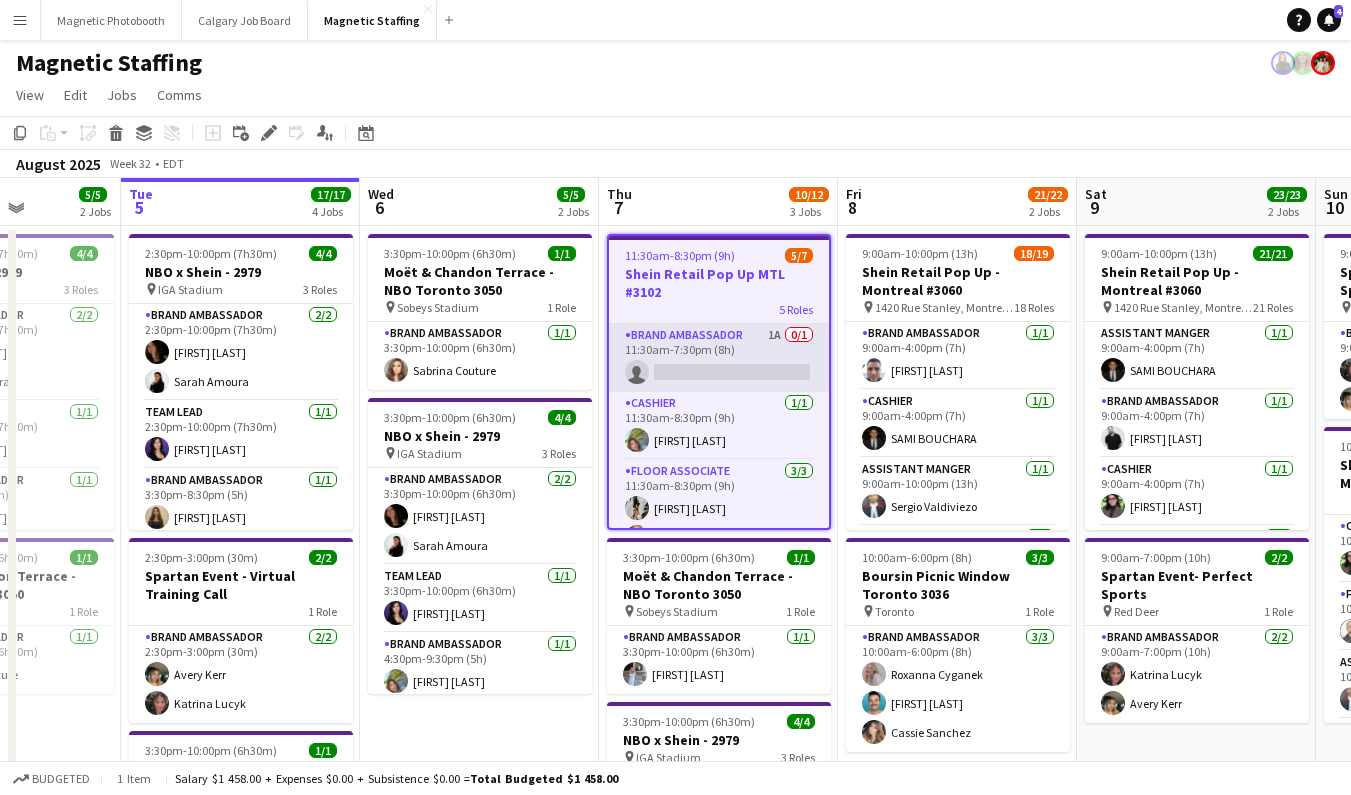 click on "Brand Ambassador   1A   0/1   11:30am-7:30pm (8h)
single-neutral-actions" at bounding box center (719, 358) 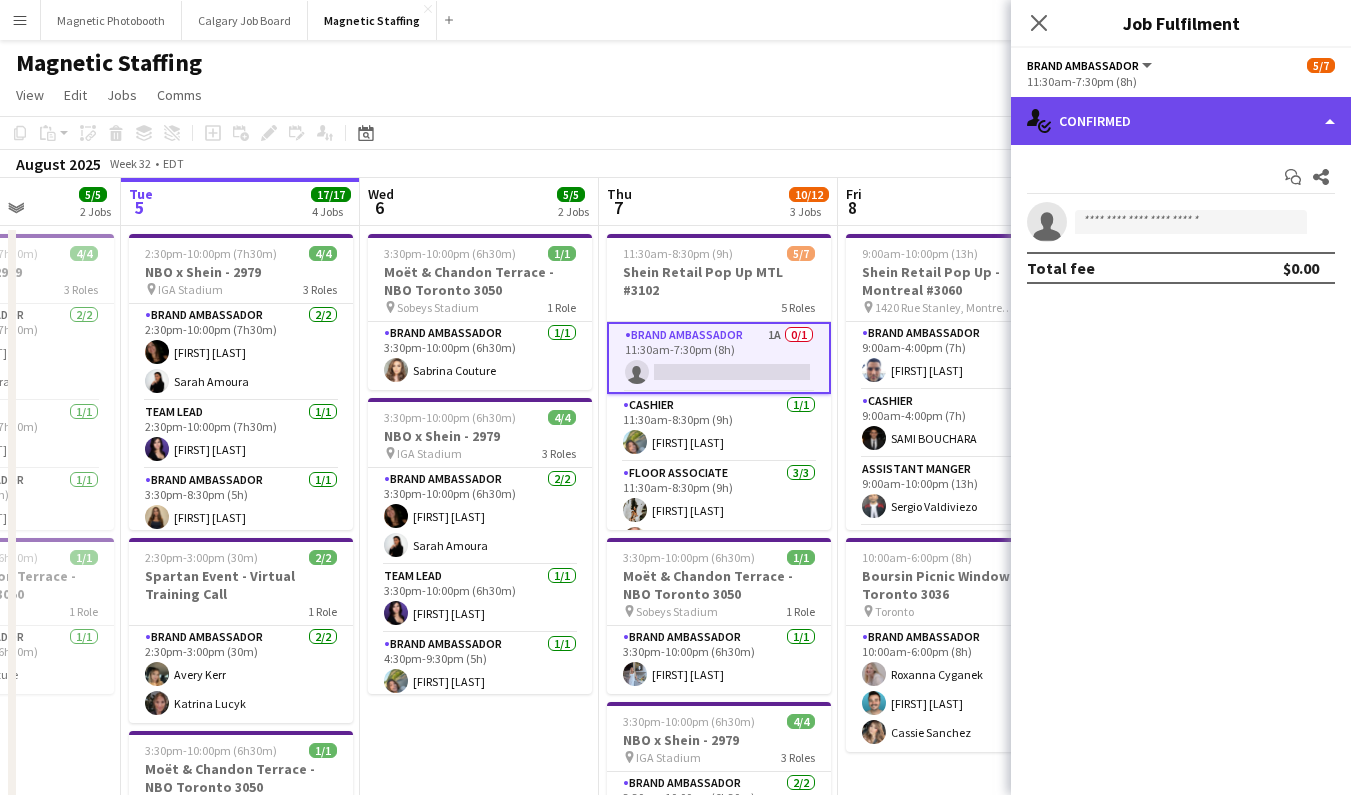 click on "single-neutral-actions-check-2
Confirmed" 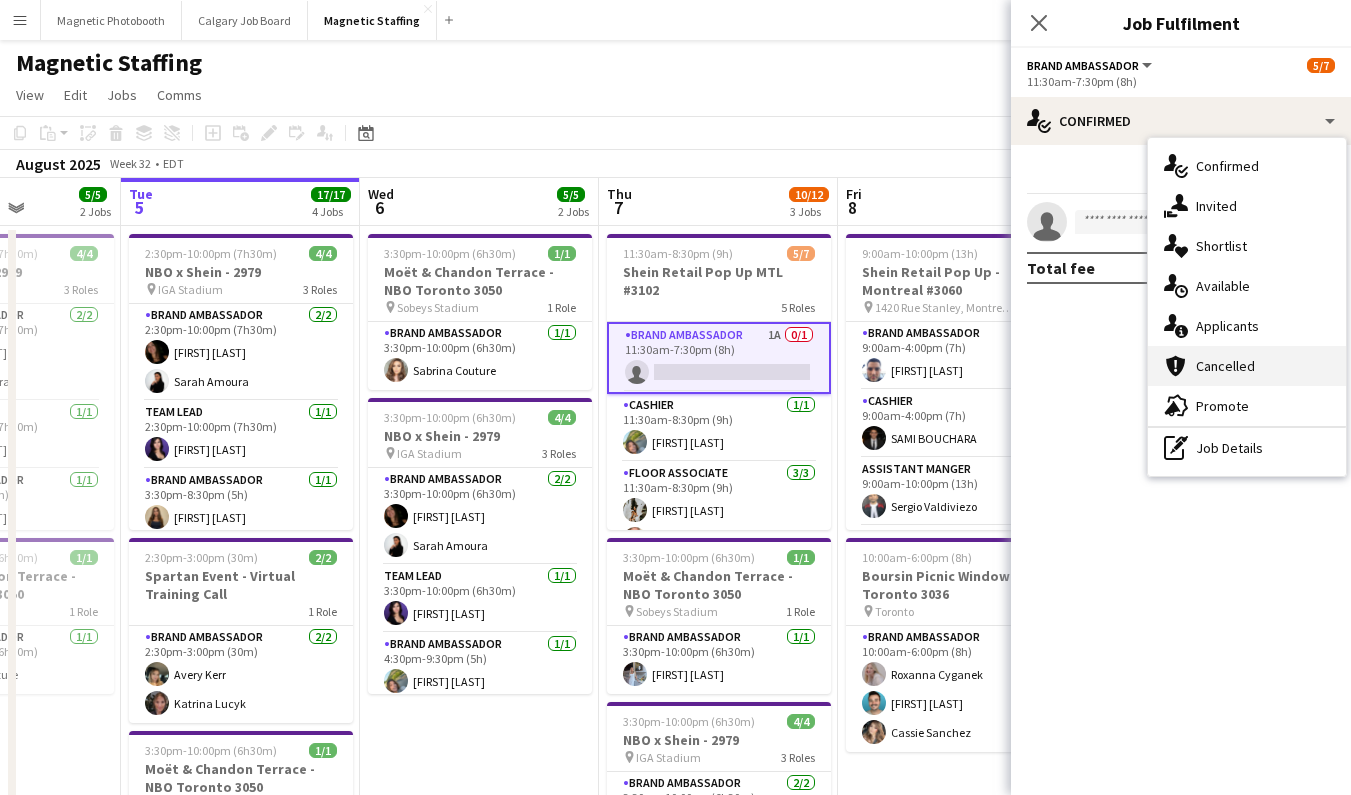 click on "cancellation
Cancelled" at bounding box center [1247, 366] 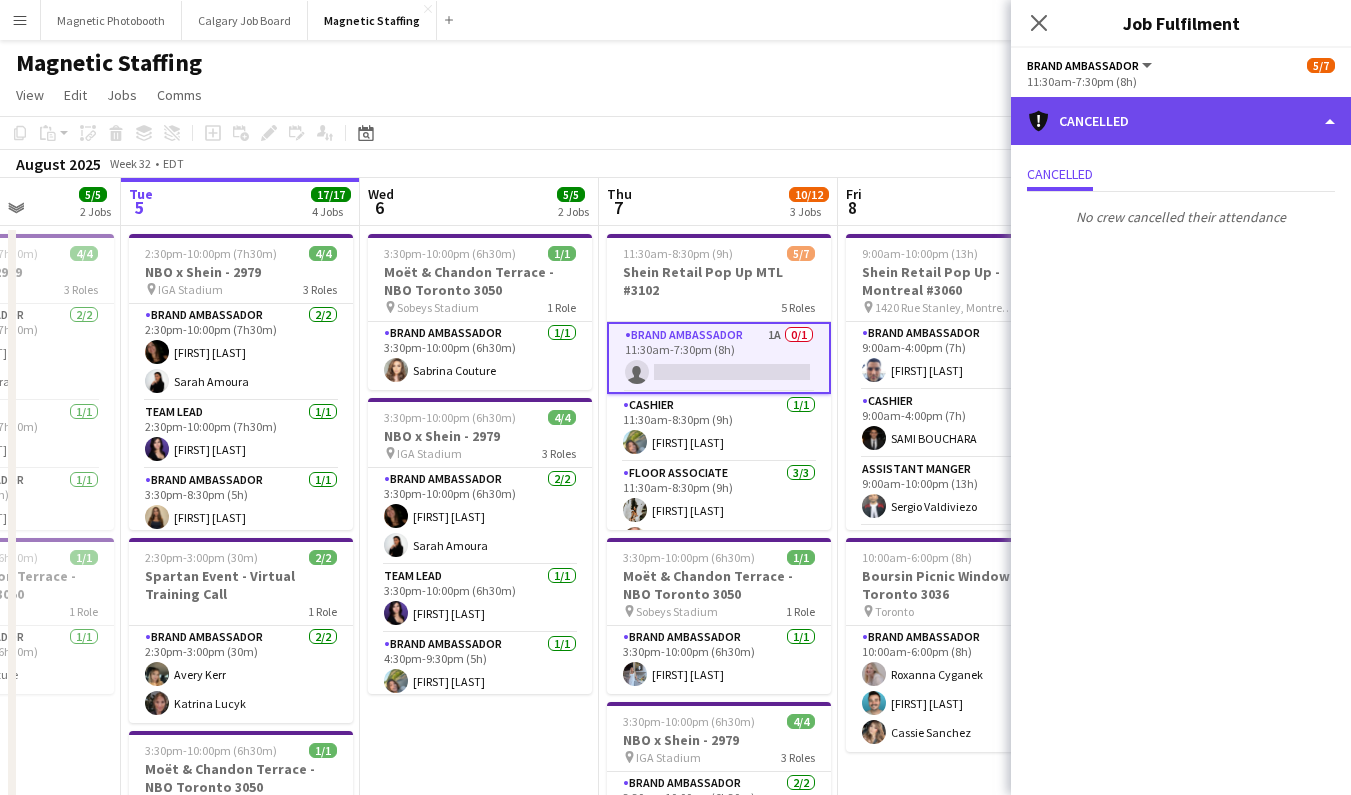 click on "cancellation
Cancelled" 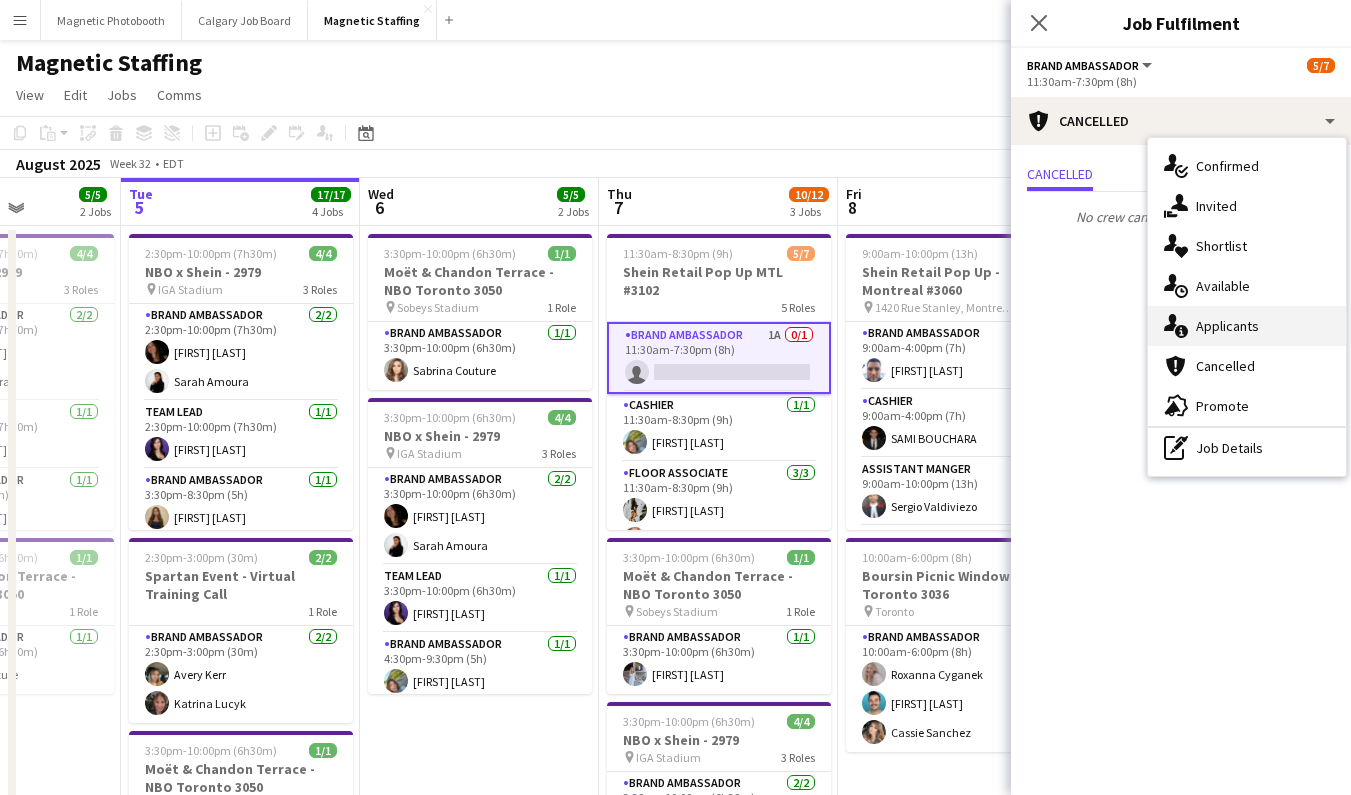 click on "single-neutral-actions-information
Applicants" at bounding box center [1247, 326] 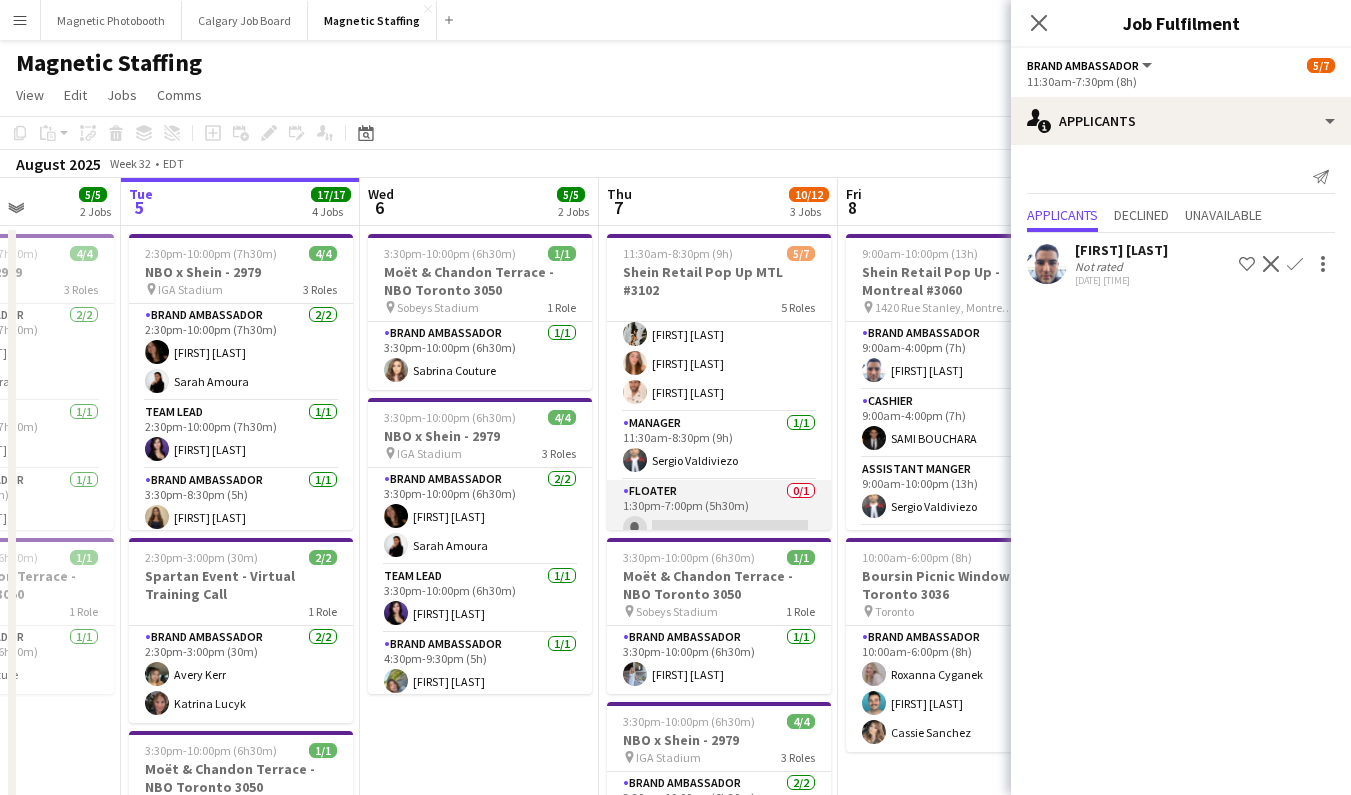 click on "Floater   0/1   1:30pm-7:00pm (5h30m)
single-neutral-actions" at bounding box center (719, 514) 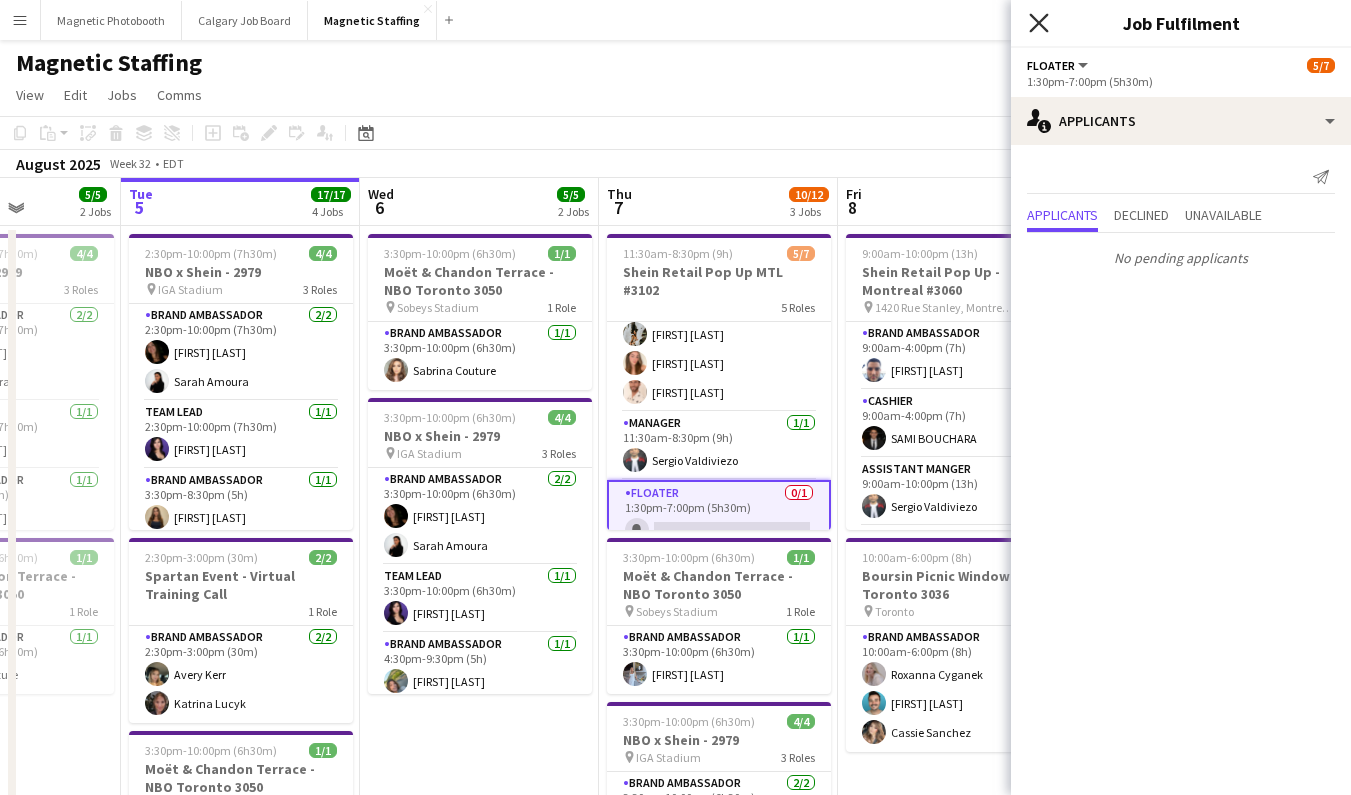 click on "Close pop-in" 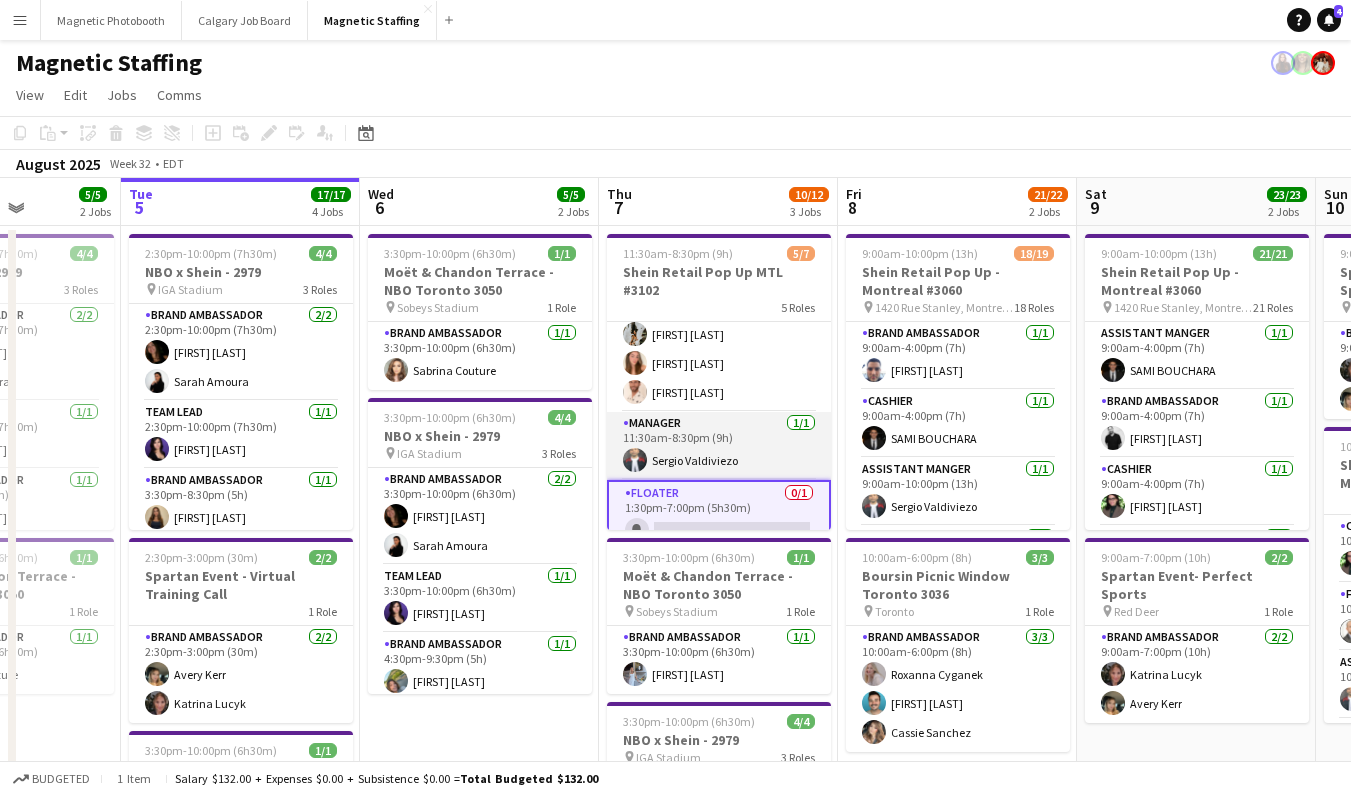 scroll, scrollTop: 0, scrollLeft: 0, axis: both 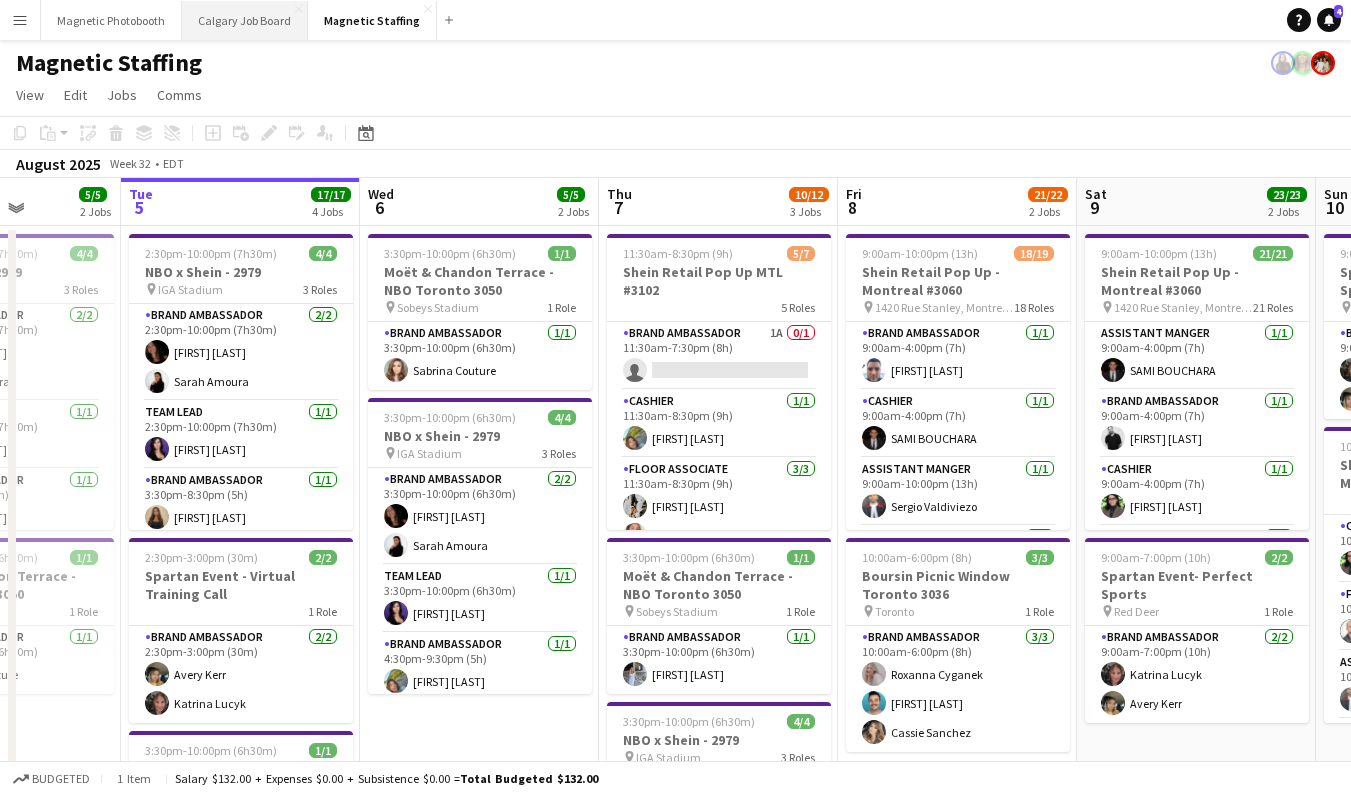 click on "Calgary Job Board
Close" at bounding box center (245, 20) 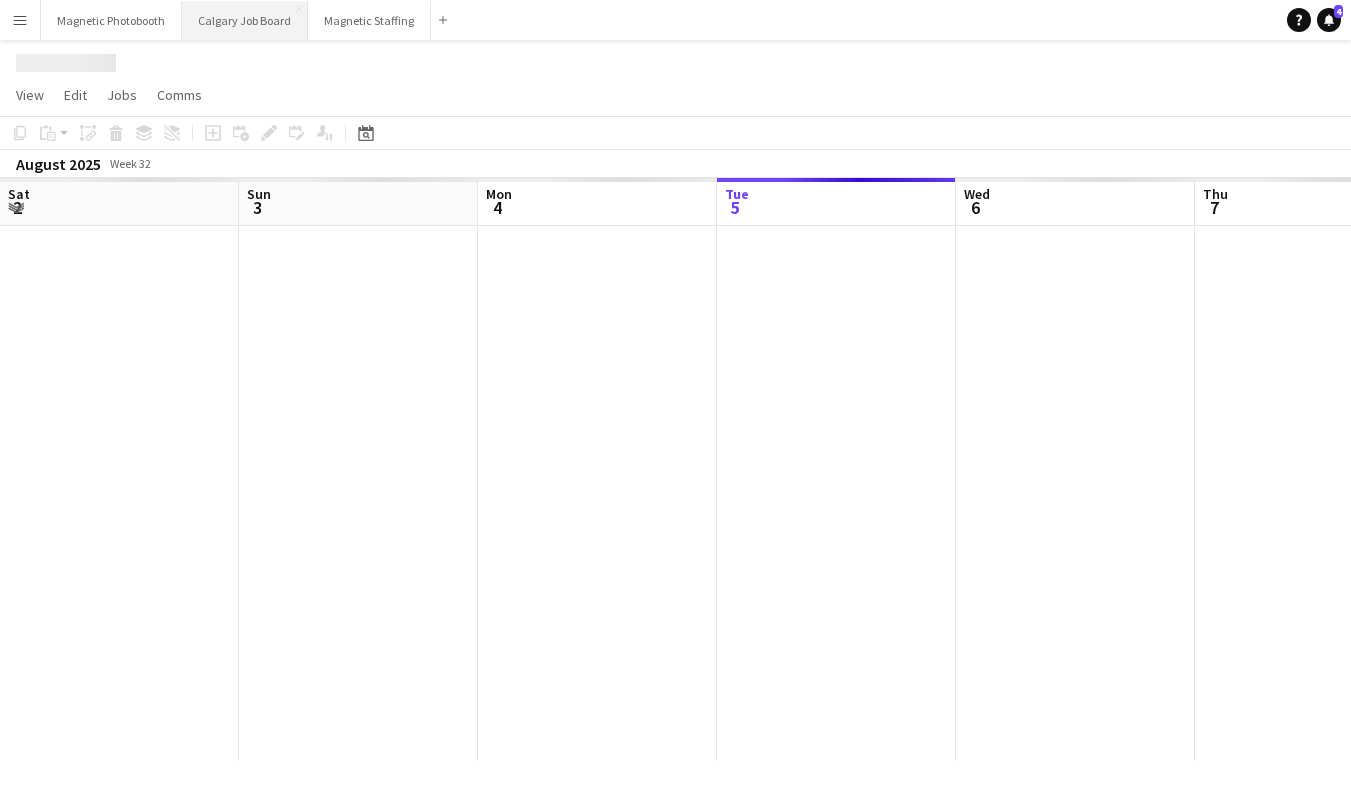 scroll, scrollTop: 0, scrollLeft: 478, axis: horizontal 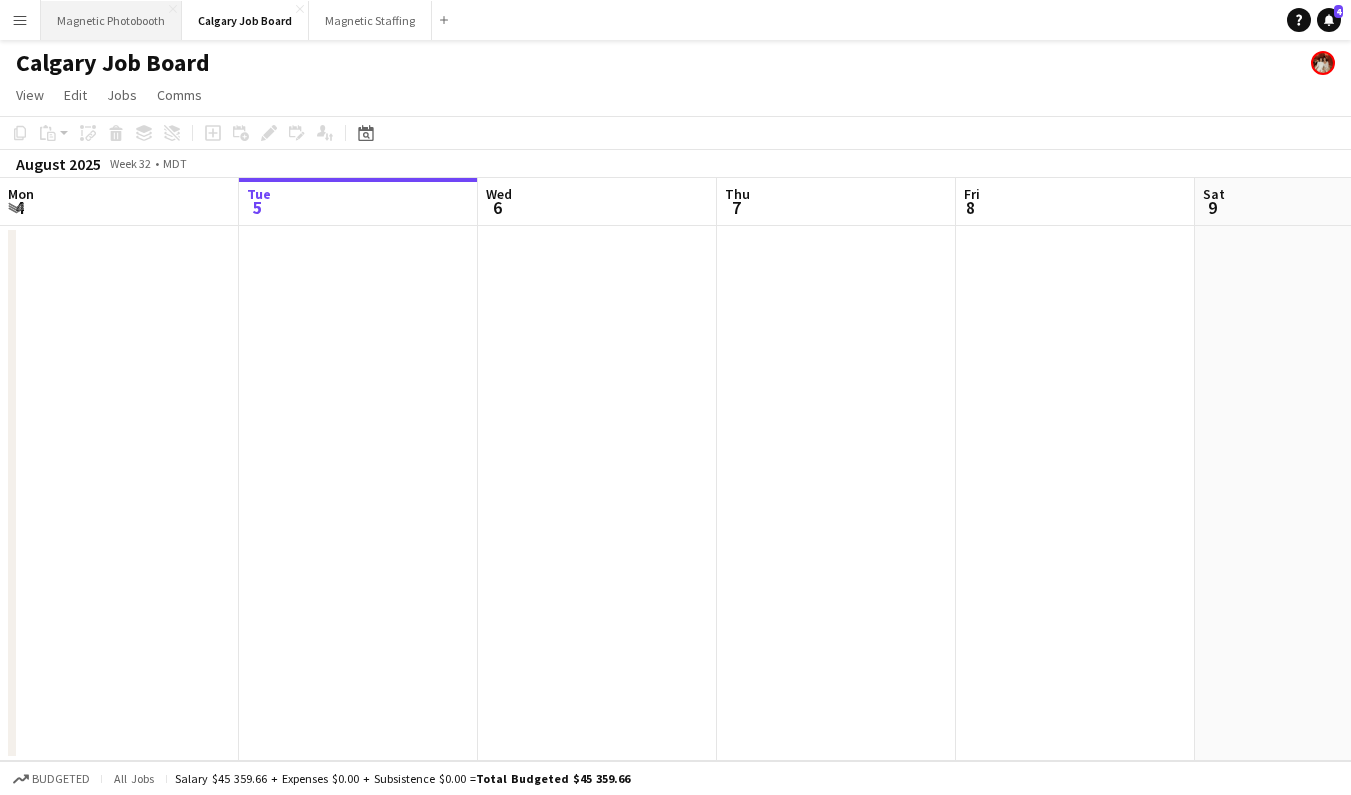 click on "Magnetic Photobooth
Close" at bounding box center [111, 20] 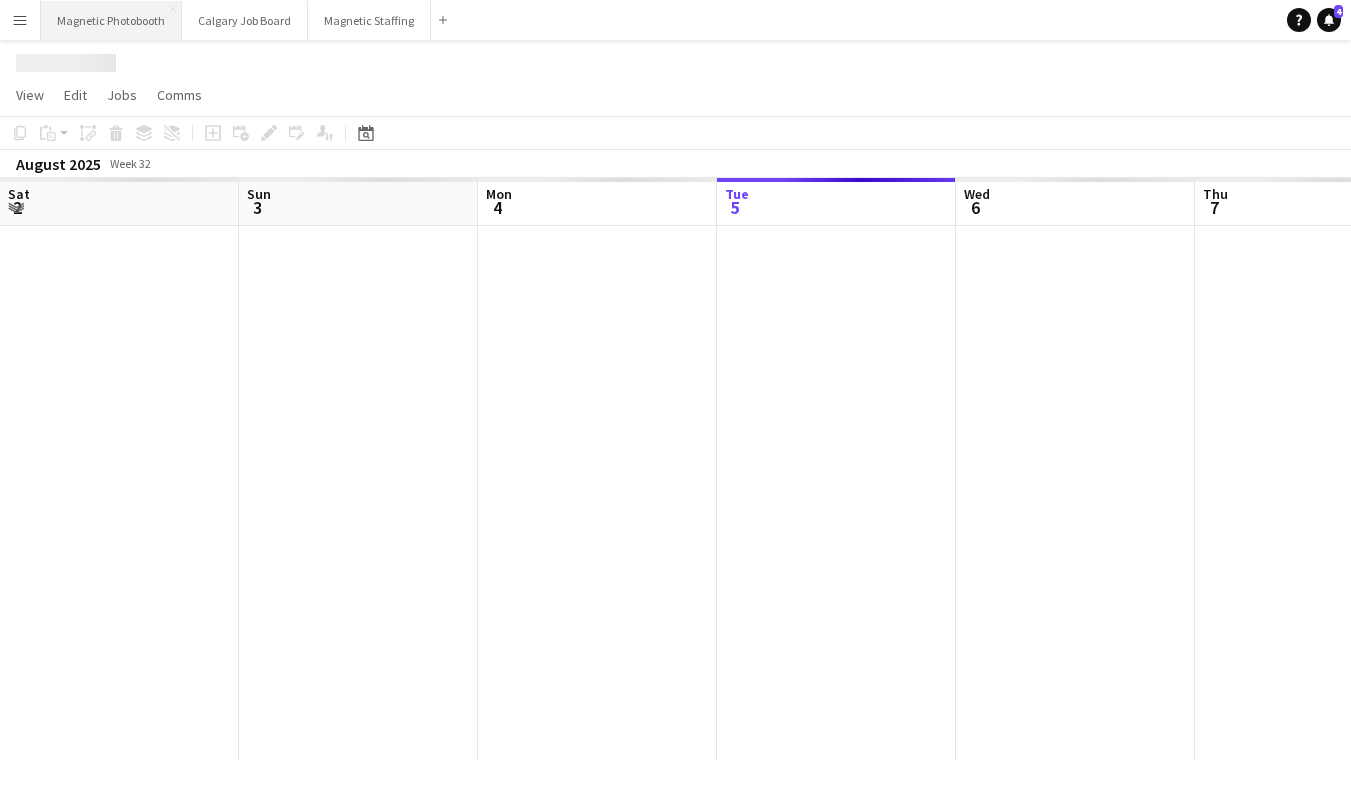 scroll, scrollTop: 0, scrollLeft: 478, axis: horizontal 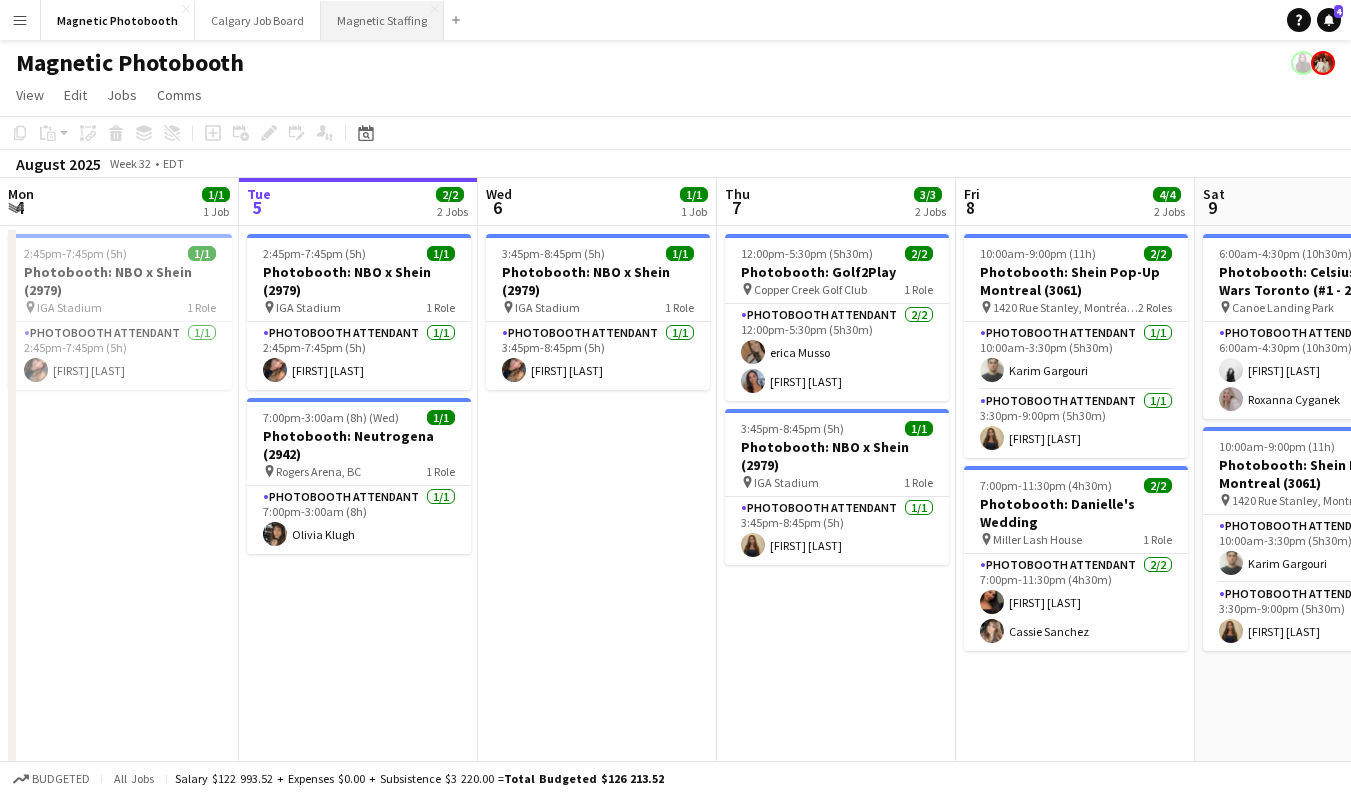 click on "Magnetic Staffing
Close" at bounding box center [382, 20] 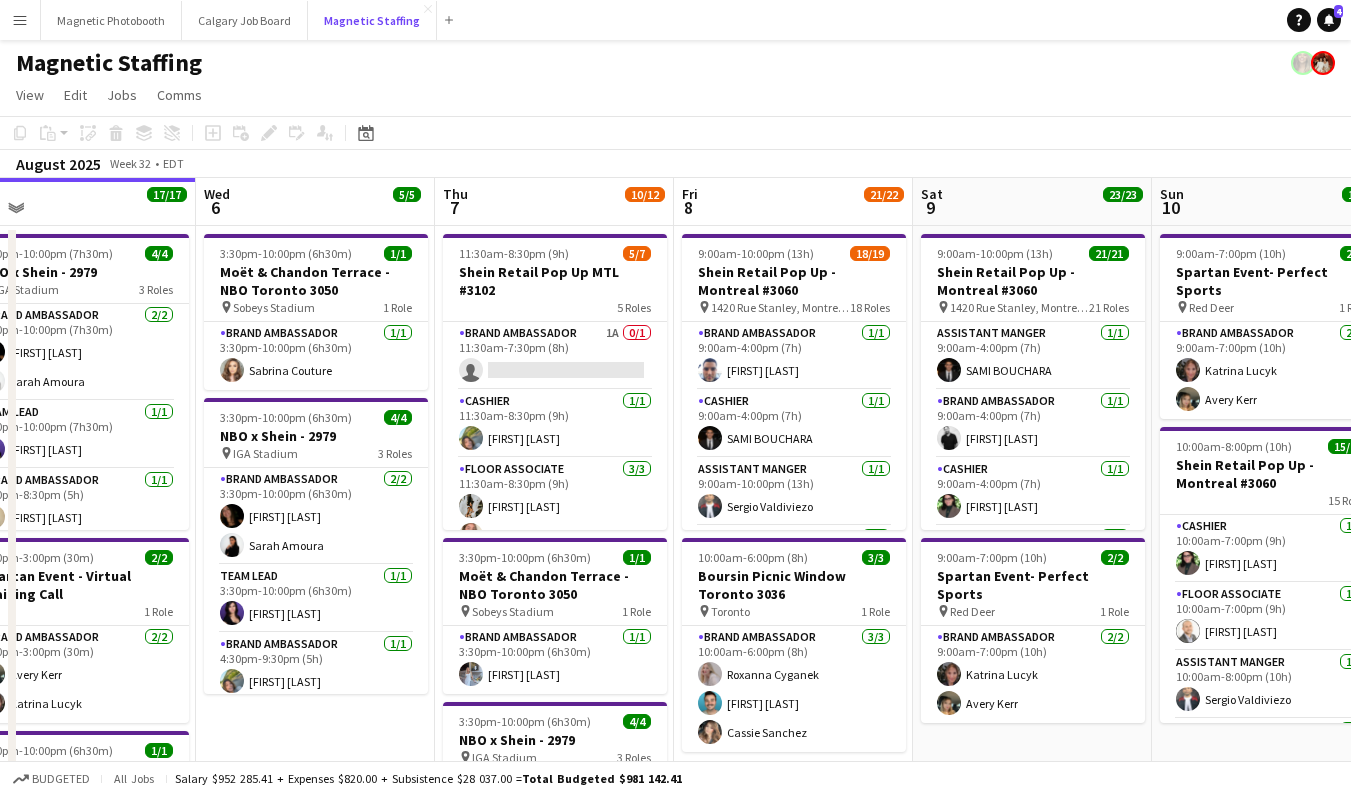 scroll, scrollTop: 0, scrollLeft: 769, axis: horizontal 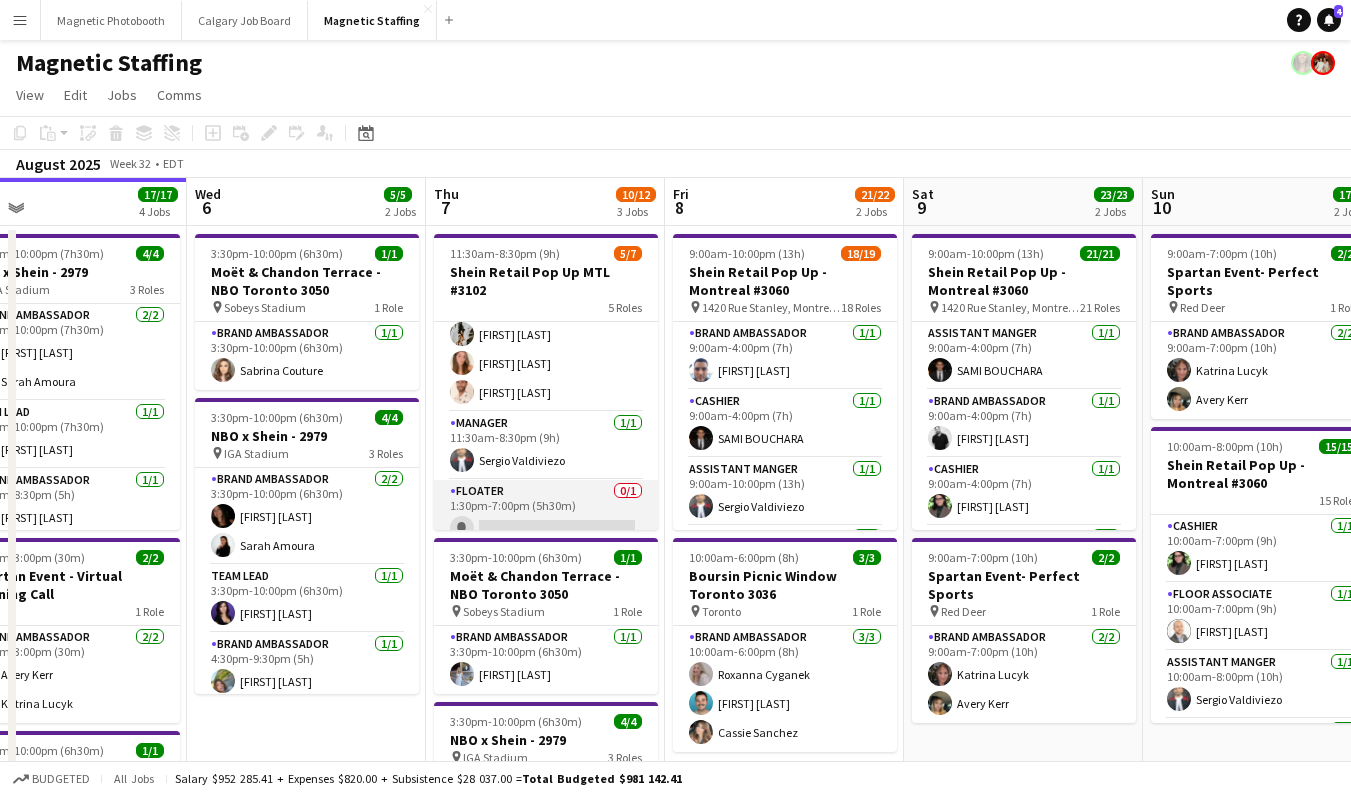 click on "Floater   0/1   1:30pm-7:00pm (5h30m)
single-neutral-actions" at bounding box center [546, 514] 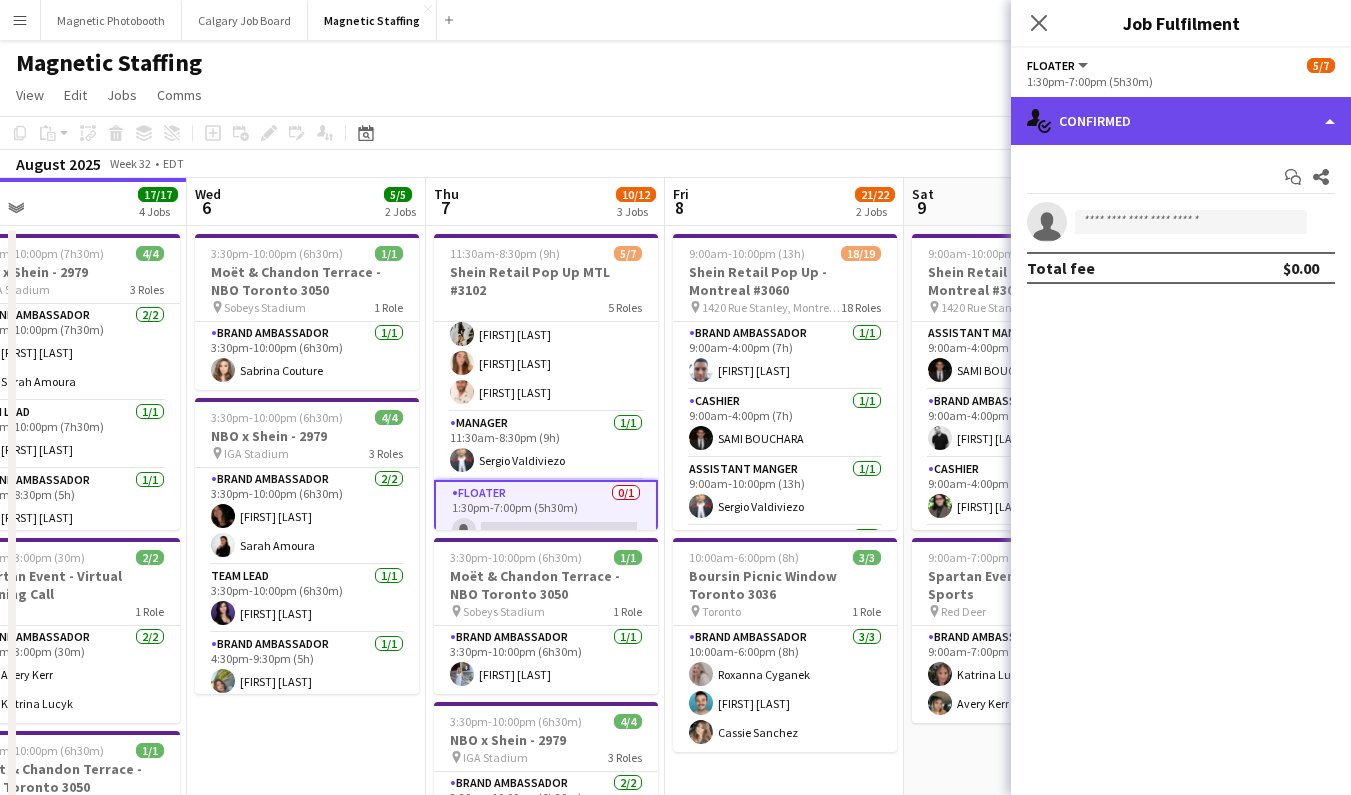 click on "single-neutral-actions-check-2
Confirmed" 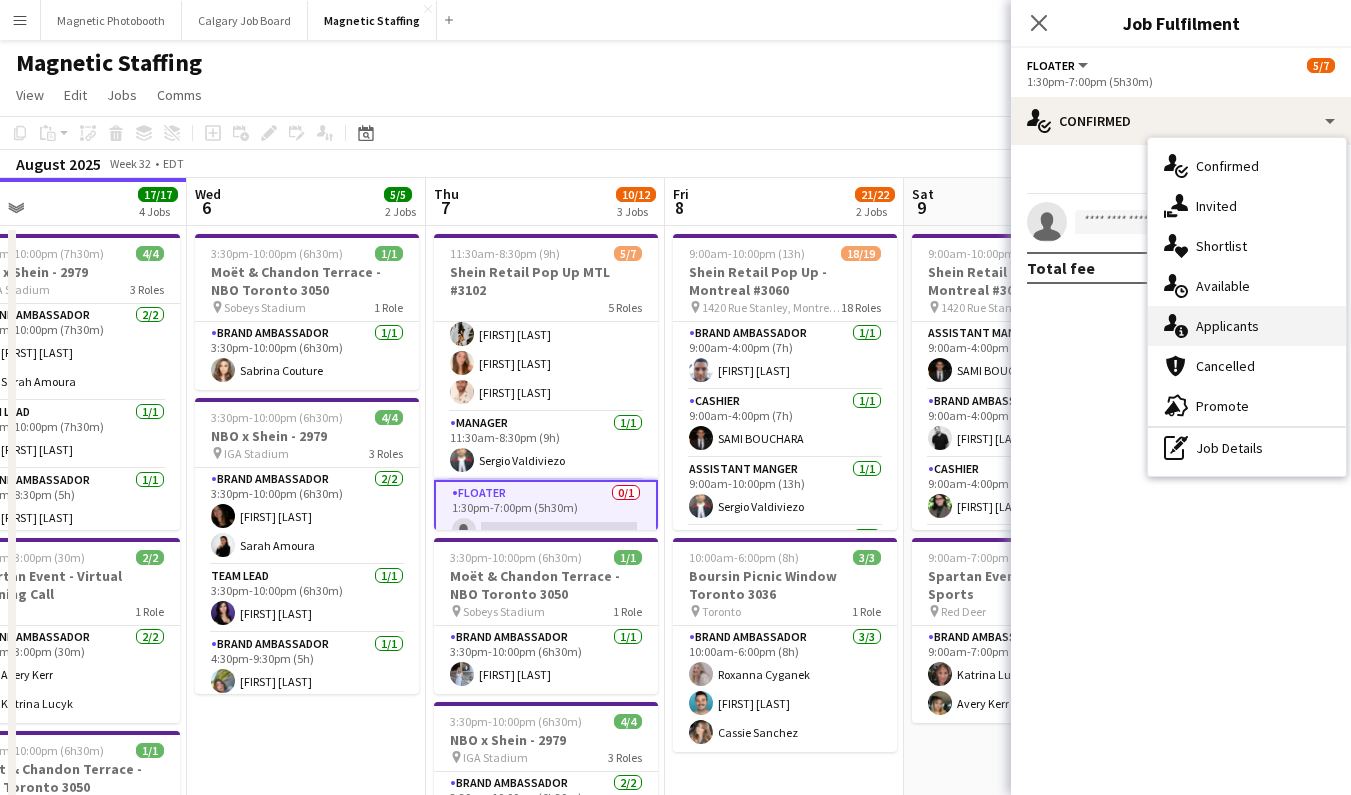 click on "single-neutral-actions-information
Applicants" at bounding box center [1247, 326] 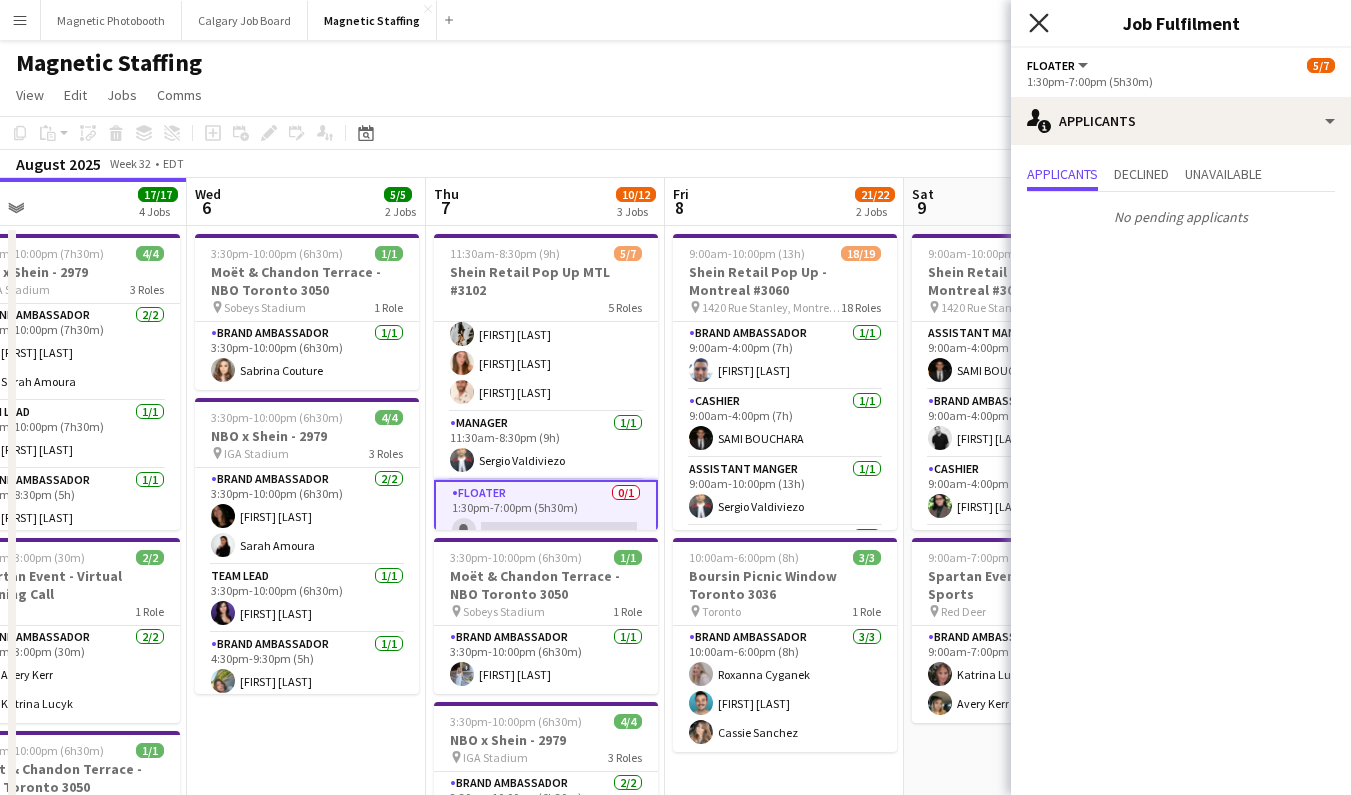 click 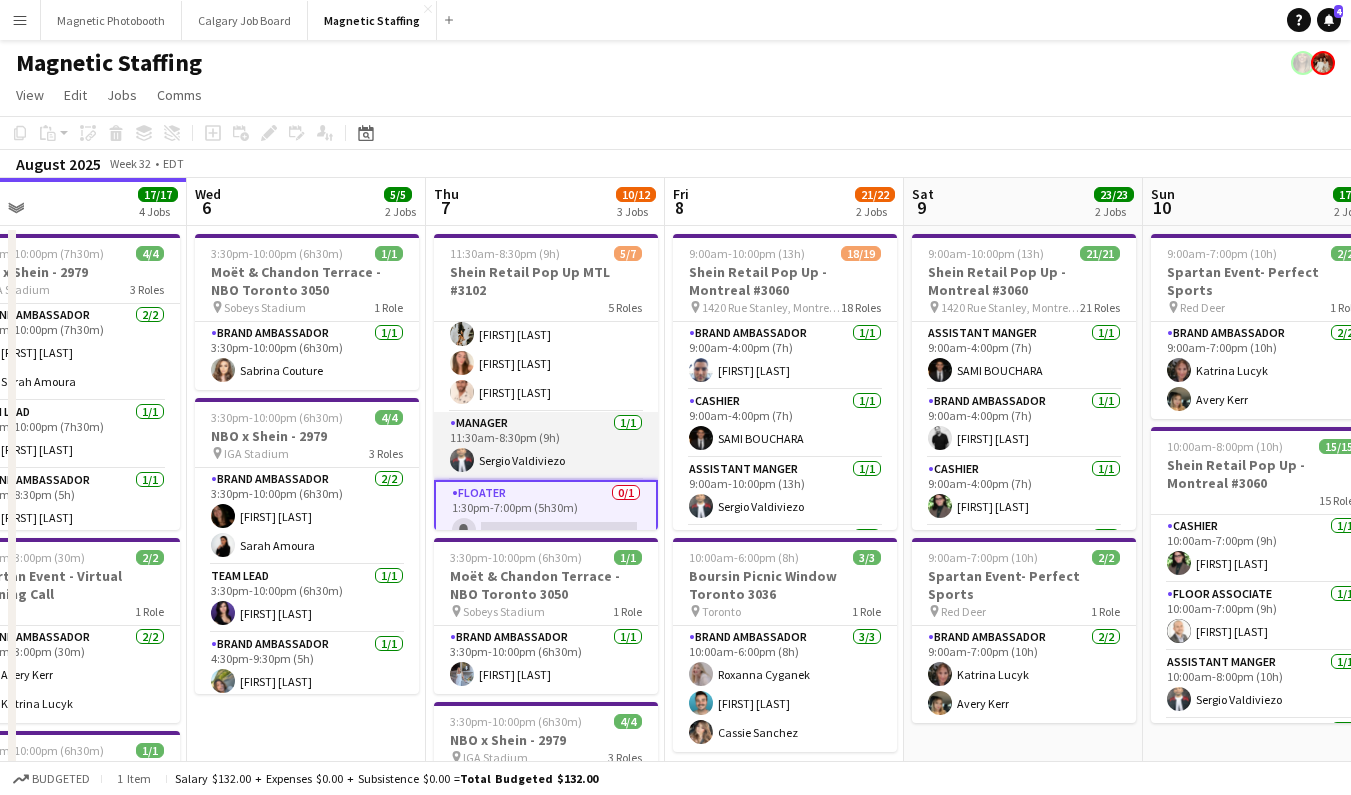 scroll, scrollTop: 0, scrollLeft: 0, axis: both 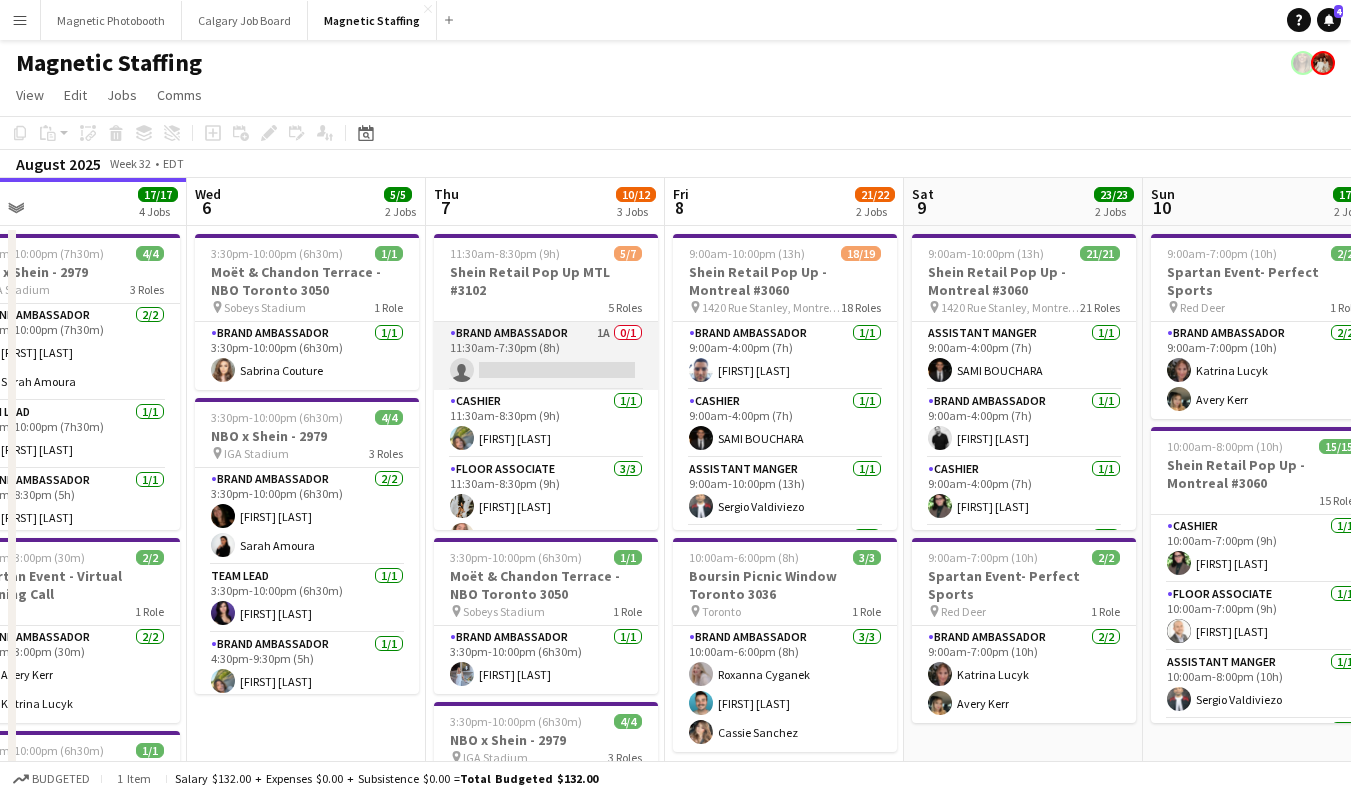 click on "Brand Ambassador   1A   0/1   11:30am-7:30pm (8h)
single-neutral-actions" at bounding box center [546, 356] 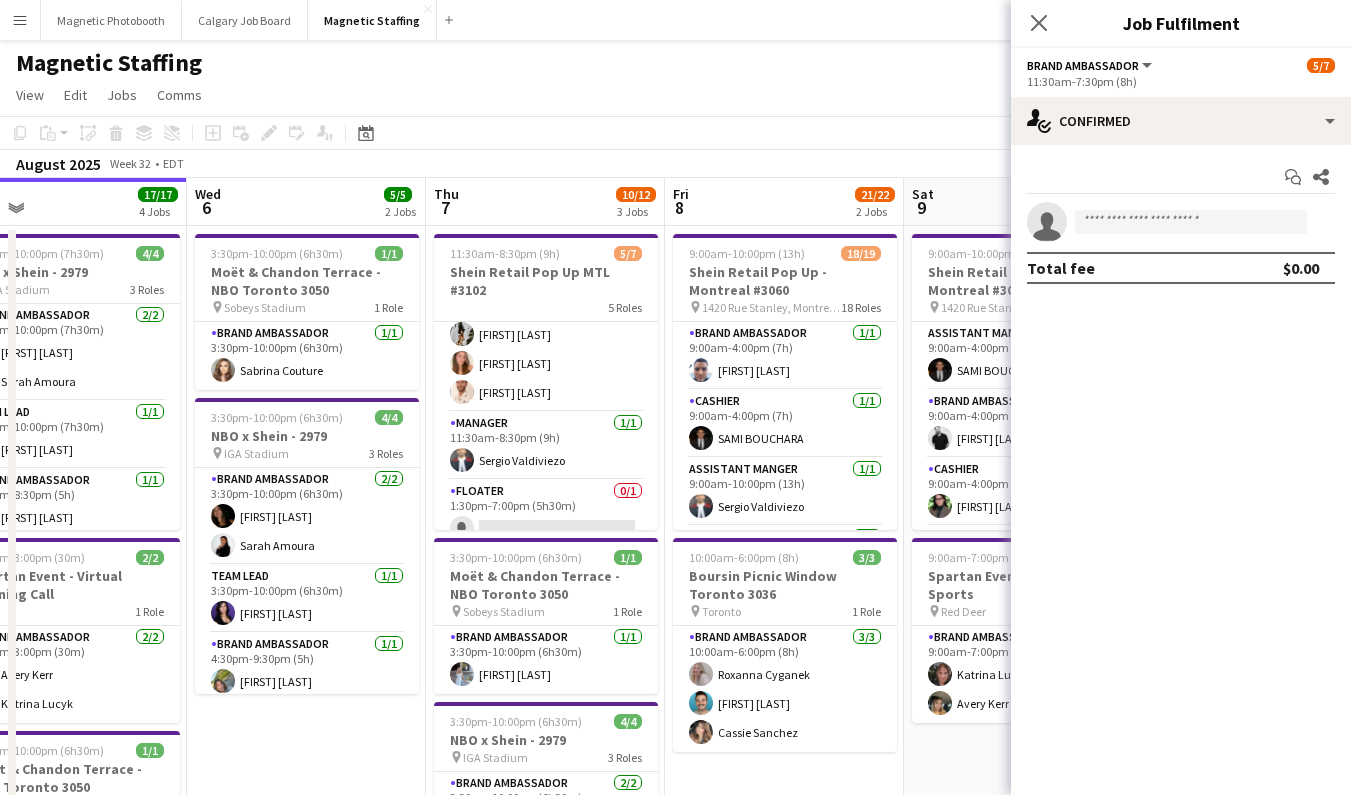scroll, scrollTop: 173, scrollLeft: 0, axis: vertical 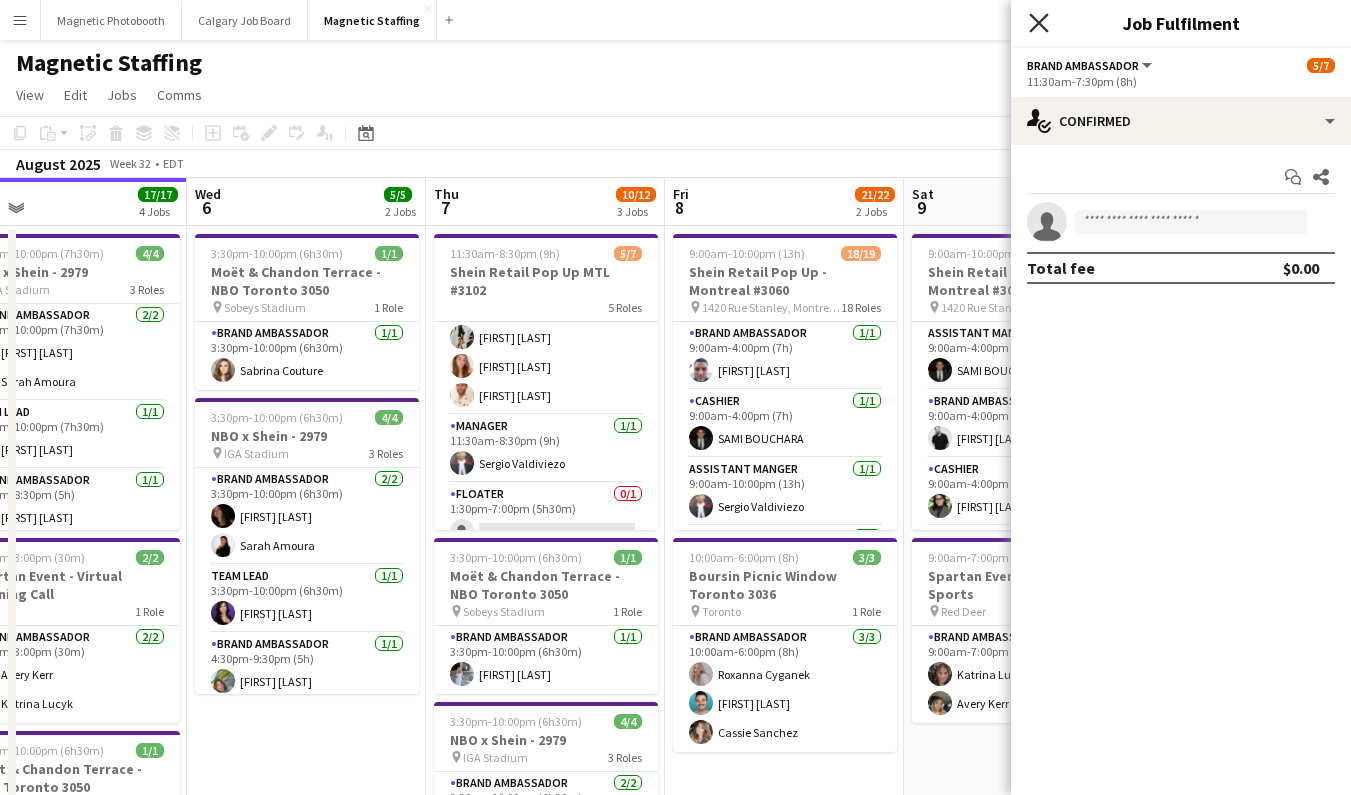 click on "Close pop-in" 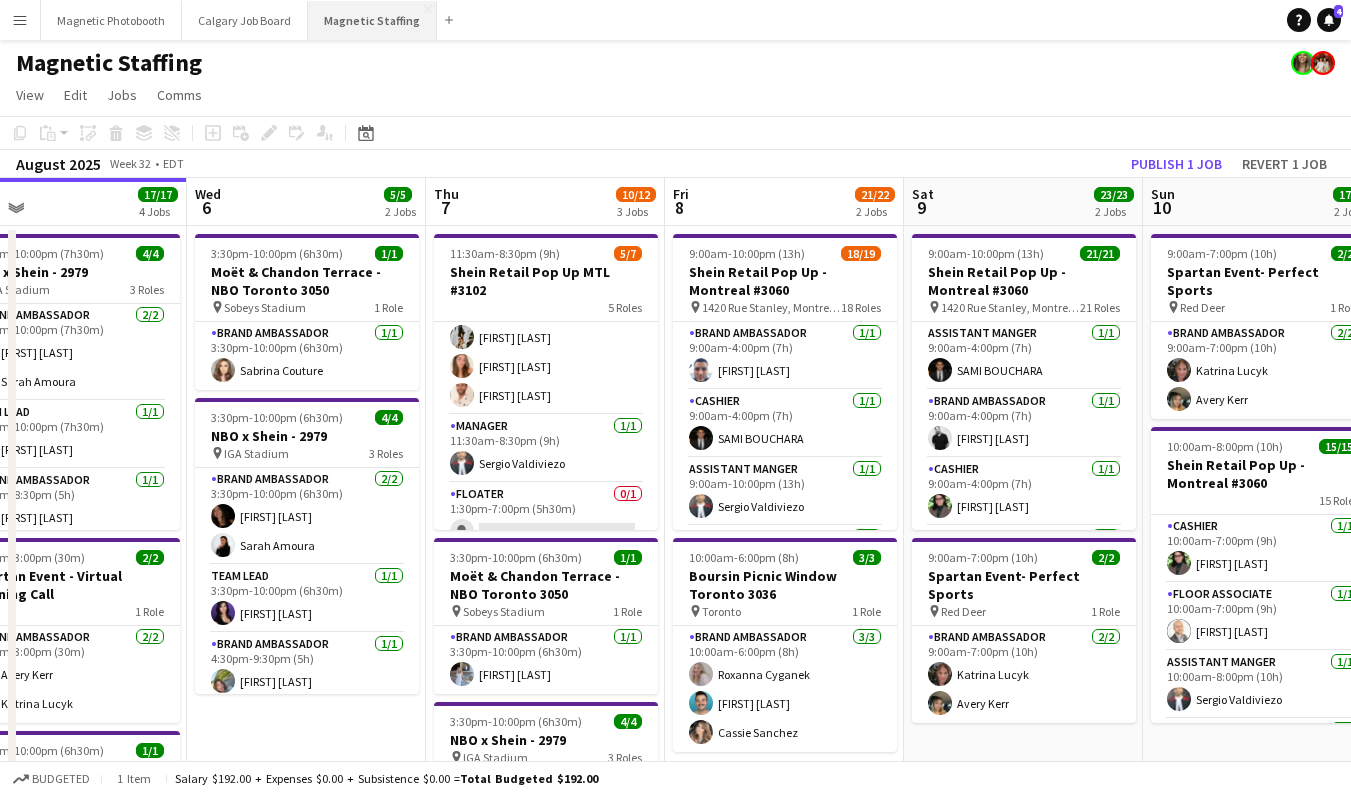 click on "Magnetic Staffing
Close" at bounding box center [372, 20] 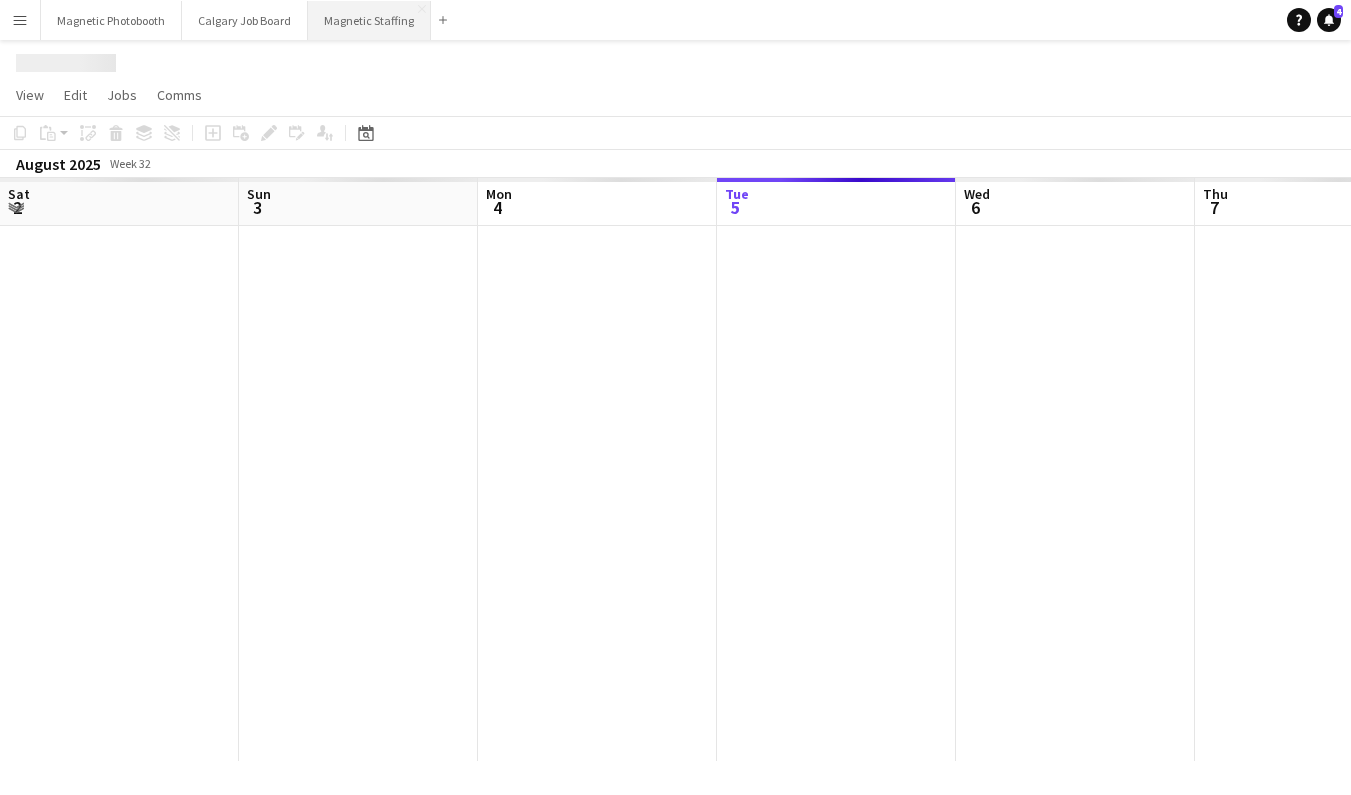 scroll, scrollTop: 0, scrollLeft: 478, axis: horizontal 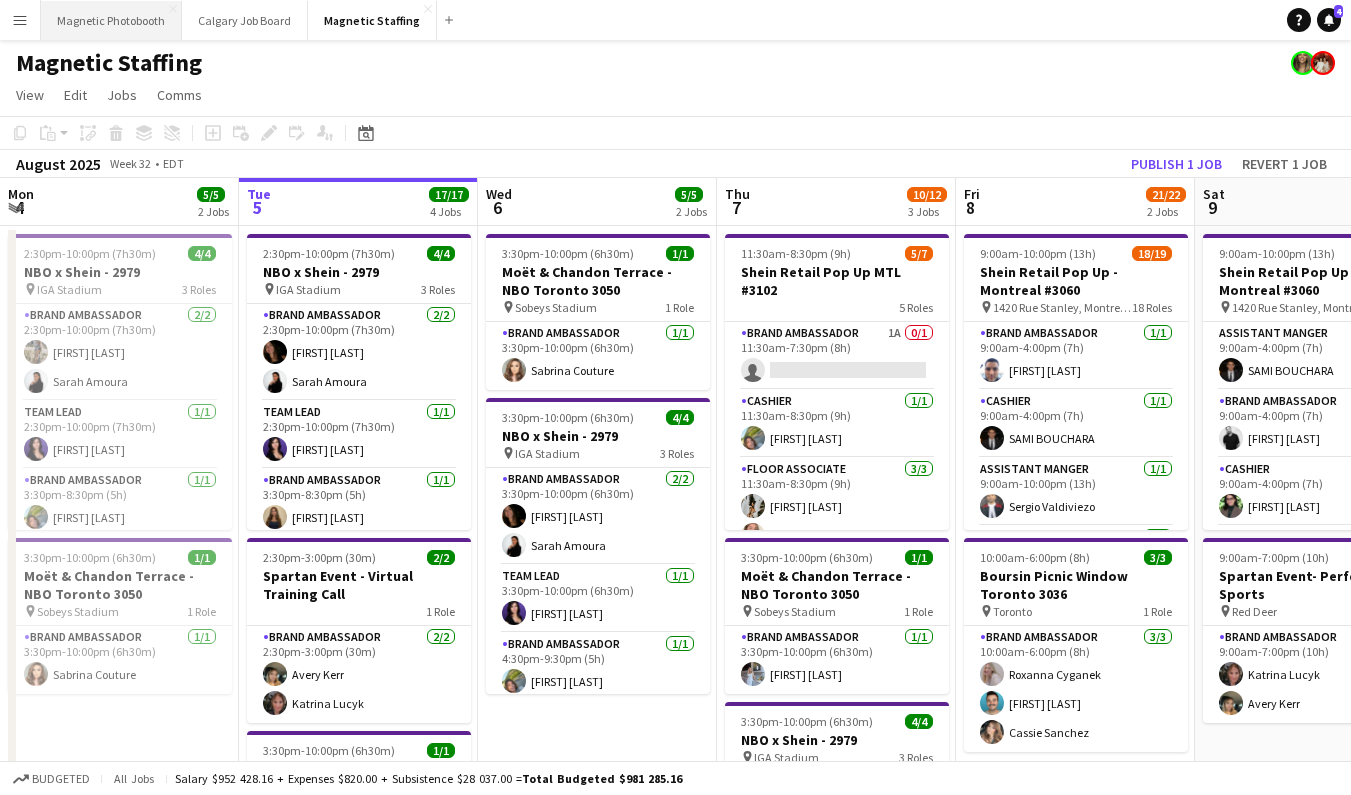 click on "Magnetic Photobooth
Close" at bounding box center [111, 20] 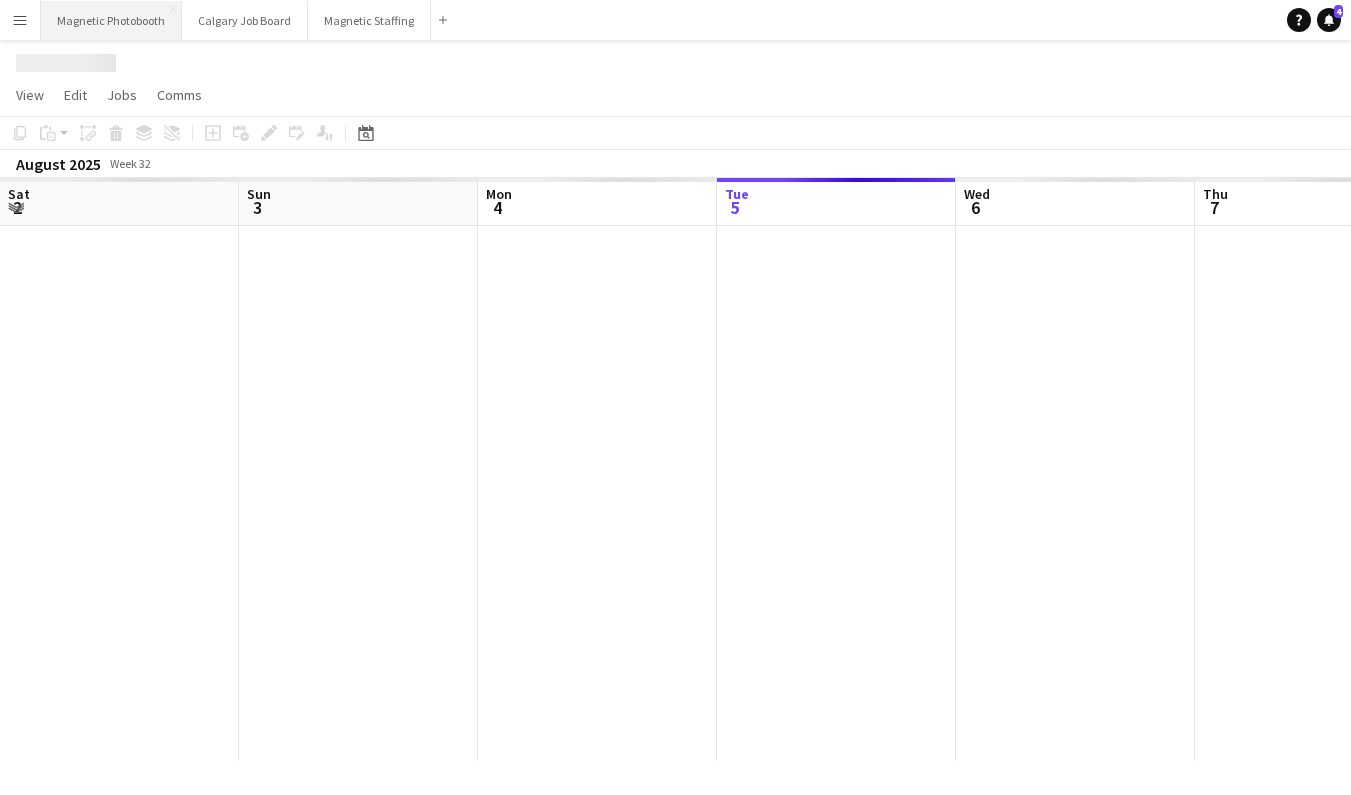 scroll, scrollTop: 0, scrollLeft: 478, axis: horizontal 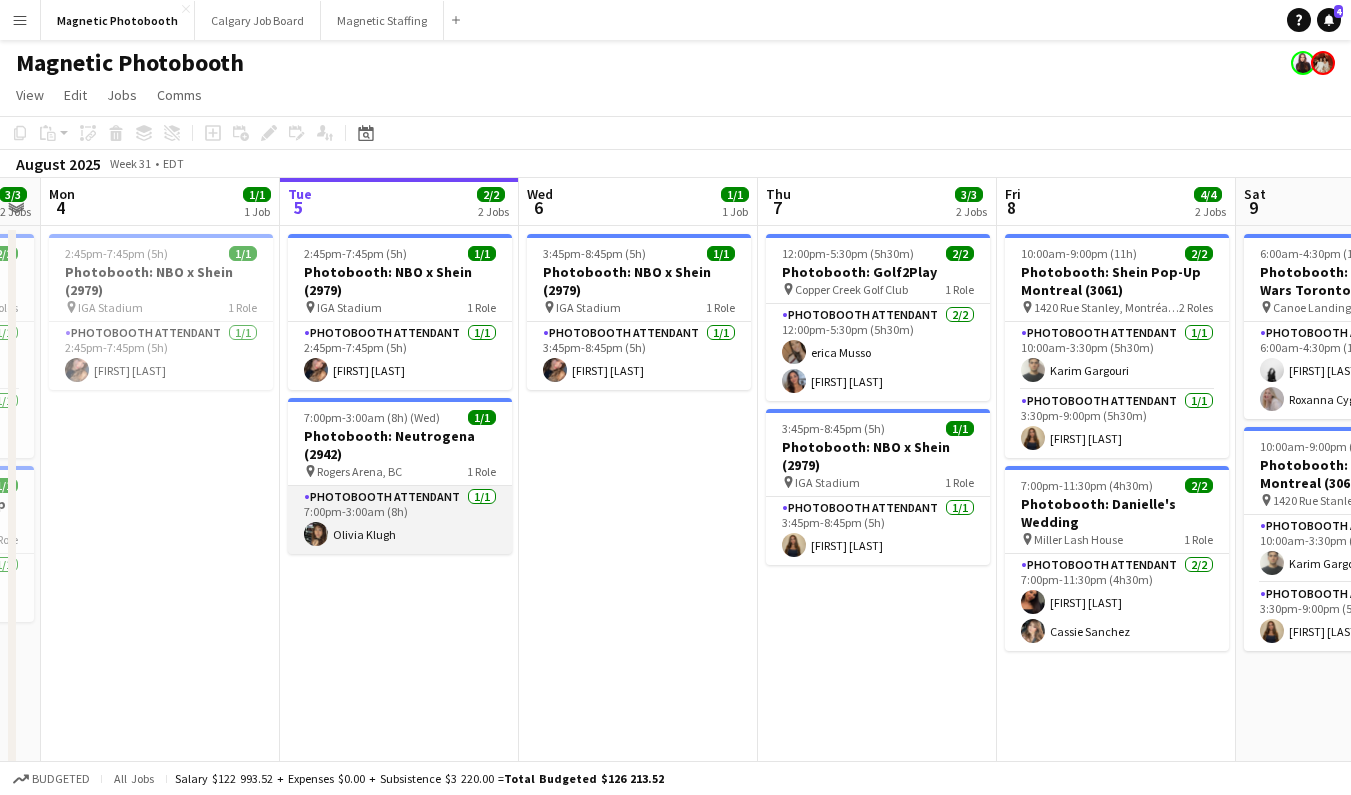 click on "Photobooth Attendant 1/1 [TIME]
Olivia Klugh" at bounding box center [400, 520] 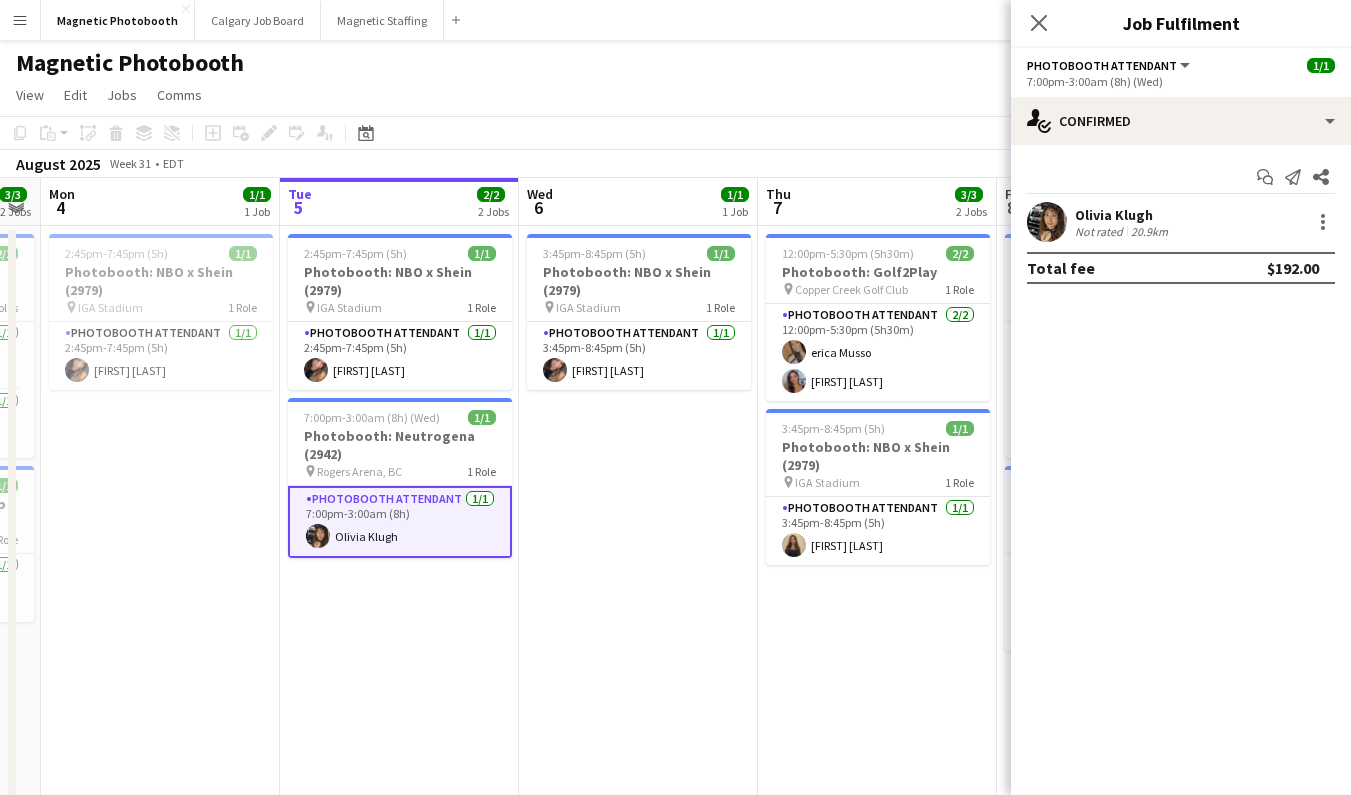 click on "[FIRST] [LAST] Not rated 20.9km" at bounding box center [1181, 222] 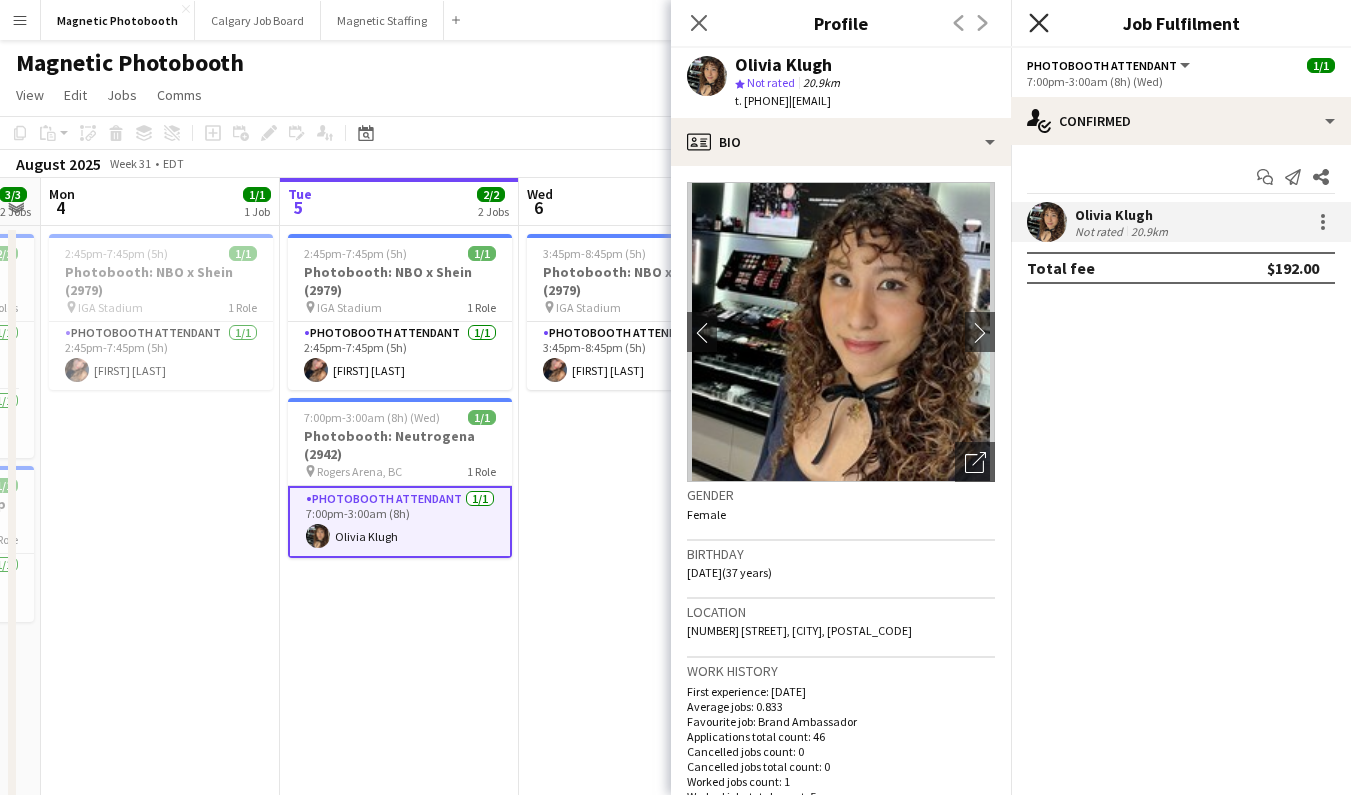 click on "Close pop-in" 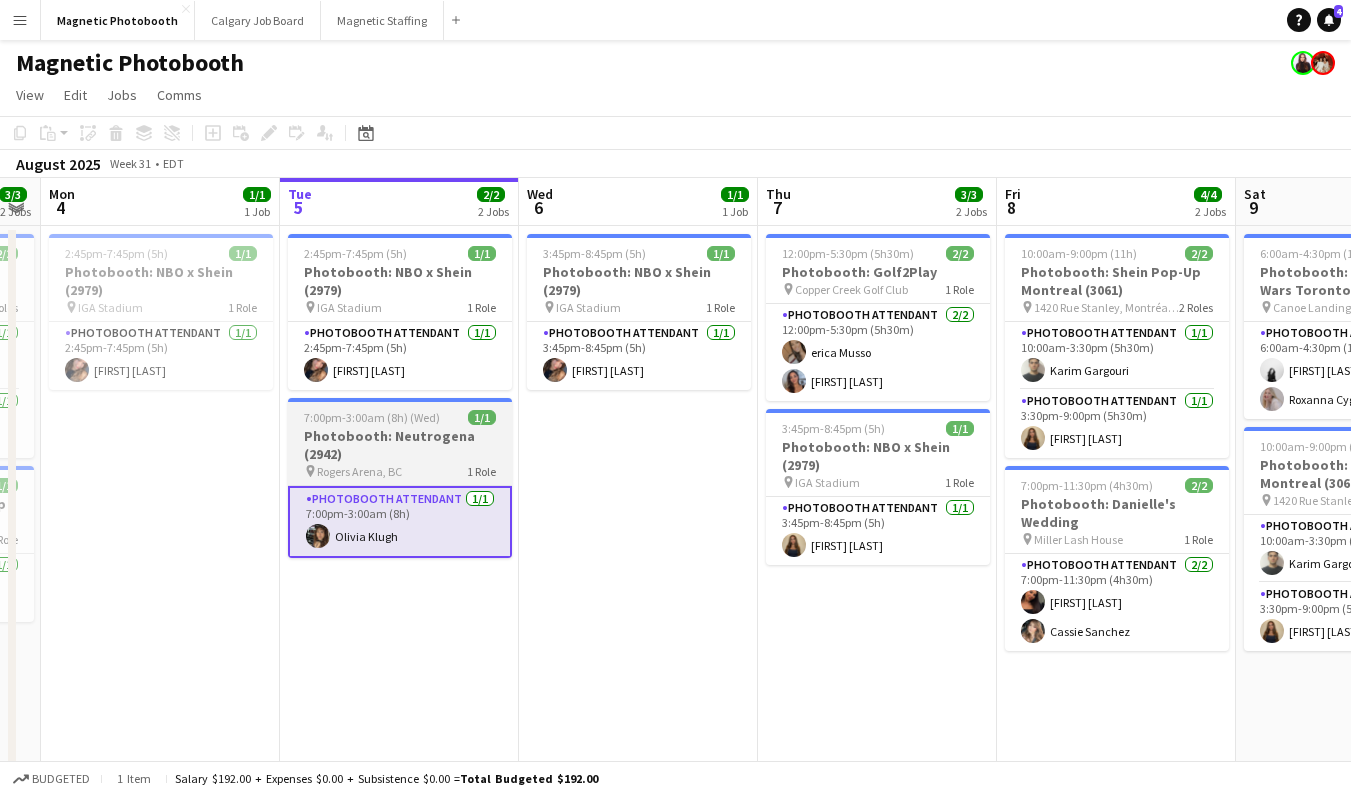 click on "Photobooth: Neutrogena (2942)" at bounding box center [400, 445] 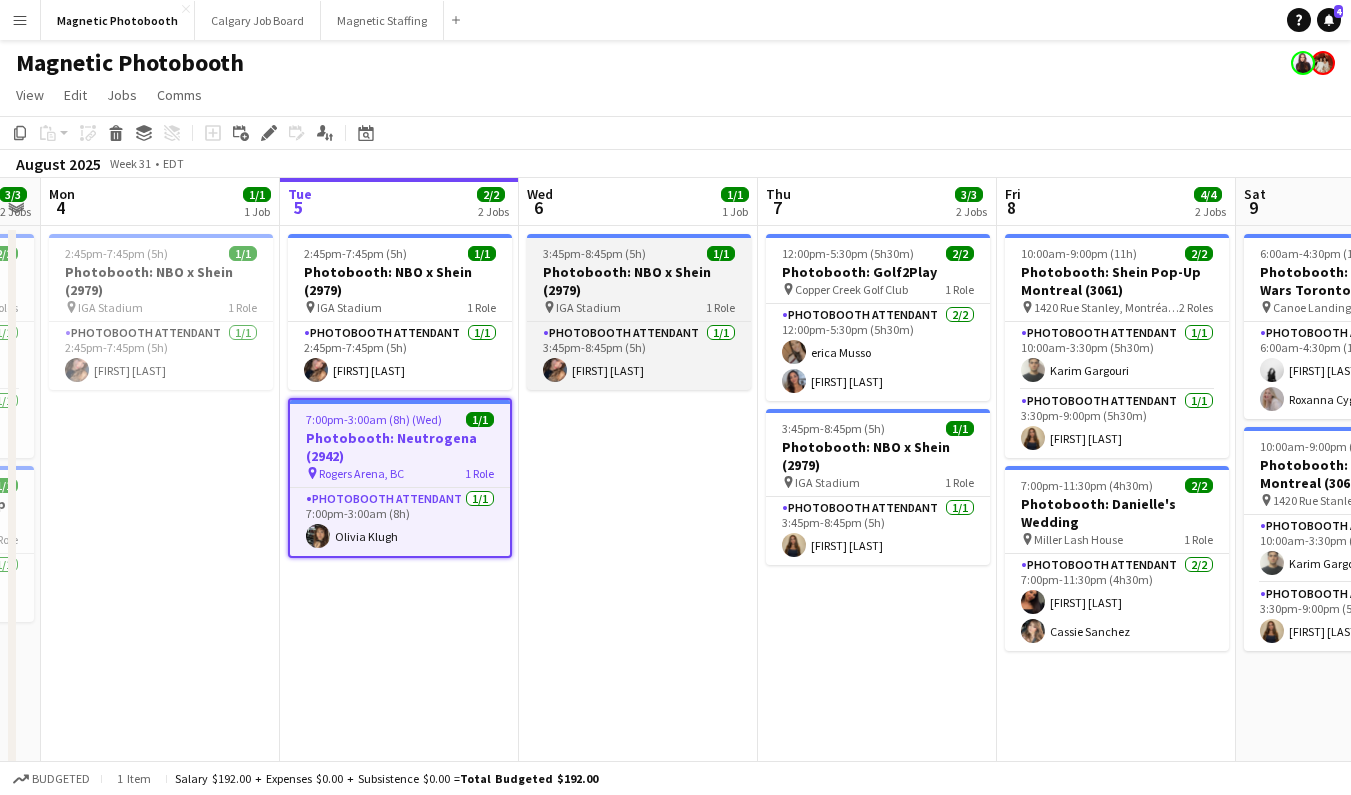 click on "Photobooth: NBO x Shein (2979)" at bounding box center (639, 281) 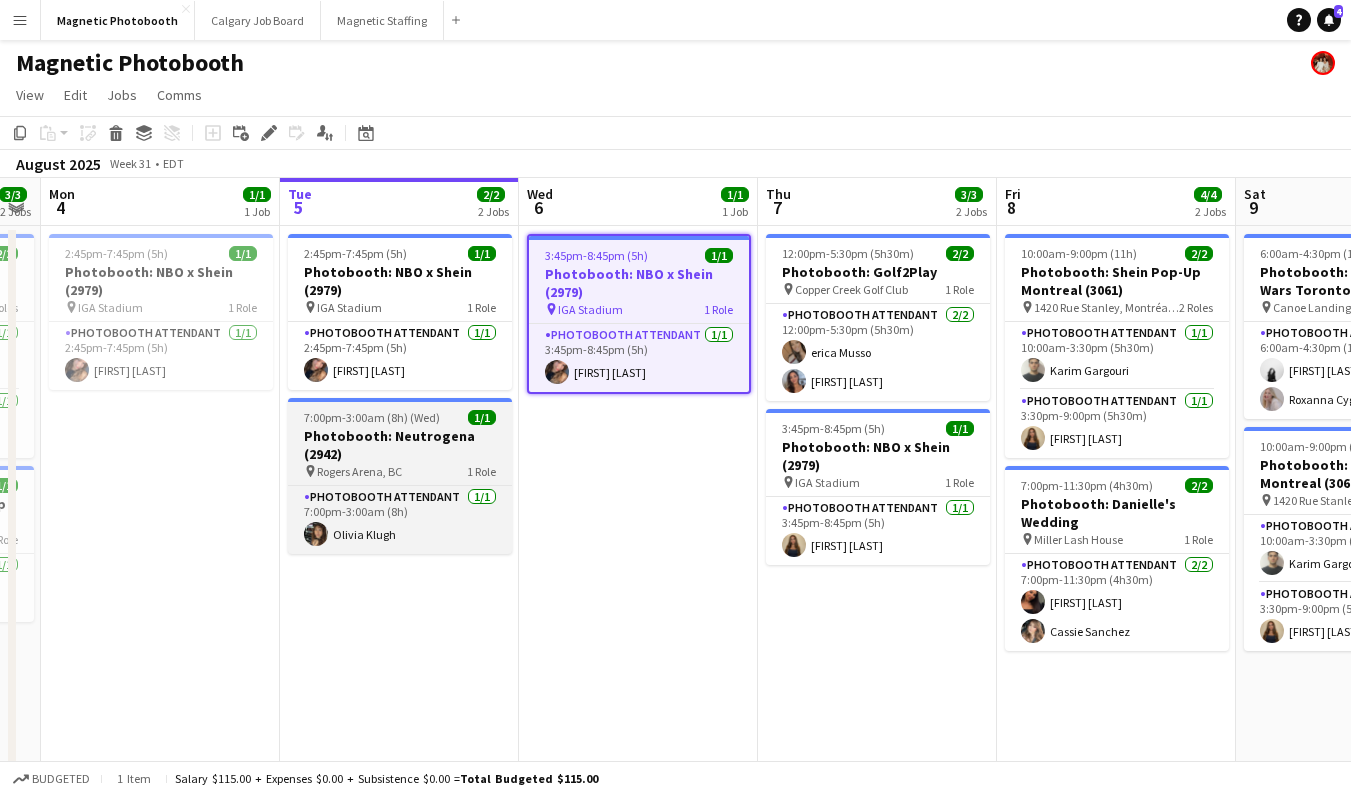 click 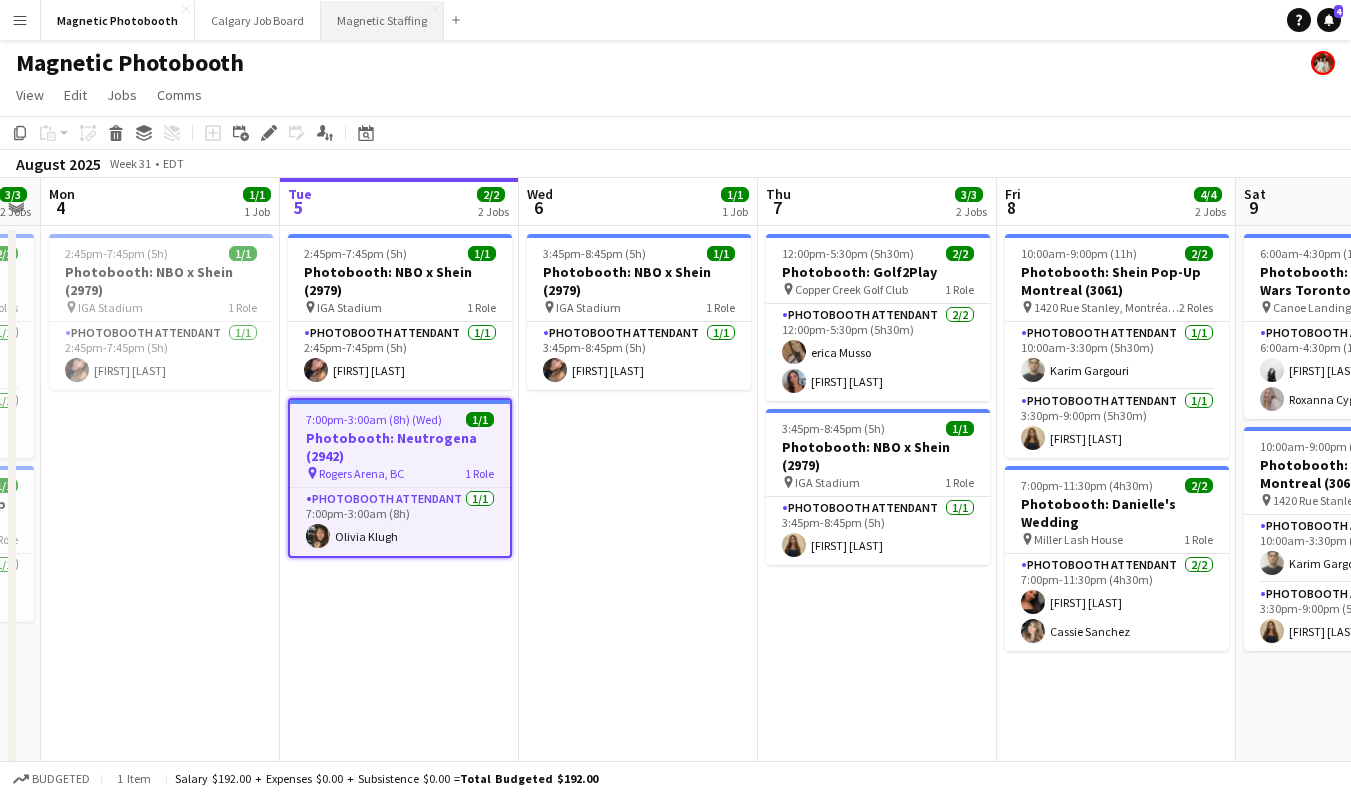 click on "Magnetic Staffing
Close" at bounding box center (382, 20) 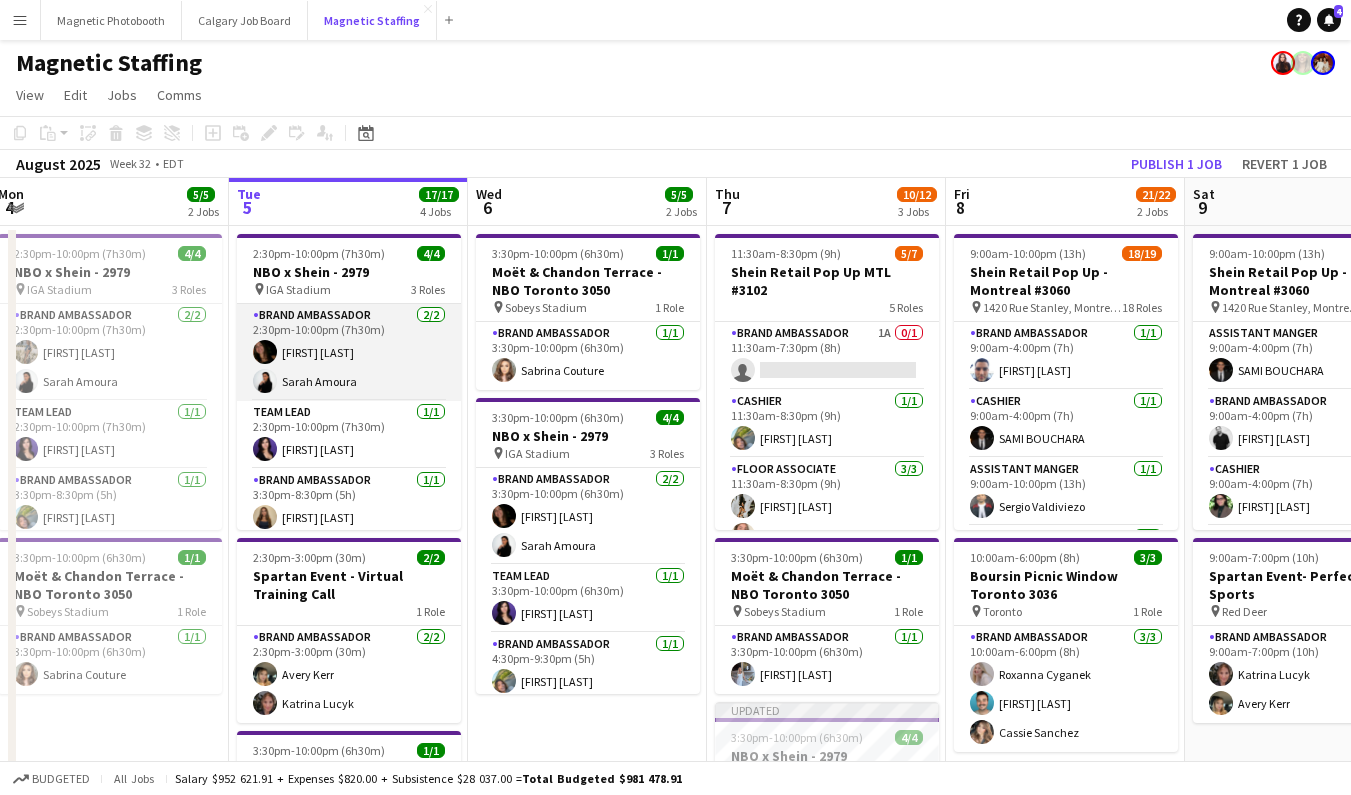 scroll, scrollTop: 0, scrollLeft: 490, axis: horizontal 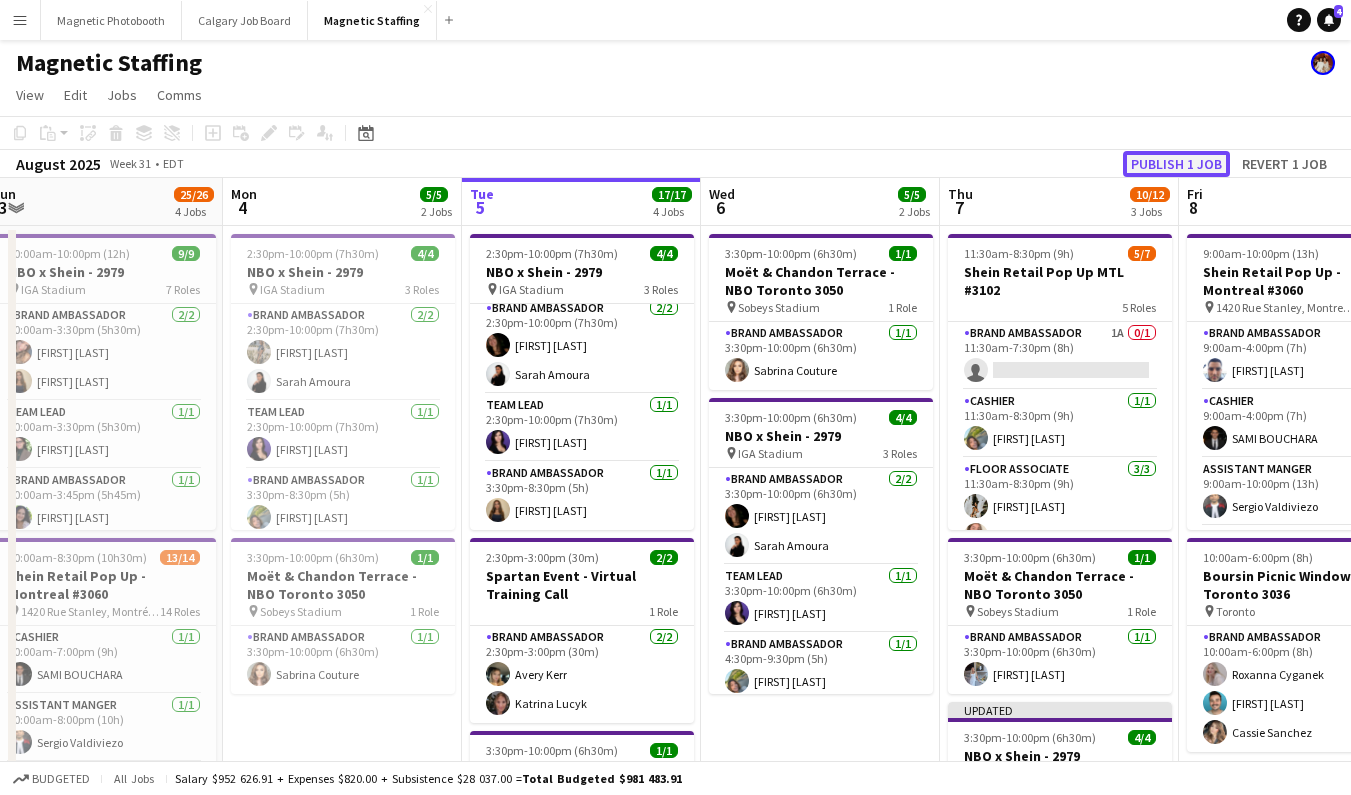 click on "Publish 1 job" 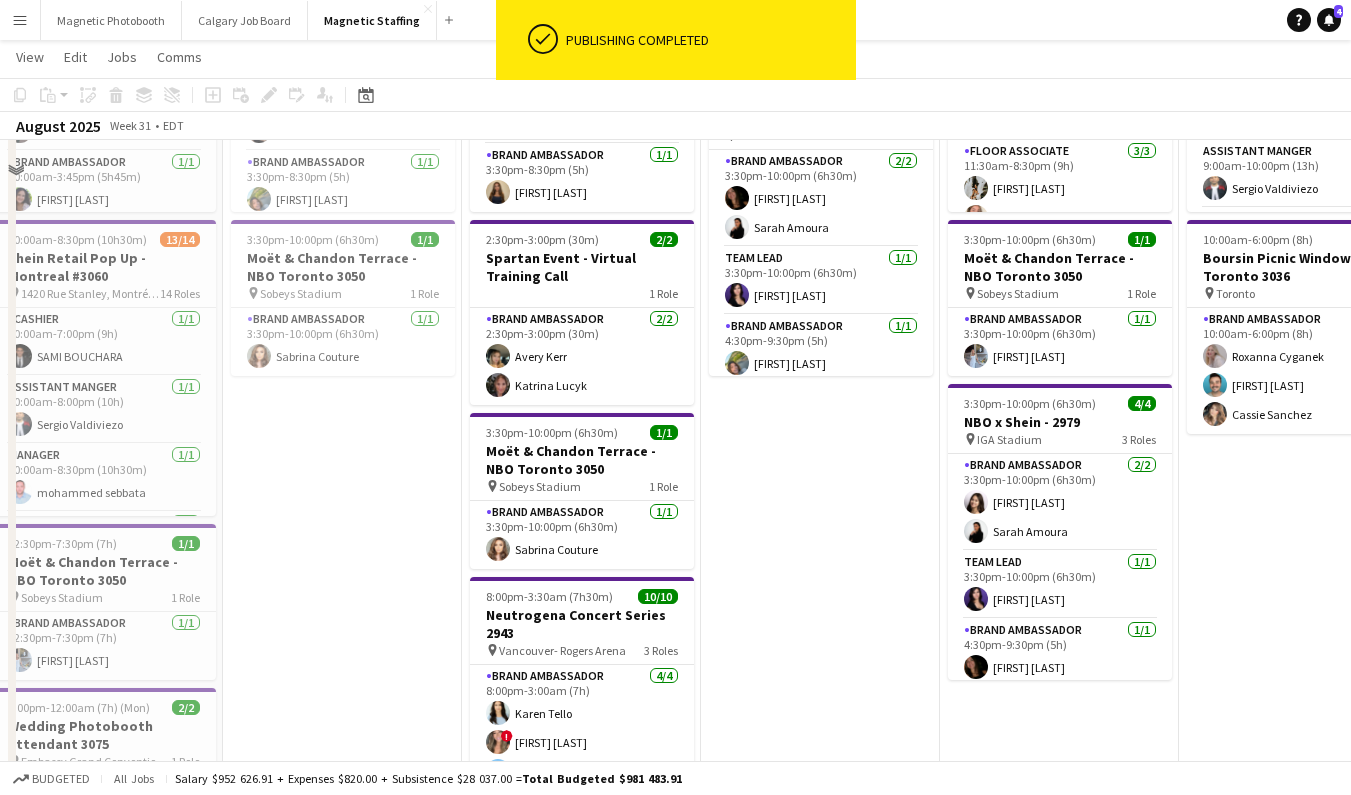 scroll, scrollTop: 331, scrollLeft: 0, axis: vertical 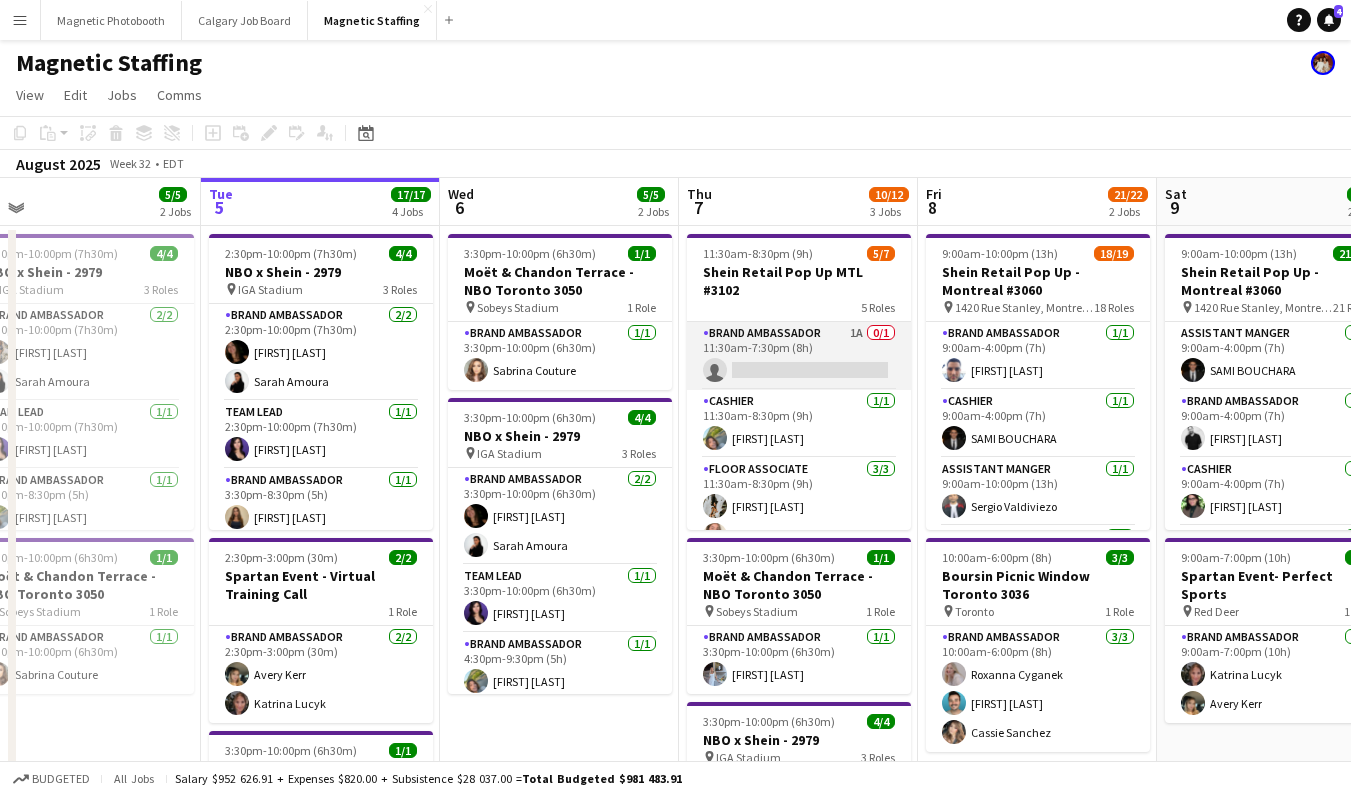 click on "Brand Ambassador   1A   0/1   11:30am-7:30pm (8h)
single-neutral-actions" at bounding box center (799, 356) 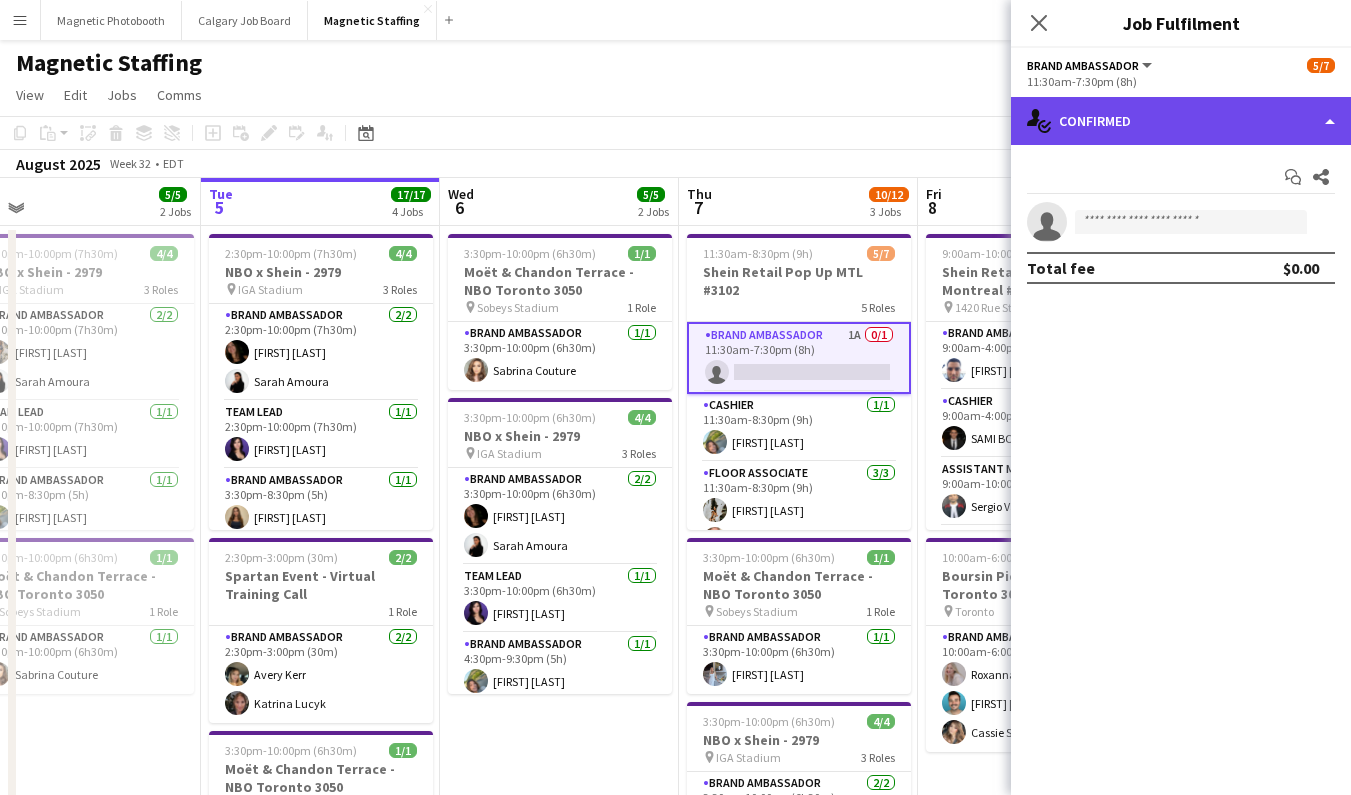 click on "single-neutral-actions-check-2
Confirmed" 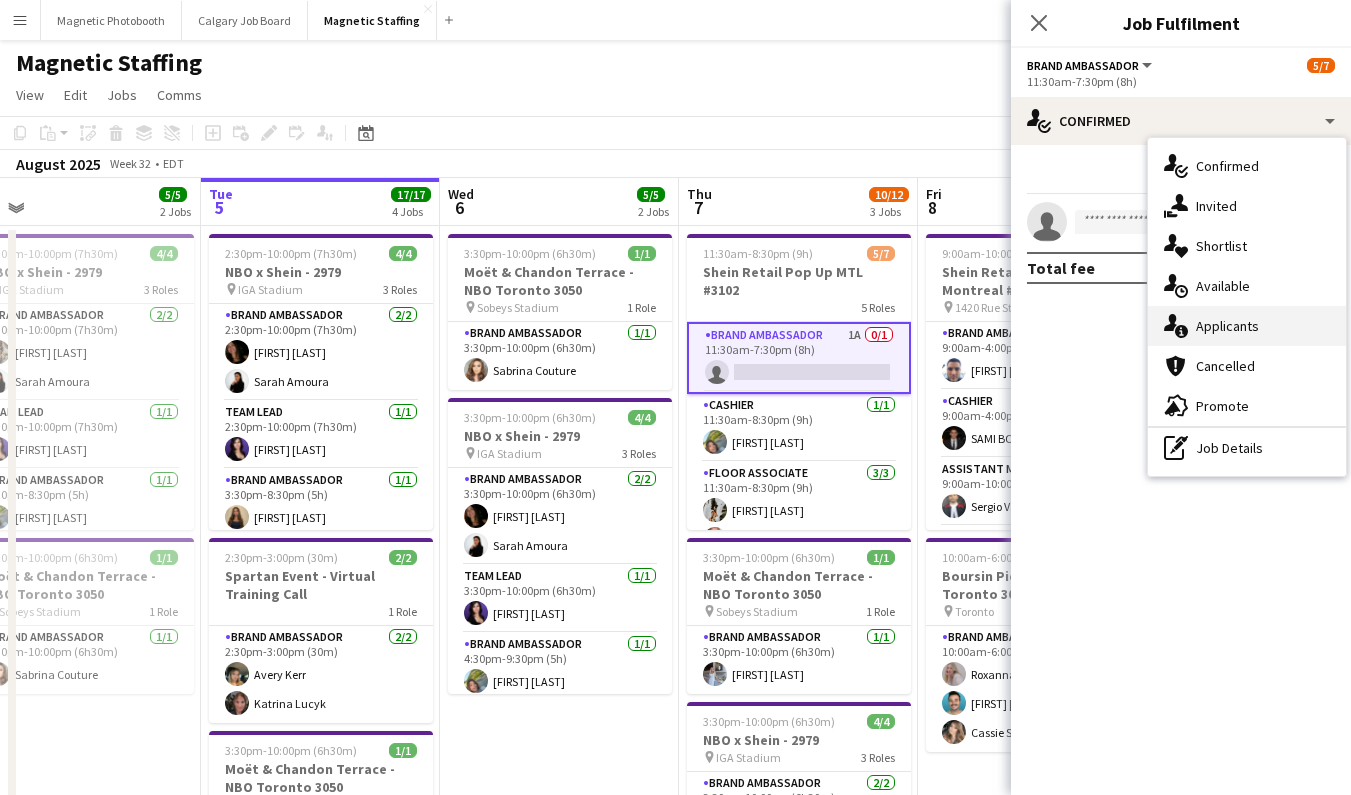 click on "single-neutral-actions-information
Applicants" at bounding box center [1247, 326] 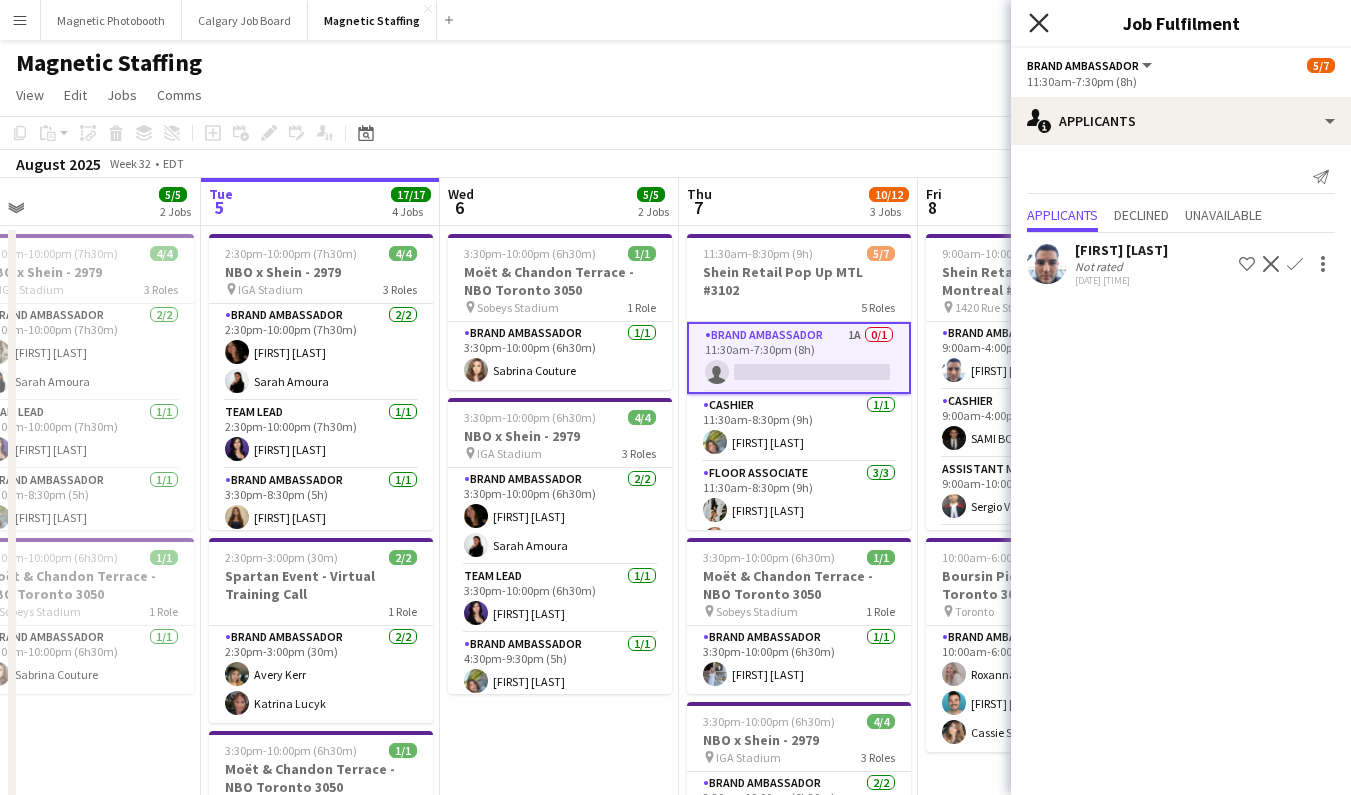 click 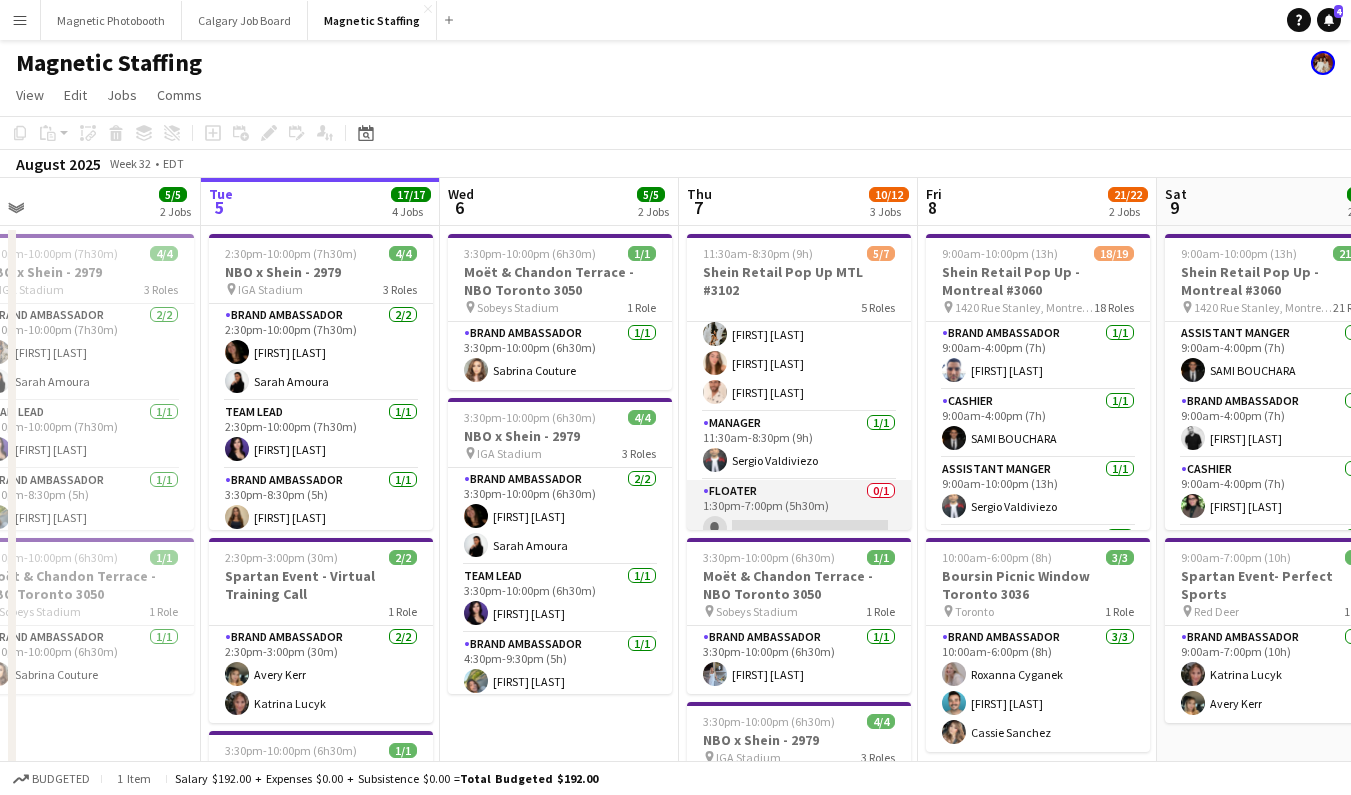 click on "Floater   0/1   1:30pm-7:00pm (5h30m)
single-neutral-actions" at bounding box center [799, 514] 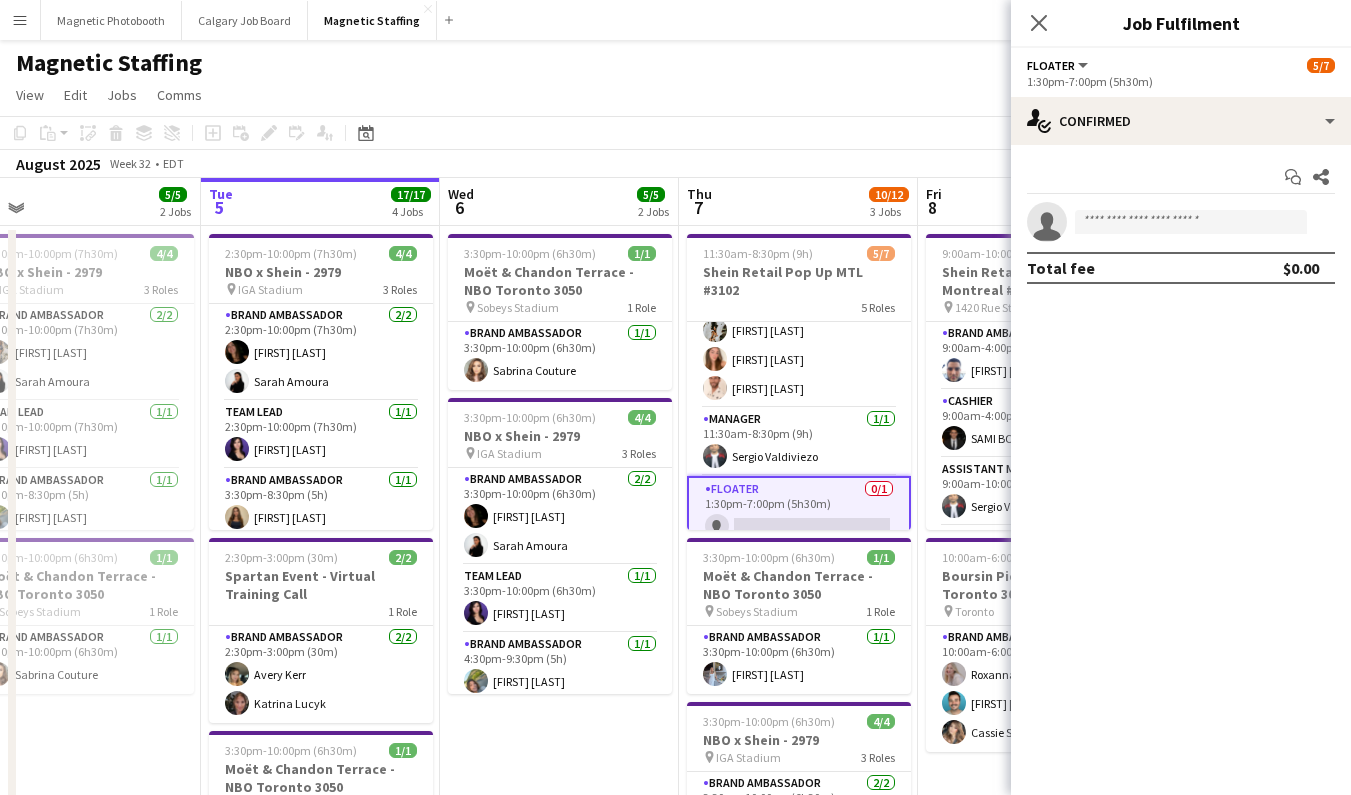 scroll, scrollTop: 172, scrollLeft: 0, axis: vertical 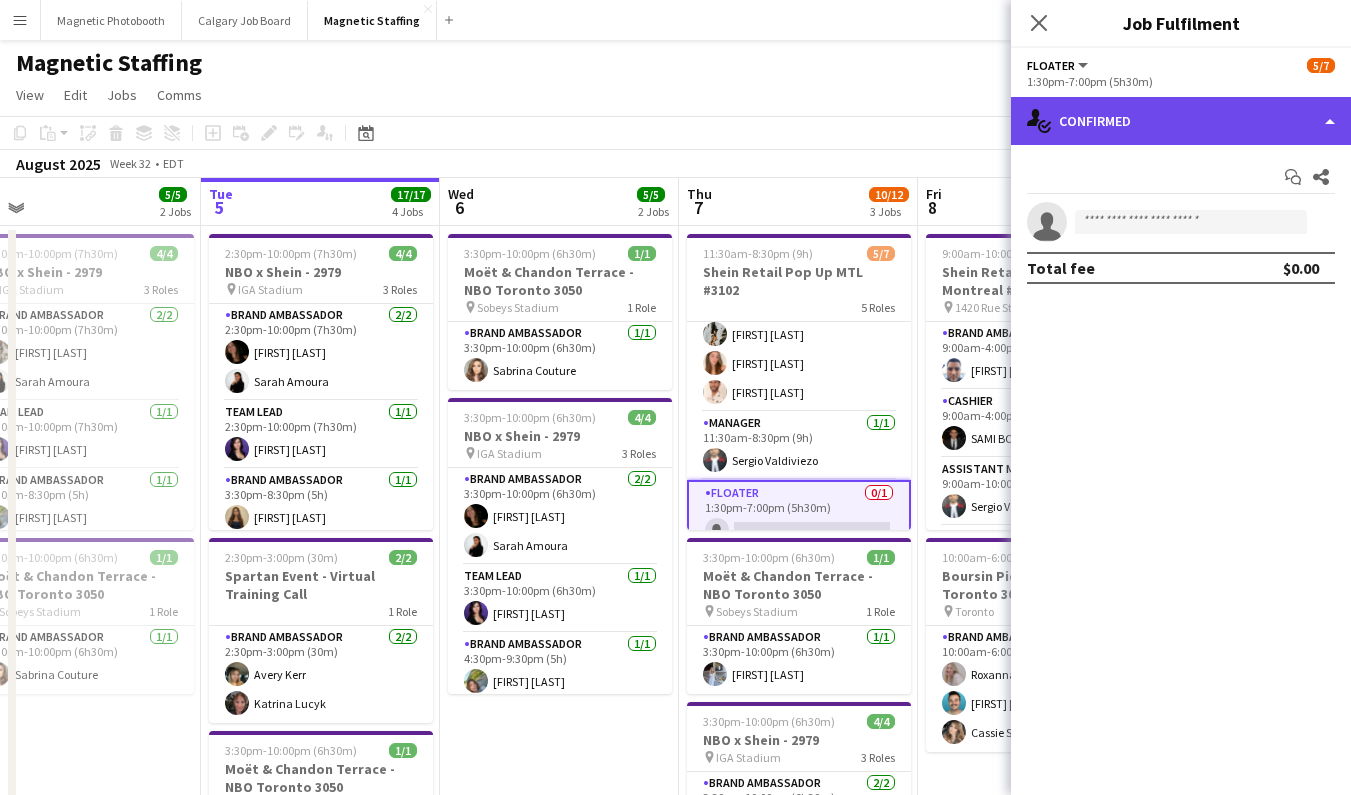 click on "single-neutral-actions-check-2
Confirmed" 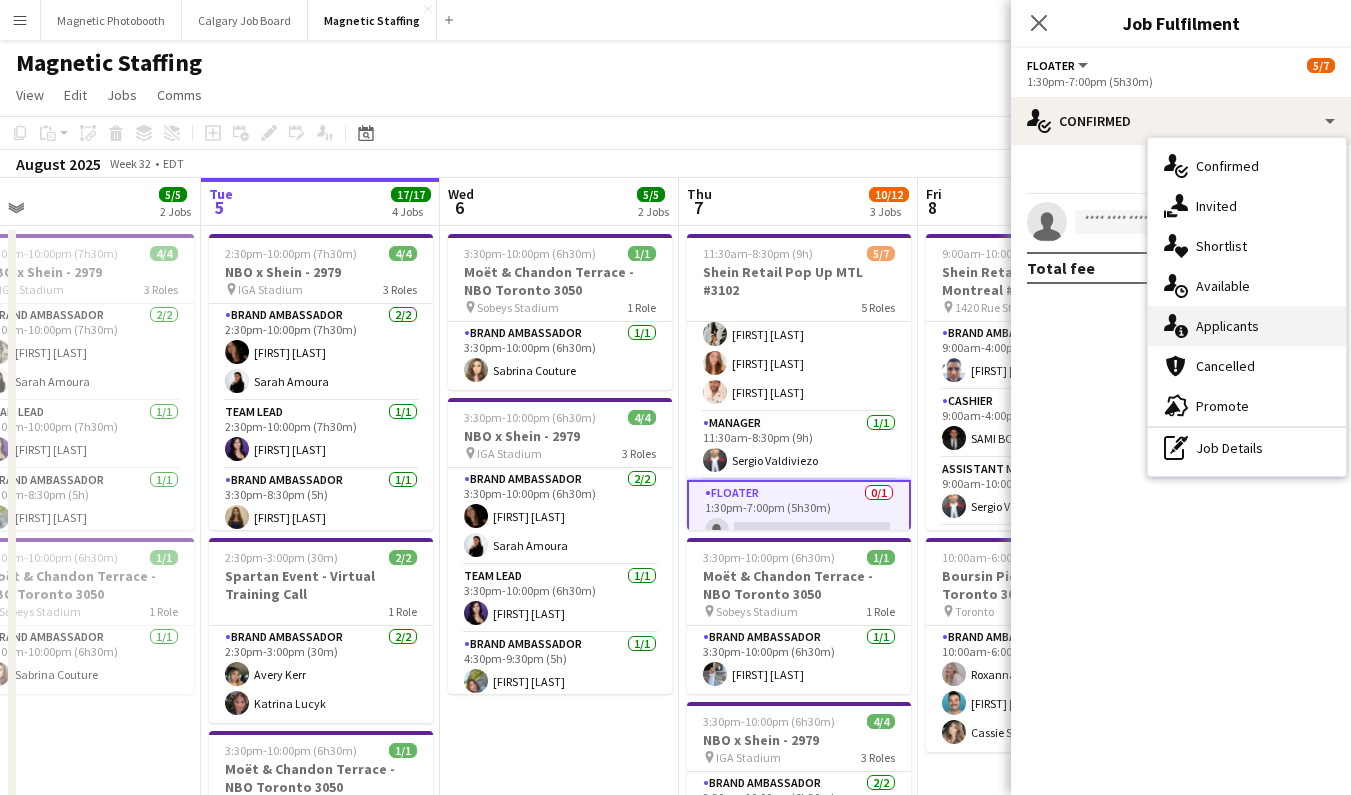 click on "single-neutral-actions-information
Applicants" at bounding box center [1247, 326] 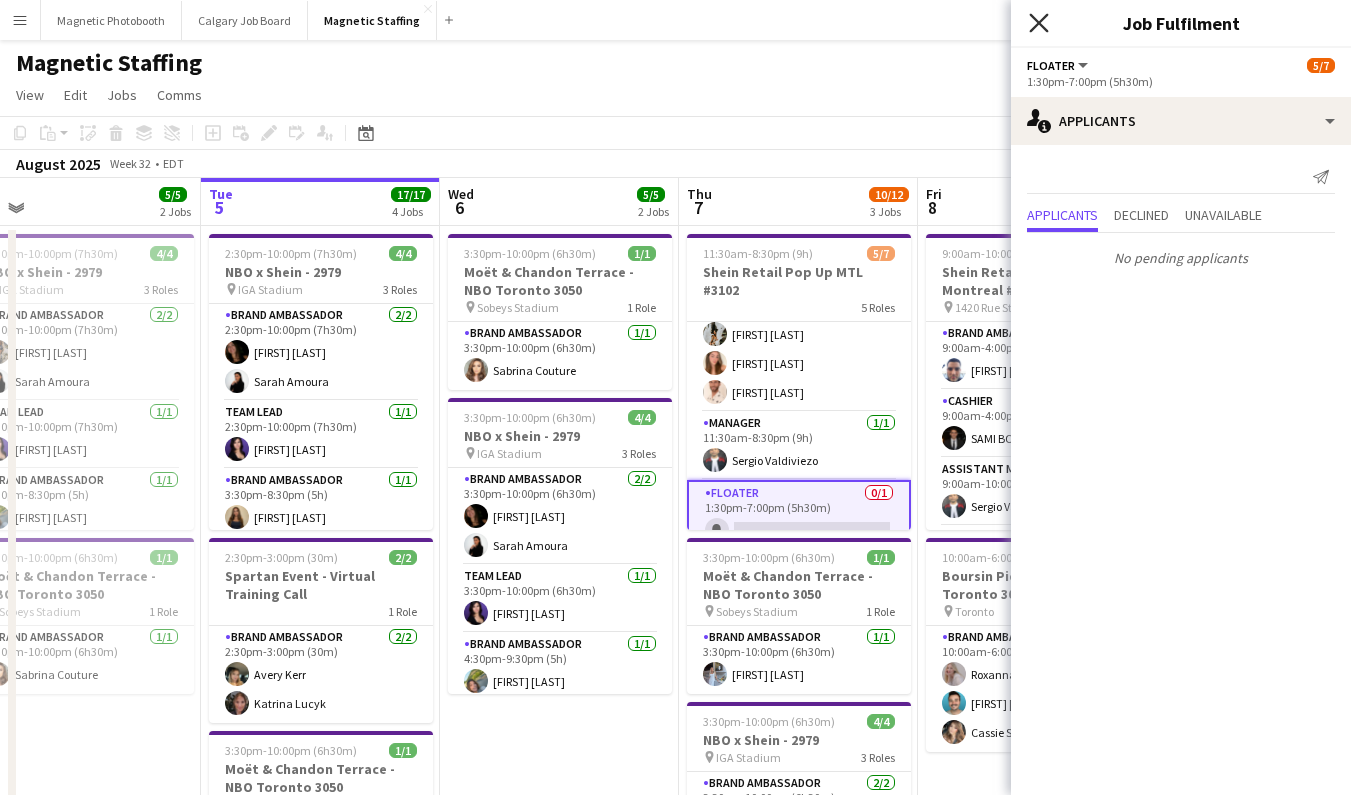click 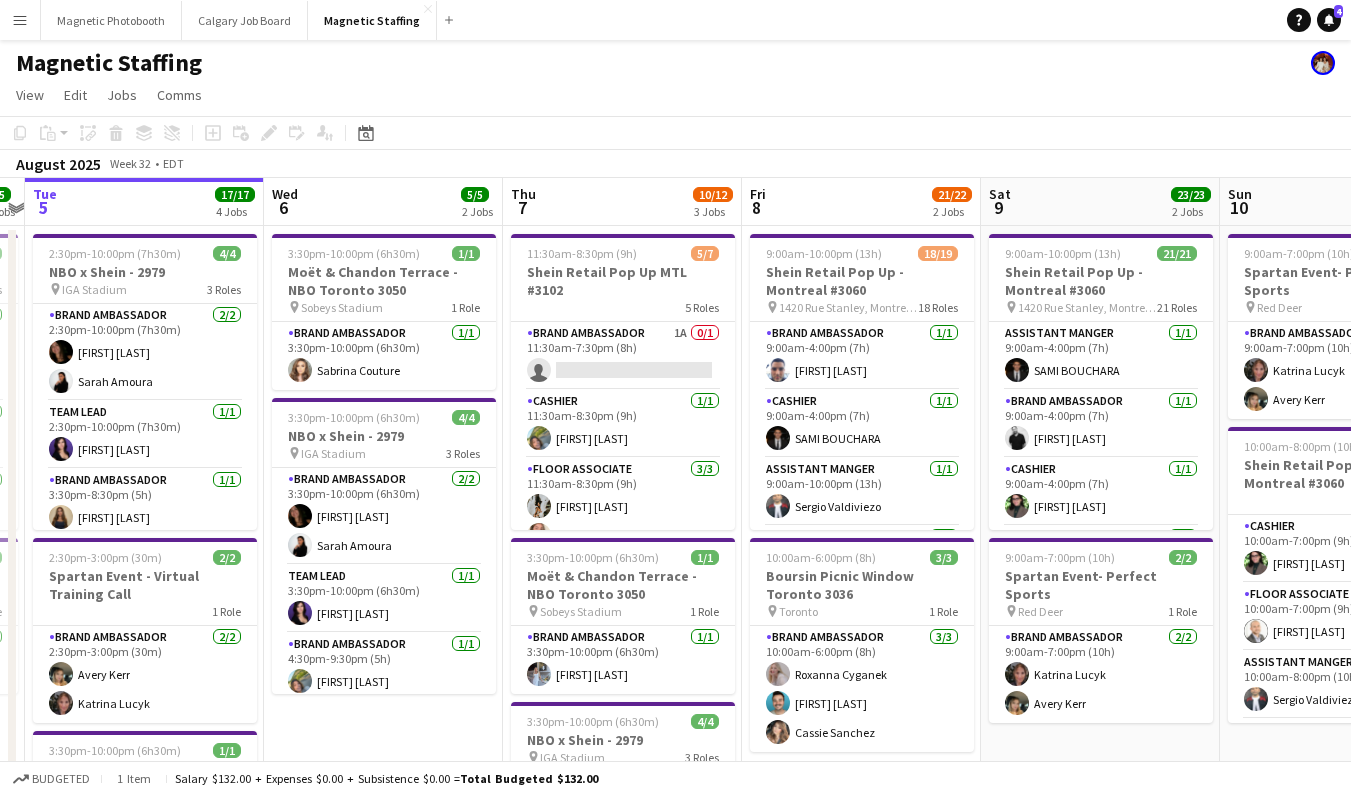 scroll, scrollTop: 0, scrollLeft: 454, axis: horizontal 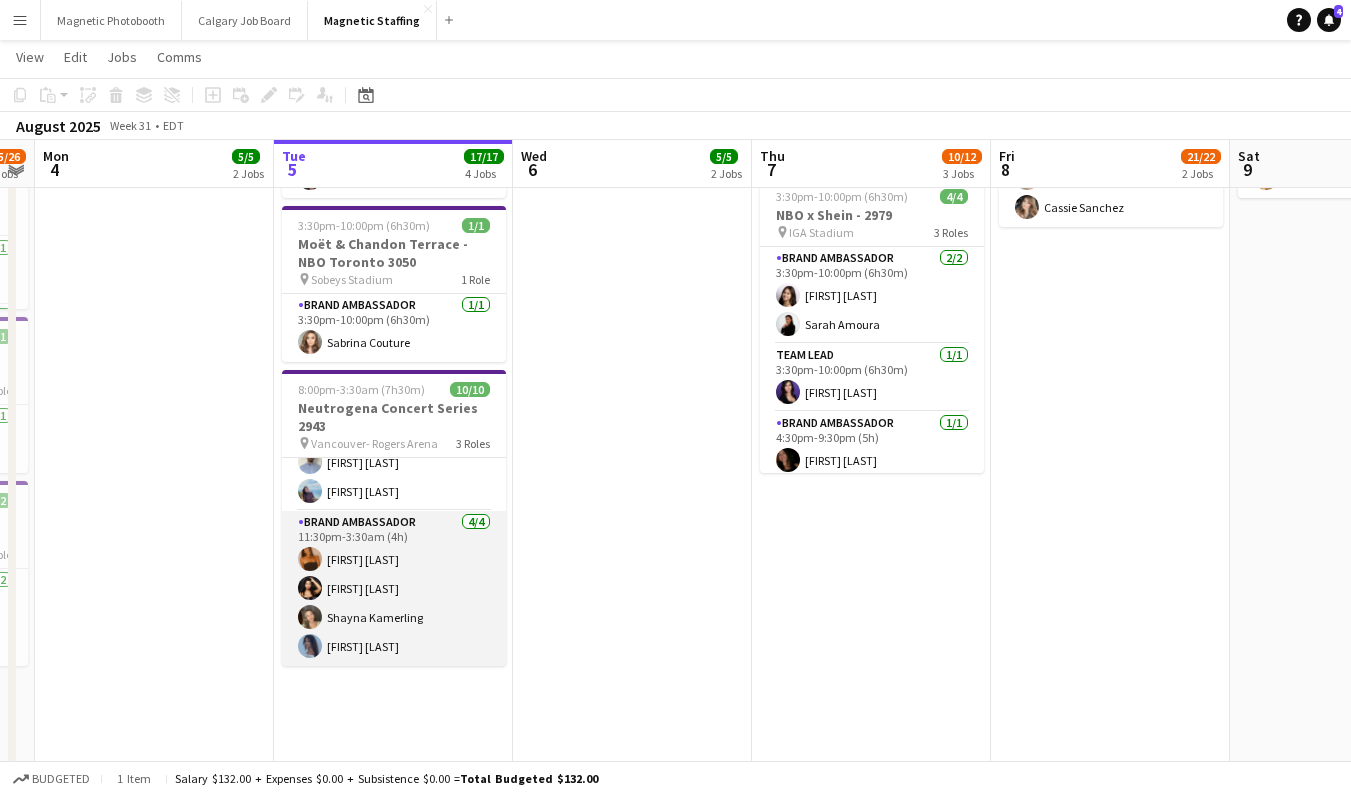 click on "Brand Ambassador 4/4 [TIME]
Rachael Mensch Shaina D'Souza Shayna Kamerling Tanya Stipica" at bounding box center [394, 588] 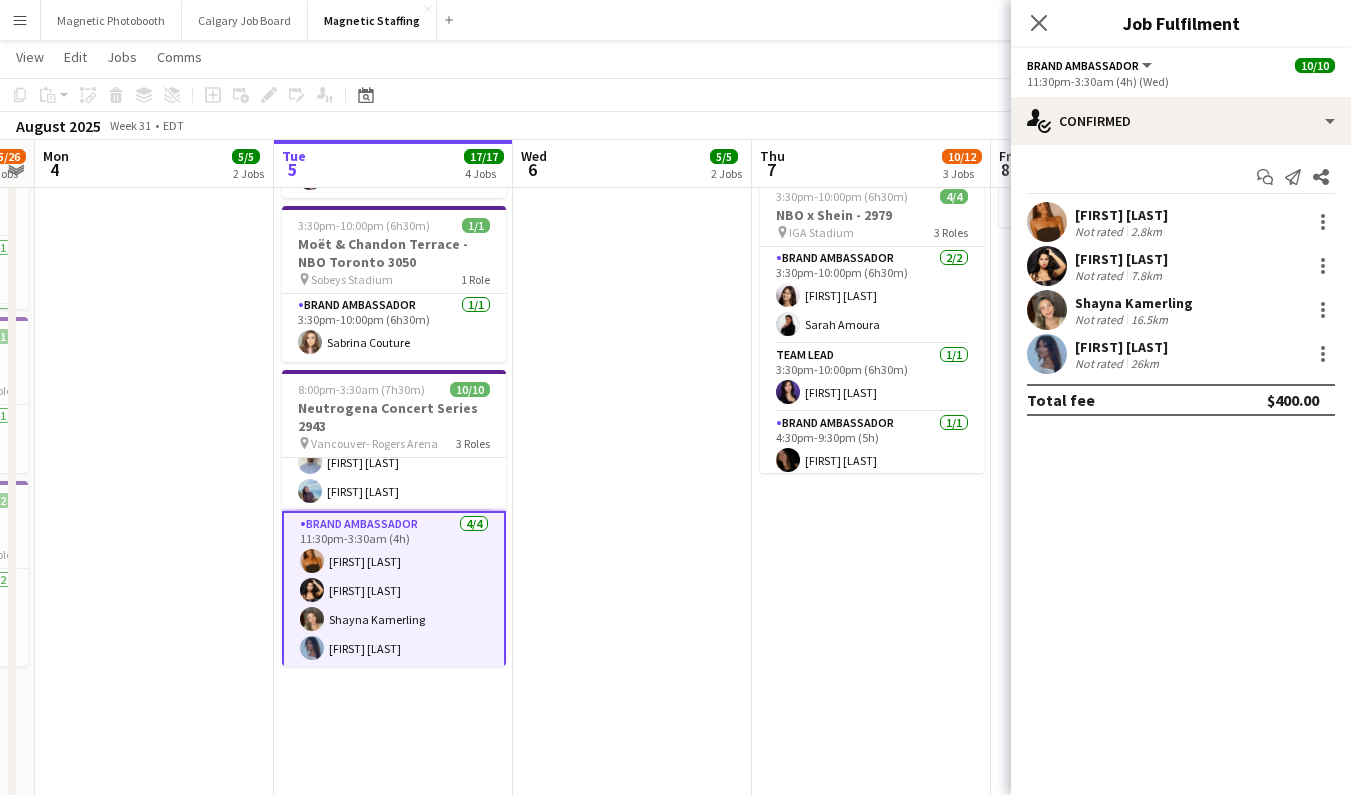click on "[FIRST] [LAST]" at bounding box center [1121, 259] 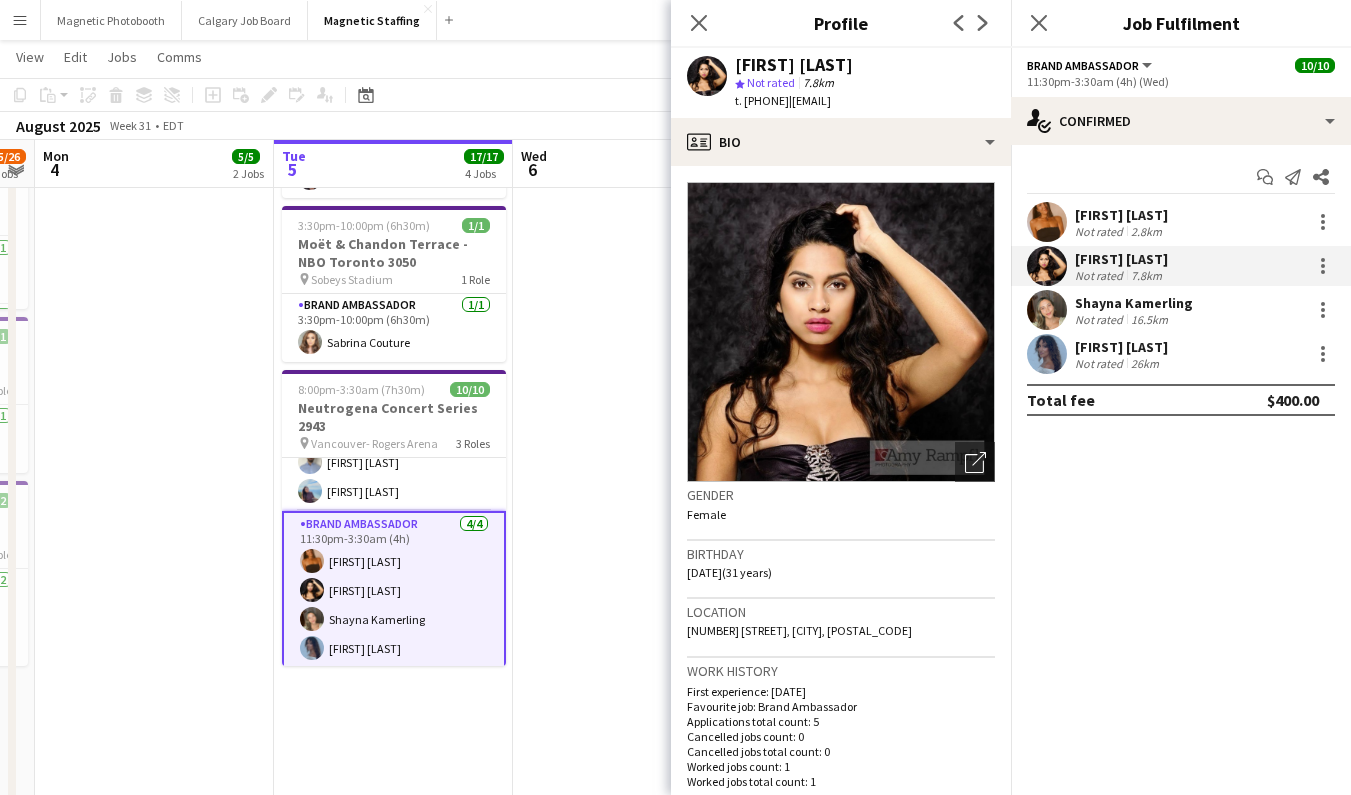 click on "Shayna Kamerling" at bounding box center [1134, 303] 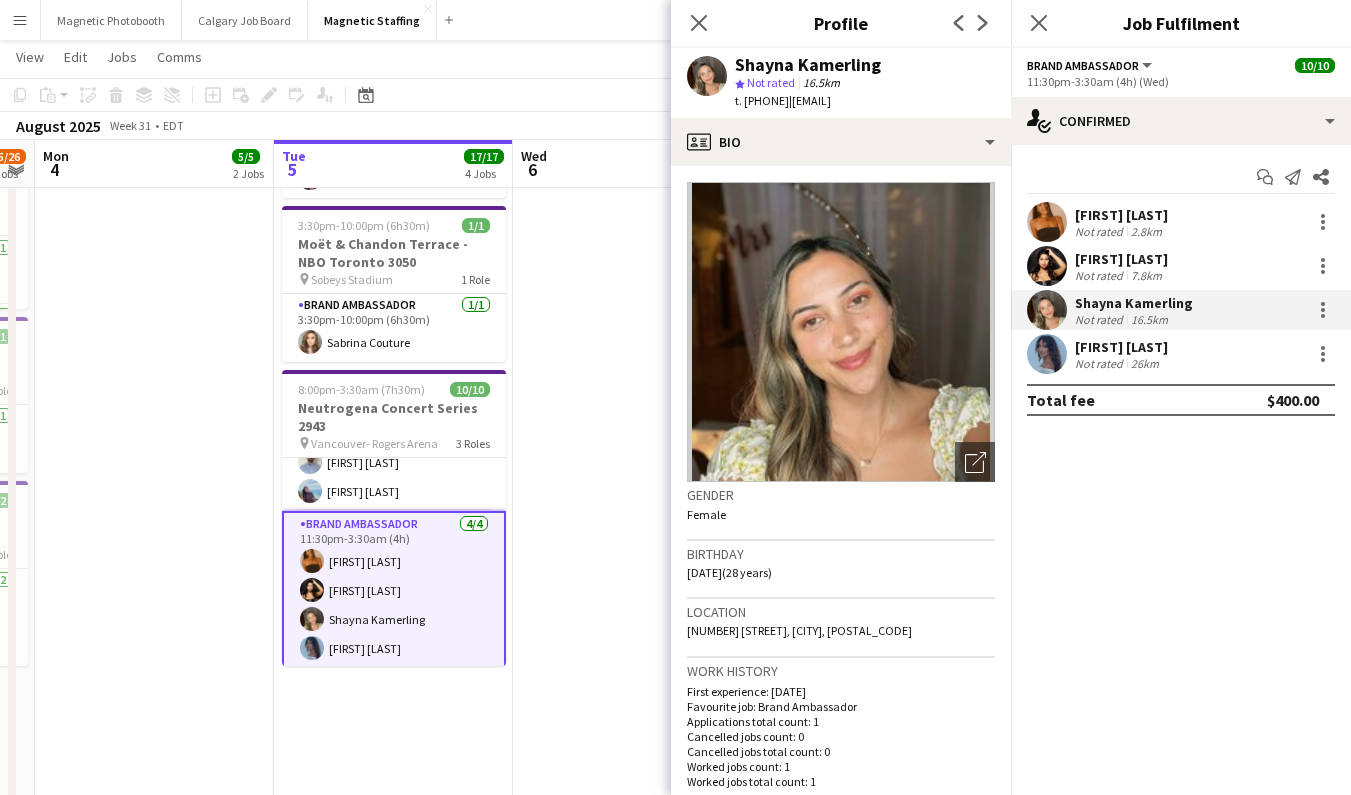 click on "Not rated" at bounding box center (1101, 363) 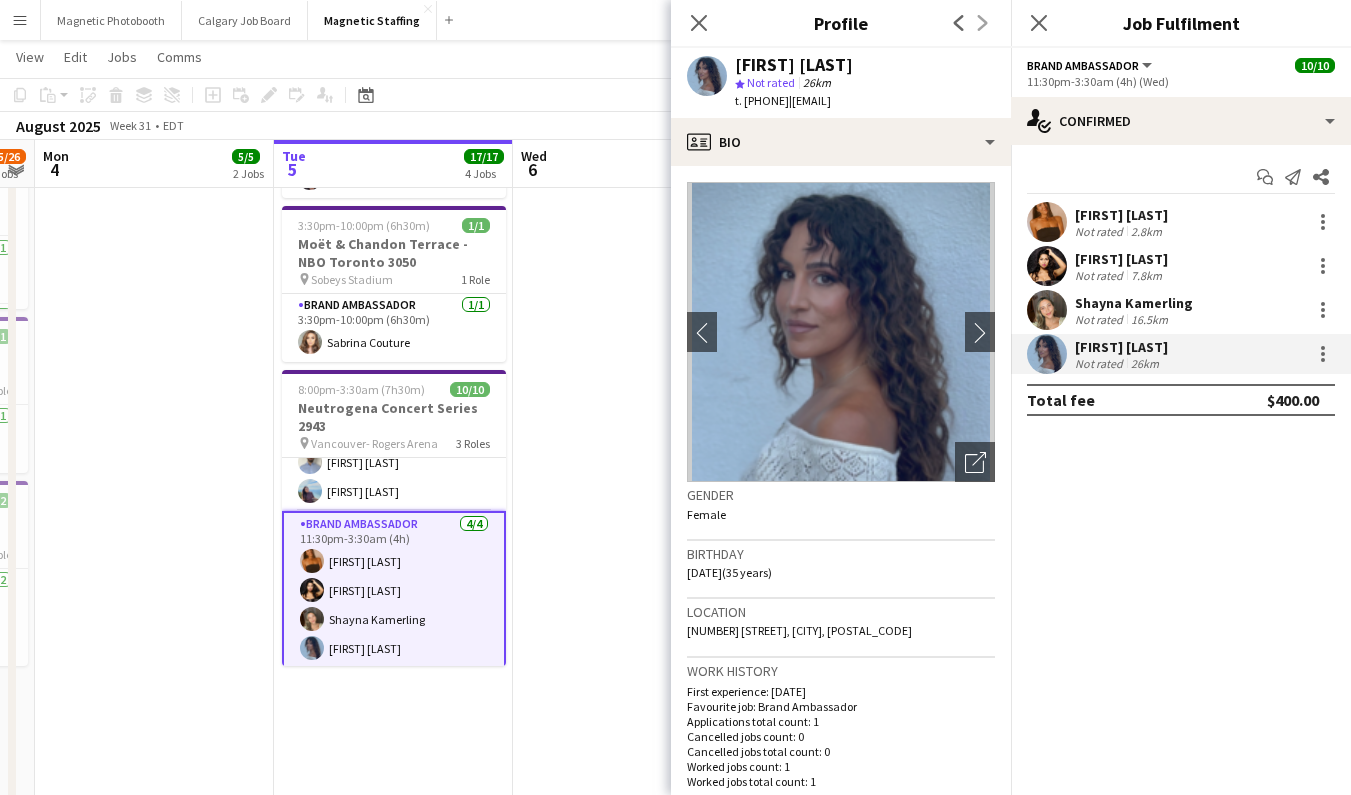 click on "[FIRST] [LAST] Not rated 2.8km [FIRST] [LAST] Not rated 7.8km [FIRST] [LAST] Not rated 16.5km [FIRST] [LAST] Not rated 26km" at bounding box center (1181, 288) 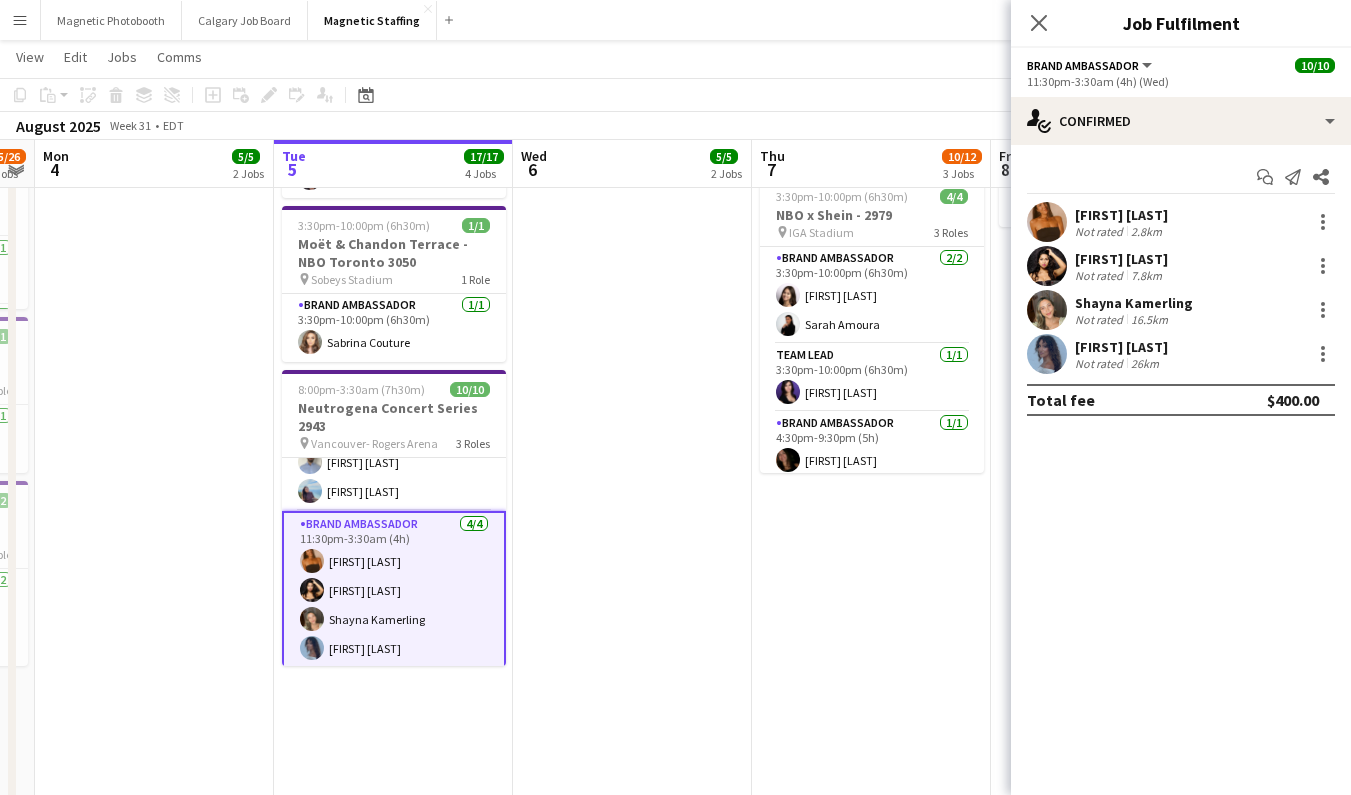 click on "[FIRST] [LAST]" at bounding box center [1121, 215] 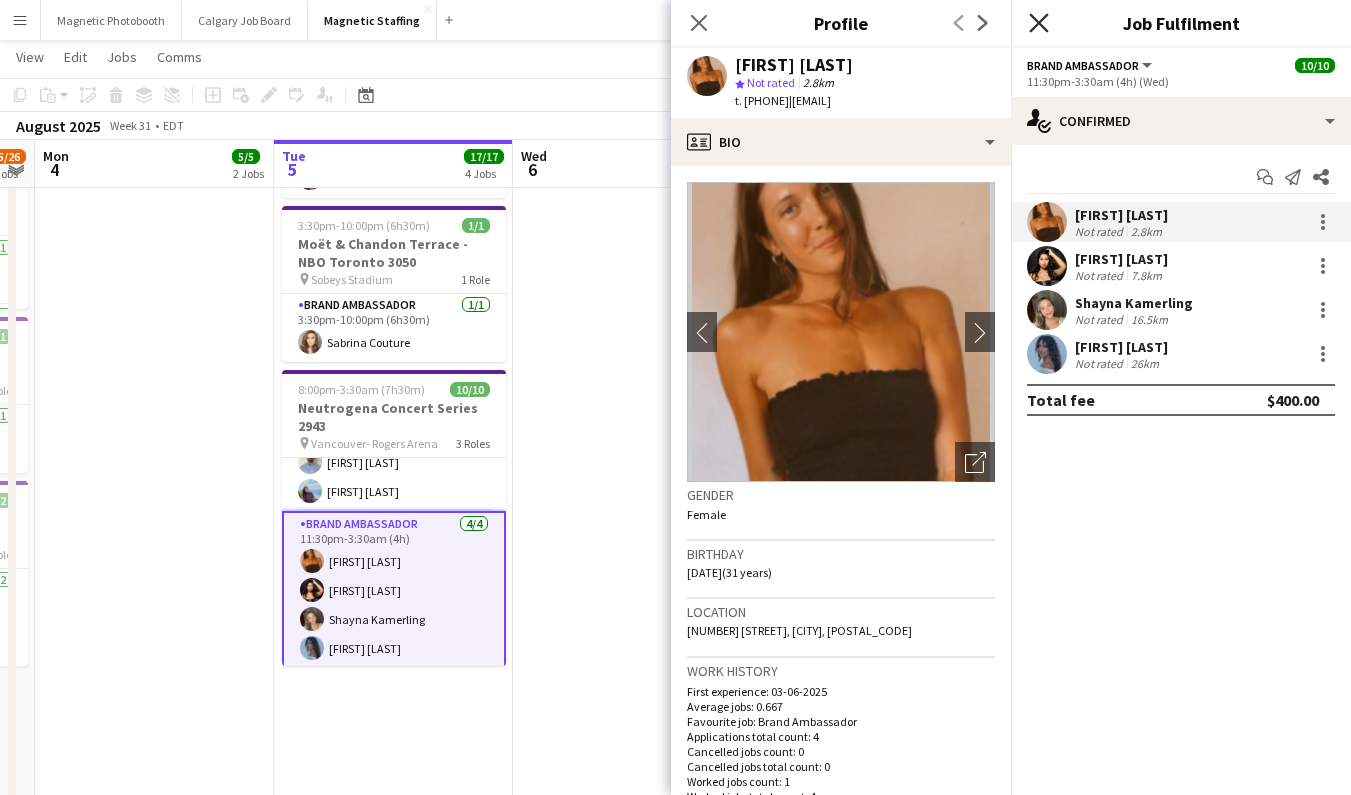 click on "Close pop-in" 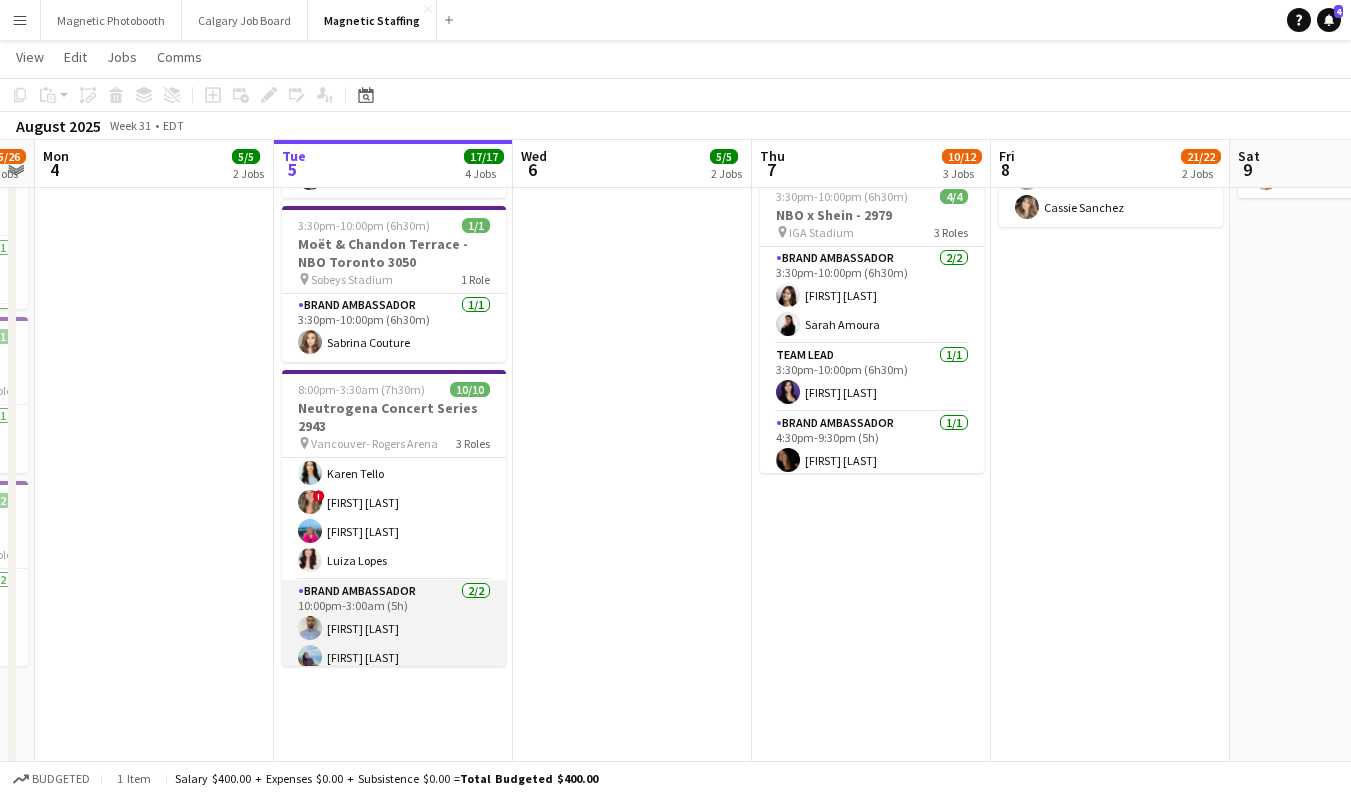 scroll, scrollTop: 0, scrollLeft: 0, axis: both 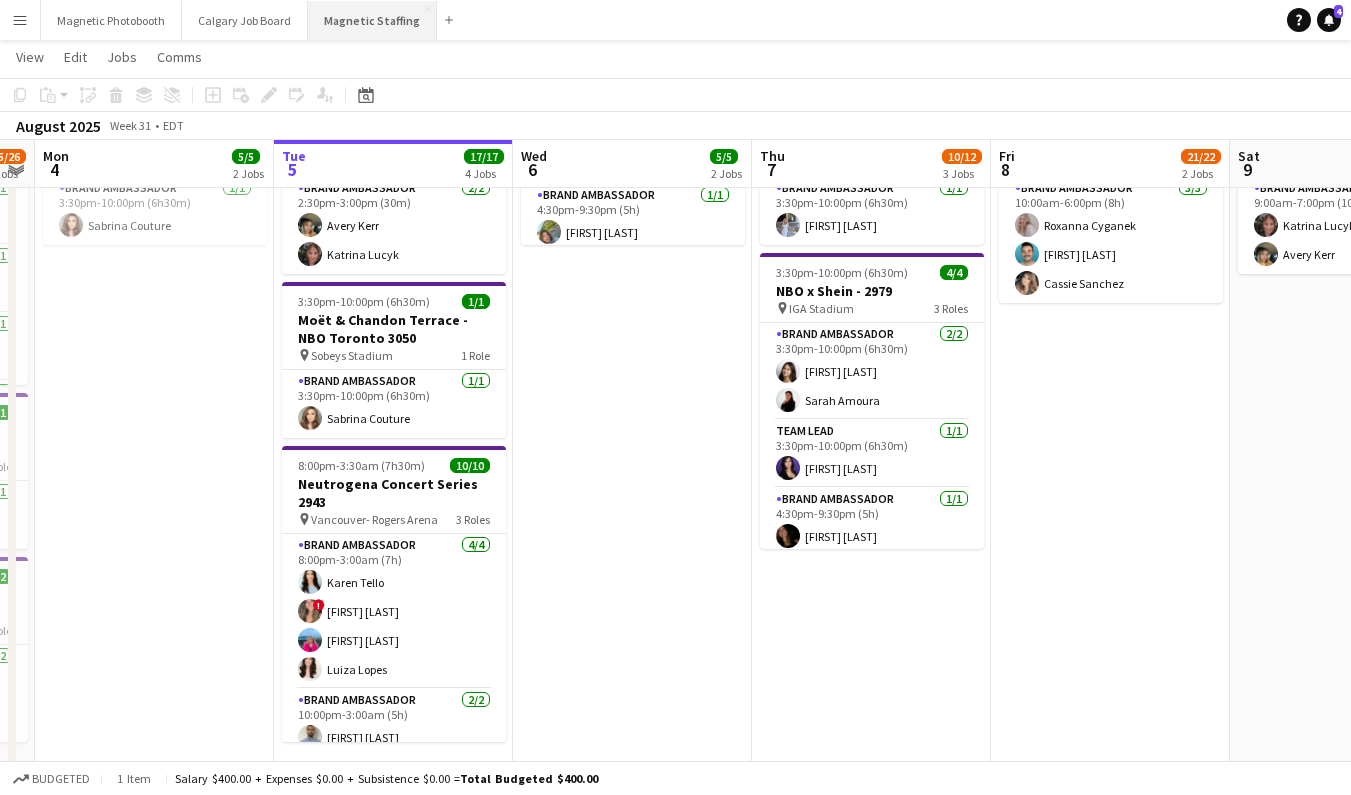 click on "Magnetic Staffing
Close" at bounding box center [372, 20] 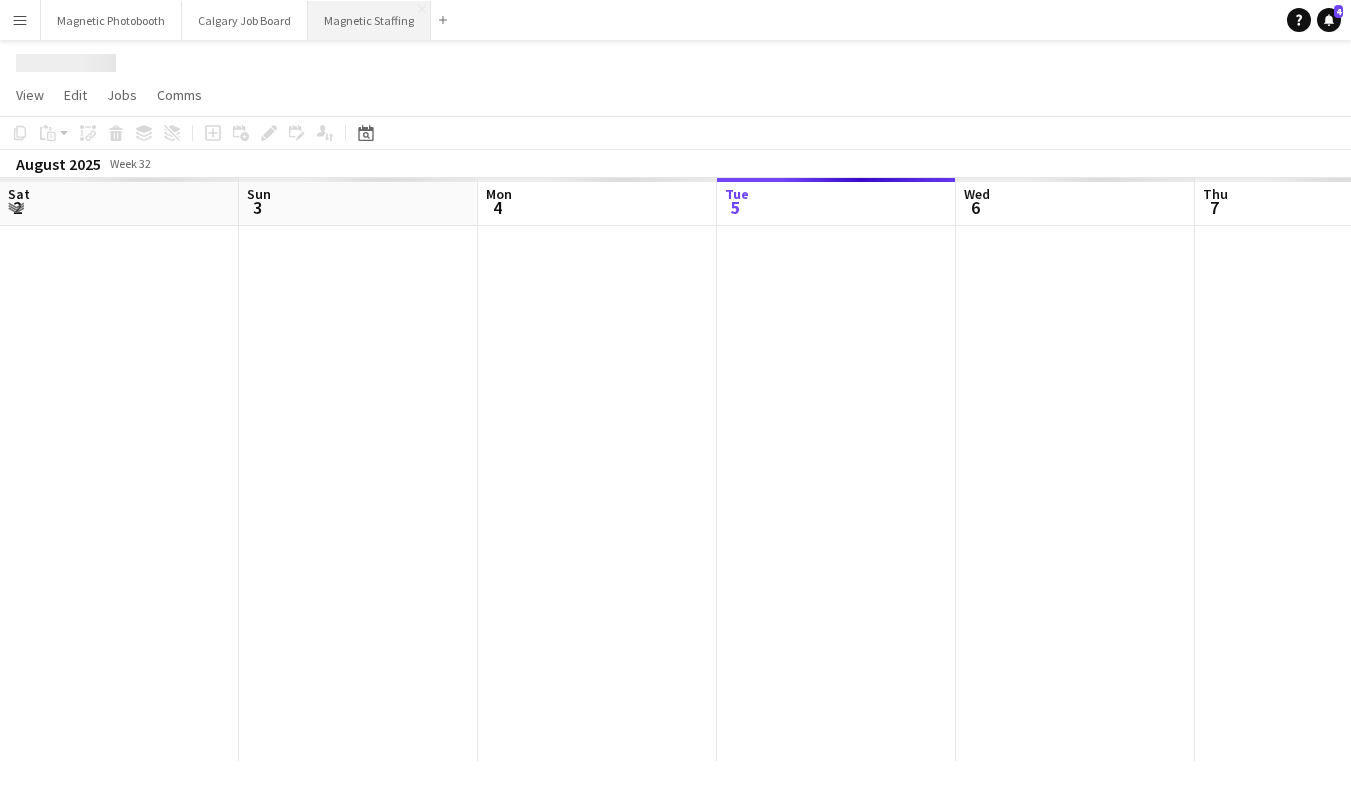 scroll, scrollTop: 0, scrollLeft: 0, axis: both 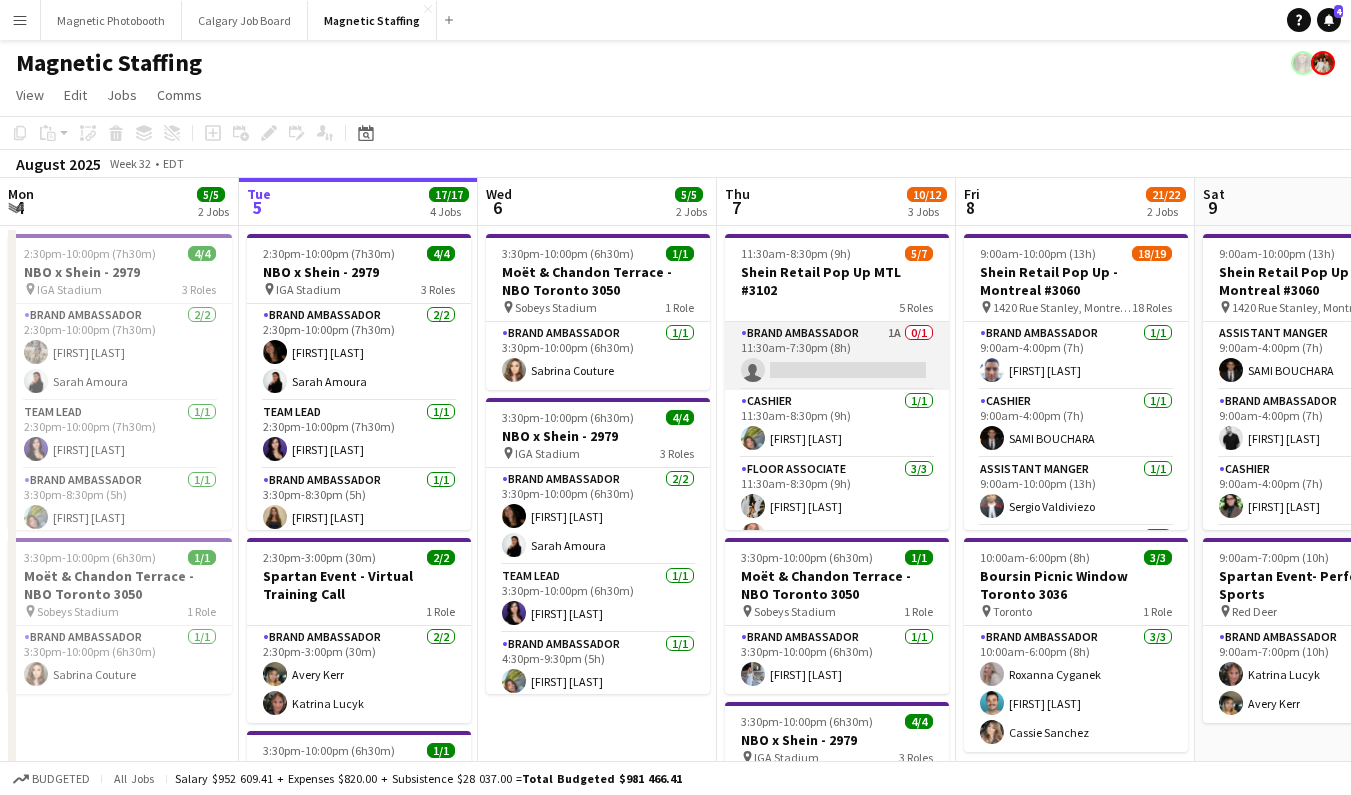 click on "Brand Ambassador   1A   0/1   11:30am-7:30pm (8h)
single-neutral-actions" at bounding box center (837, 356) 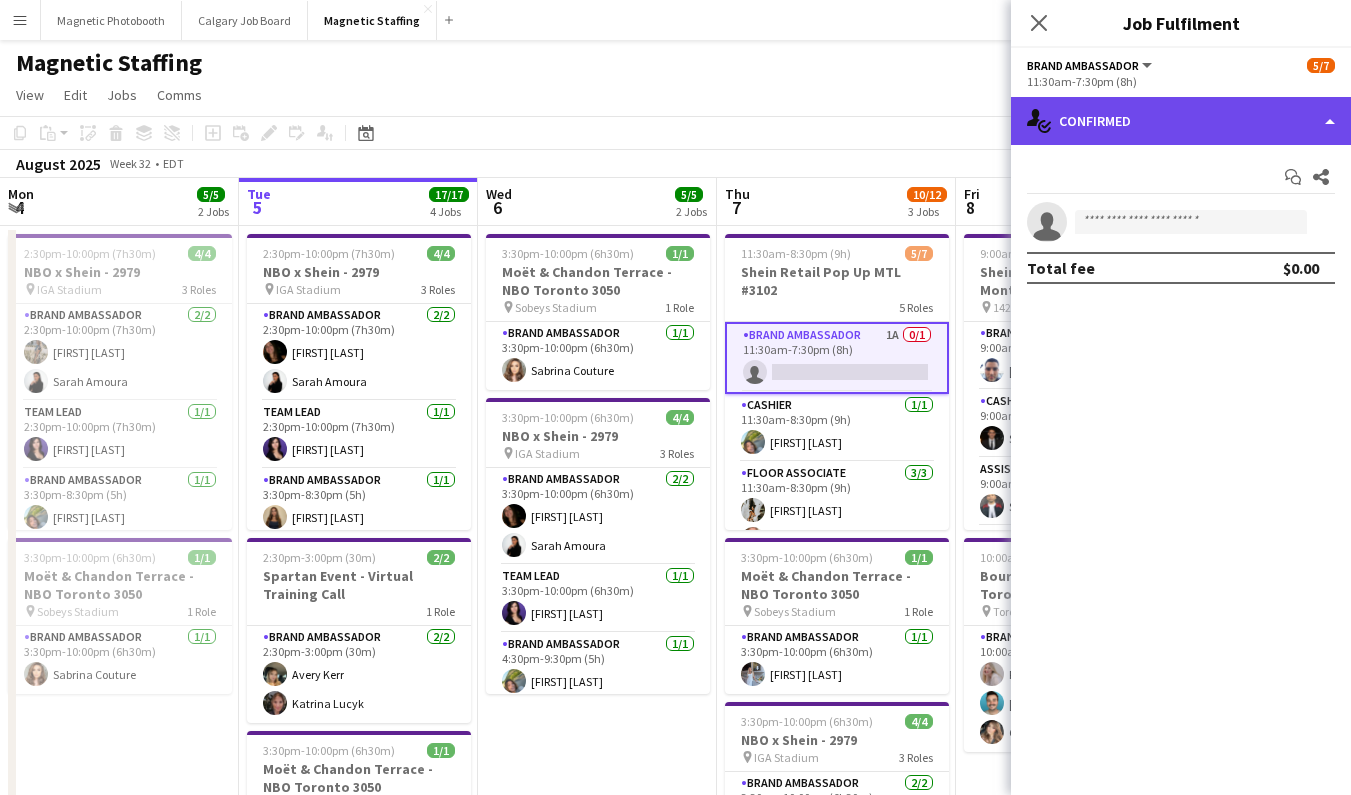 click on "single-neutral-actions-check-2
Confirmed" 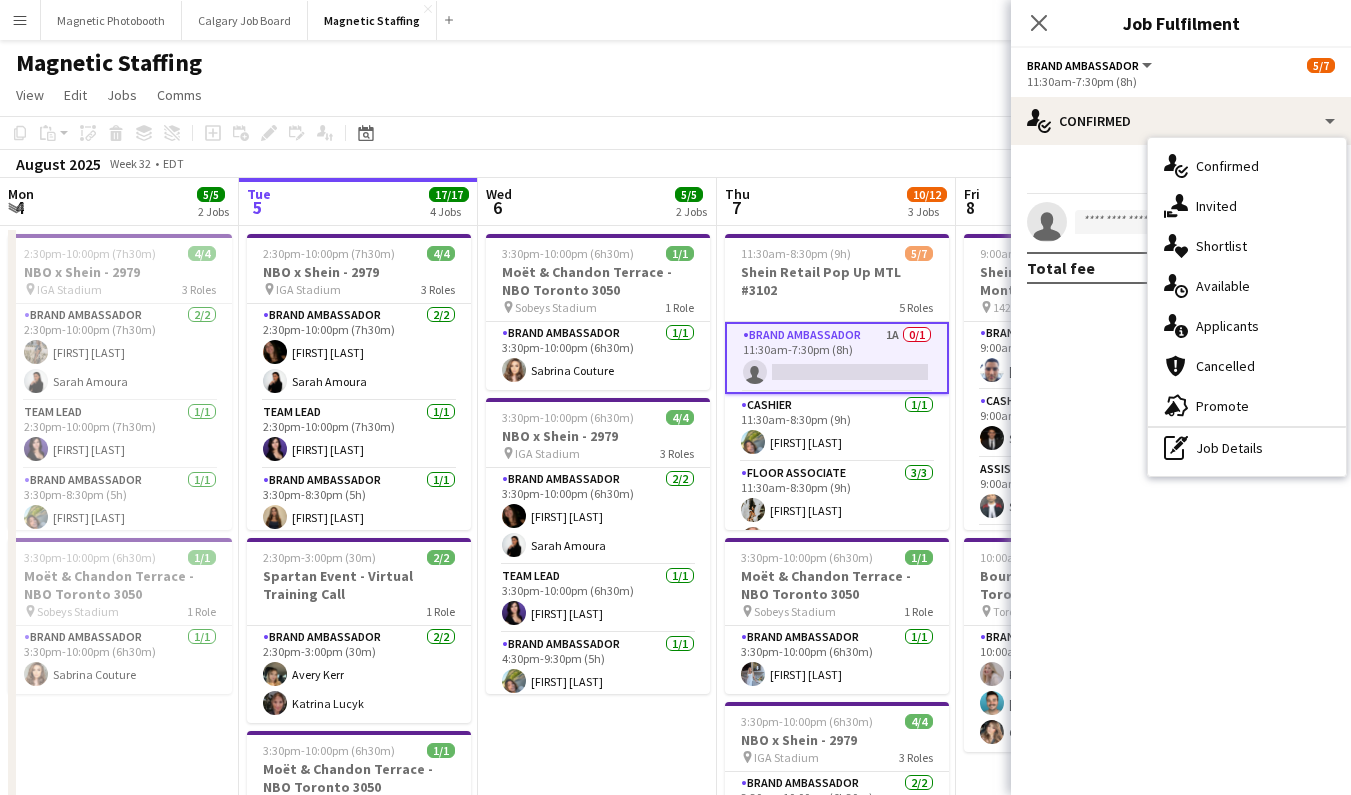 click on "single-neutral-actions-information
Applicants" at bounding box center [1247, 326] 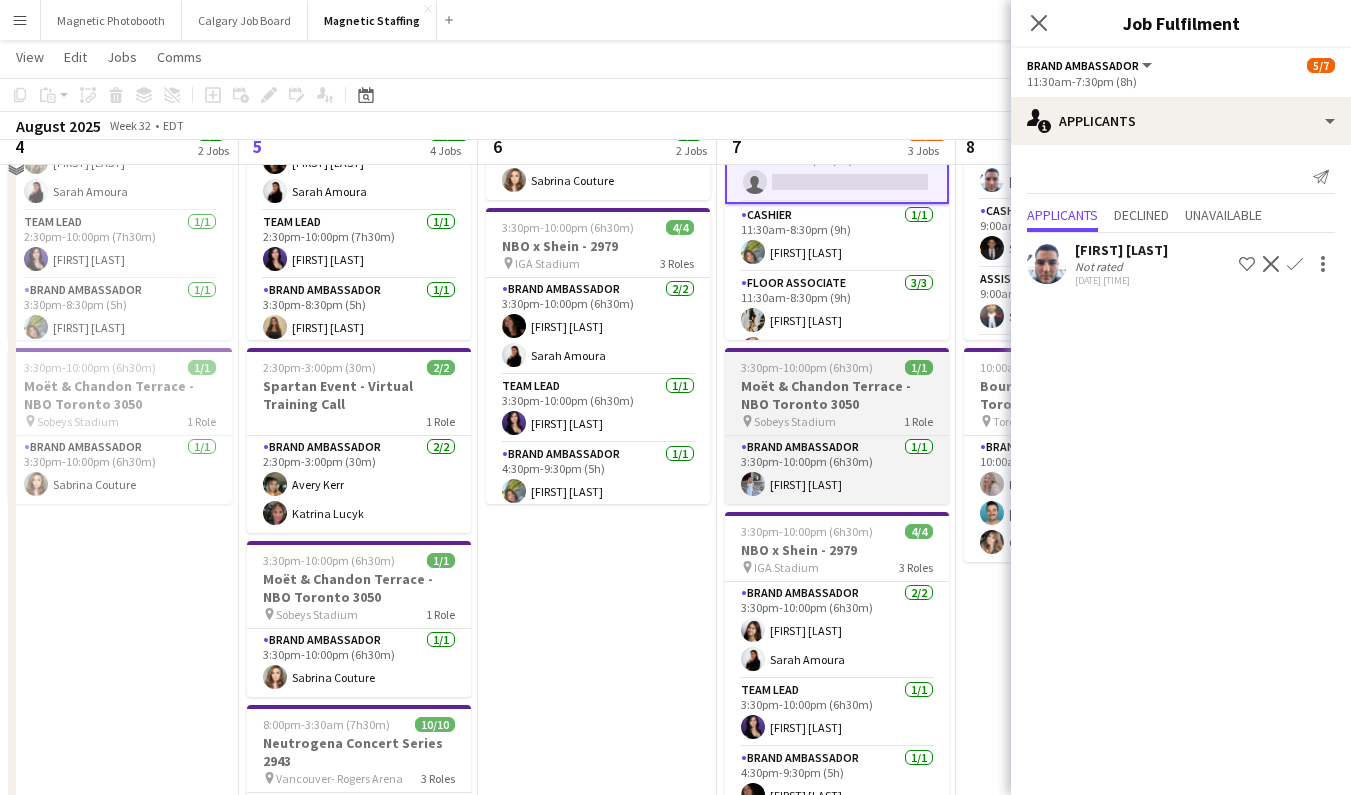 scroll, scrollTop: 223, scrollLeft: 0, axis: vertical 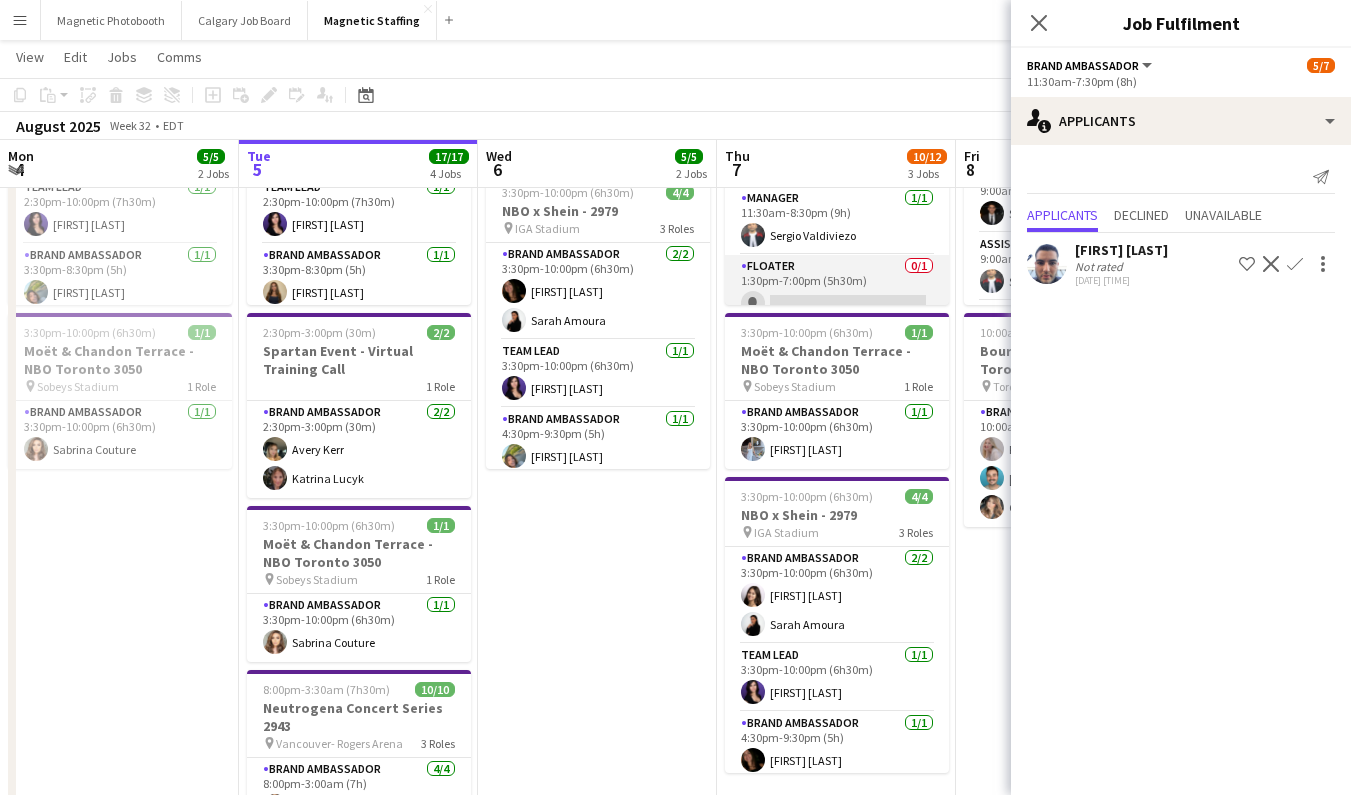 click on "Floater   0/1   1:30pm-7:00pm (5h30m)
single-neutral-actions" at bounding box center (837, 289) 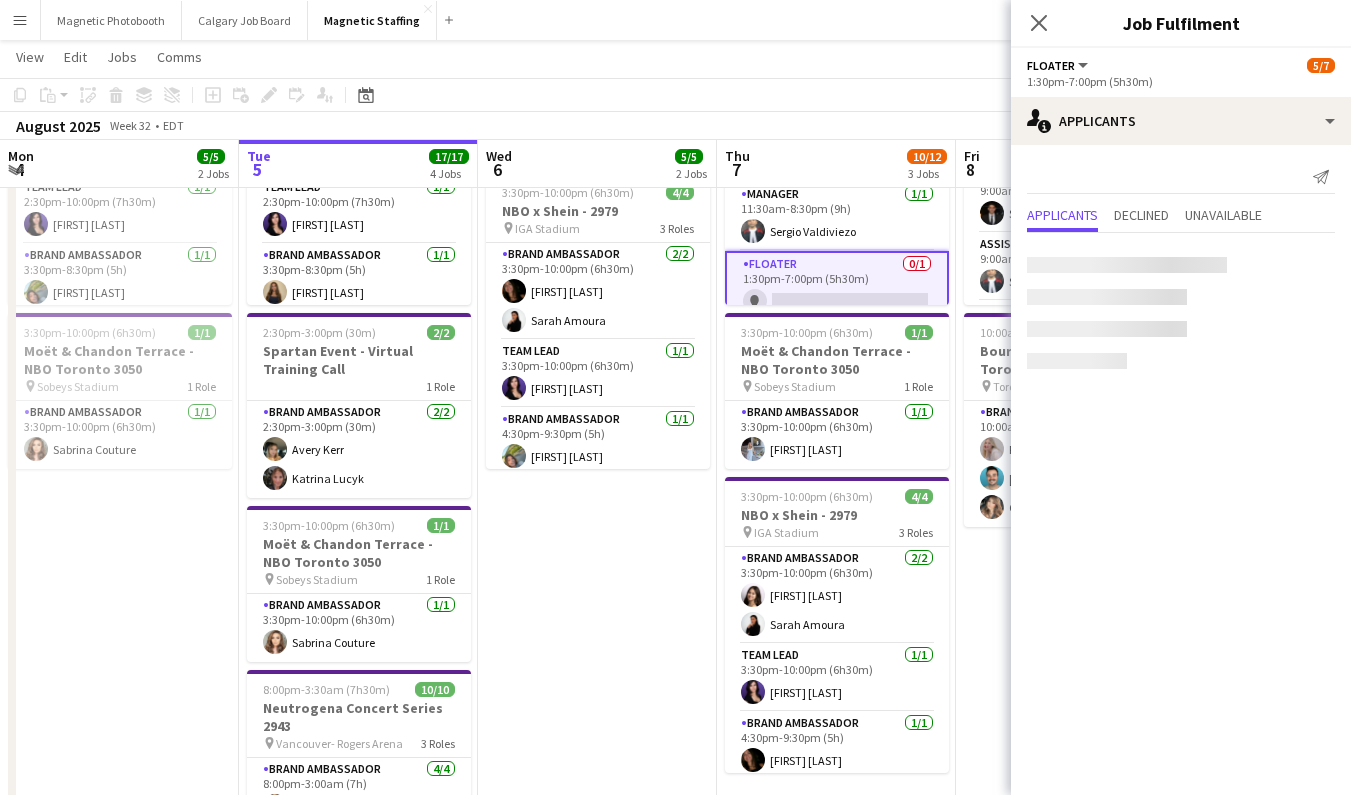 scroll, scrollTop: 172, scrollLeft: 0, axis: vertical 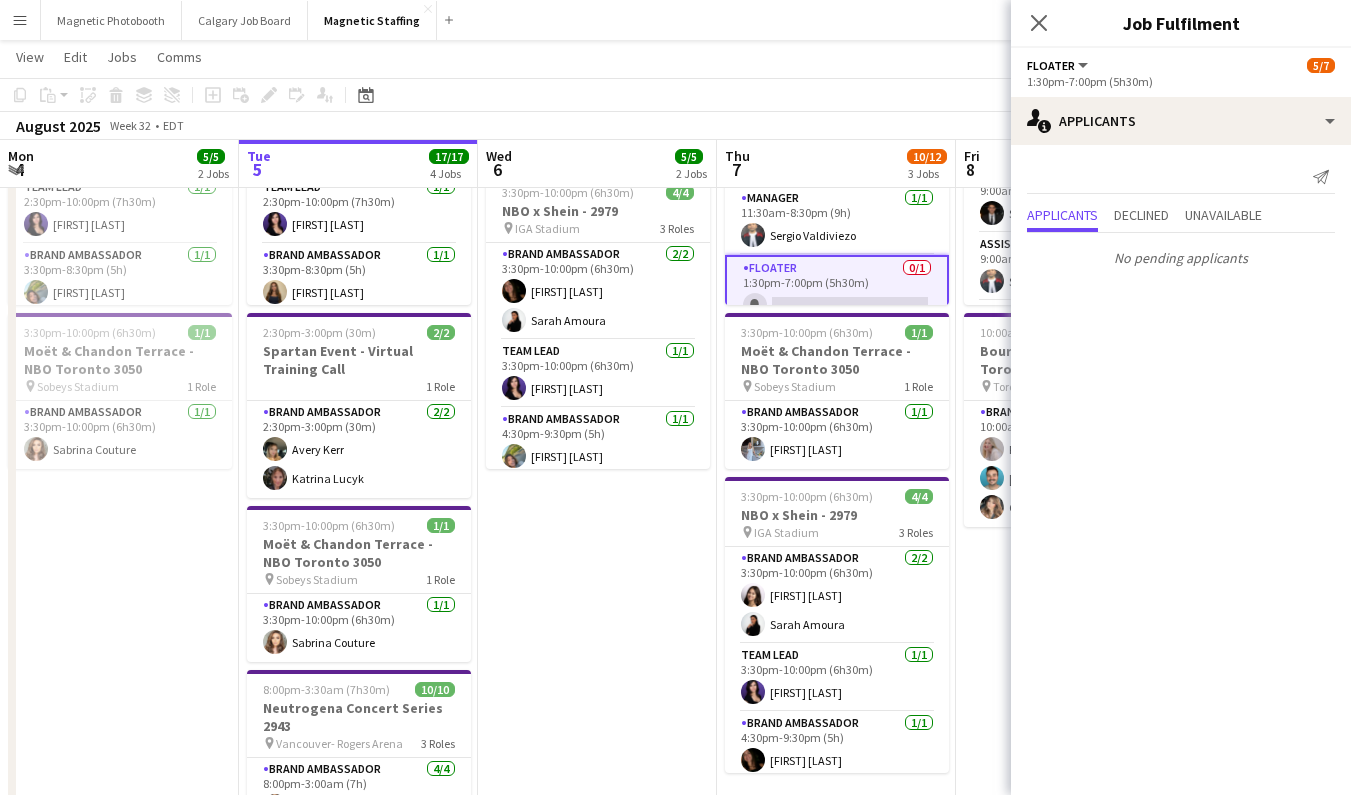 click on "Close pop-in" 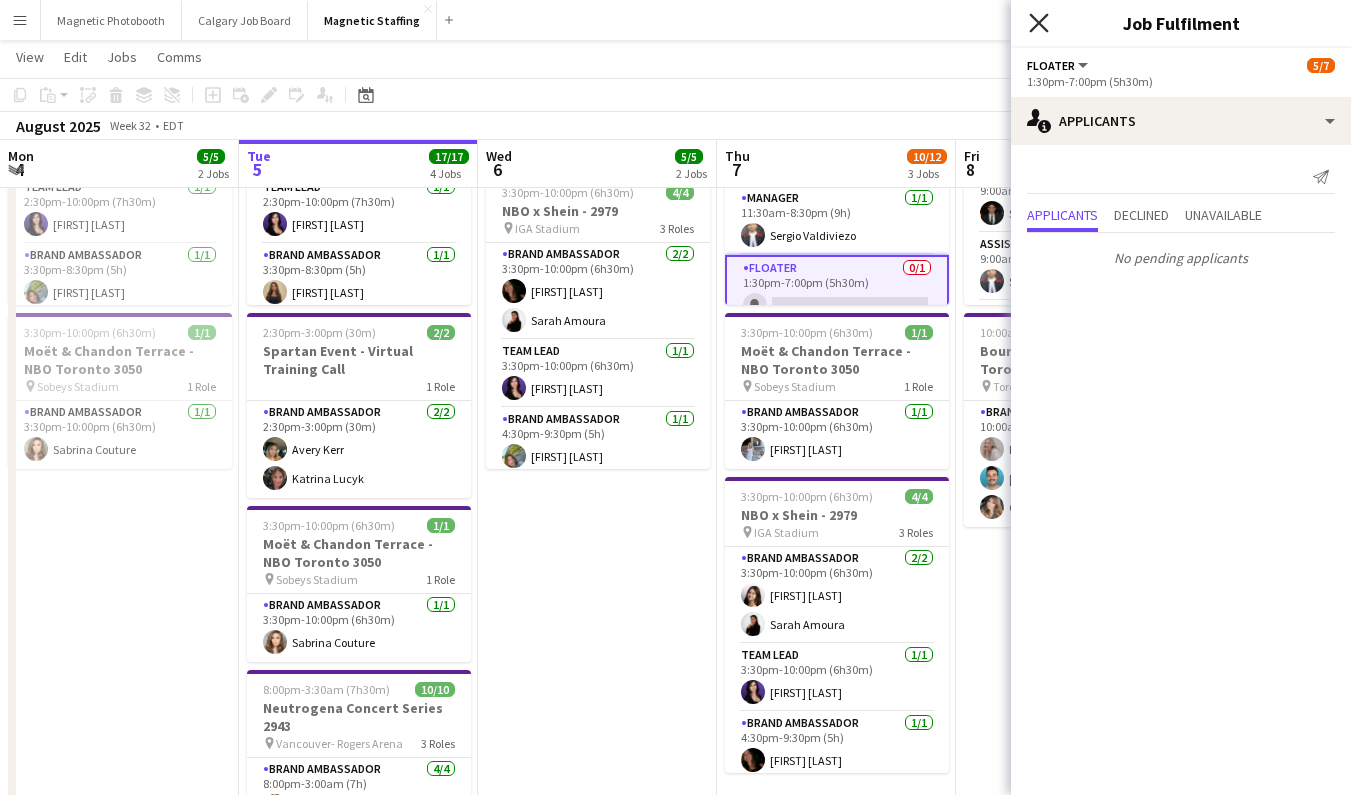 click on "Close pop-in" 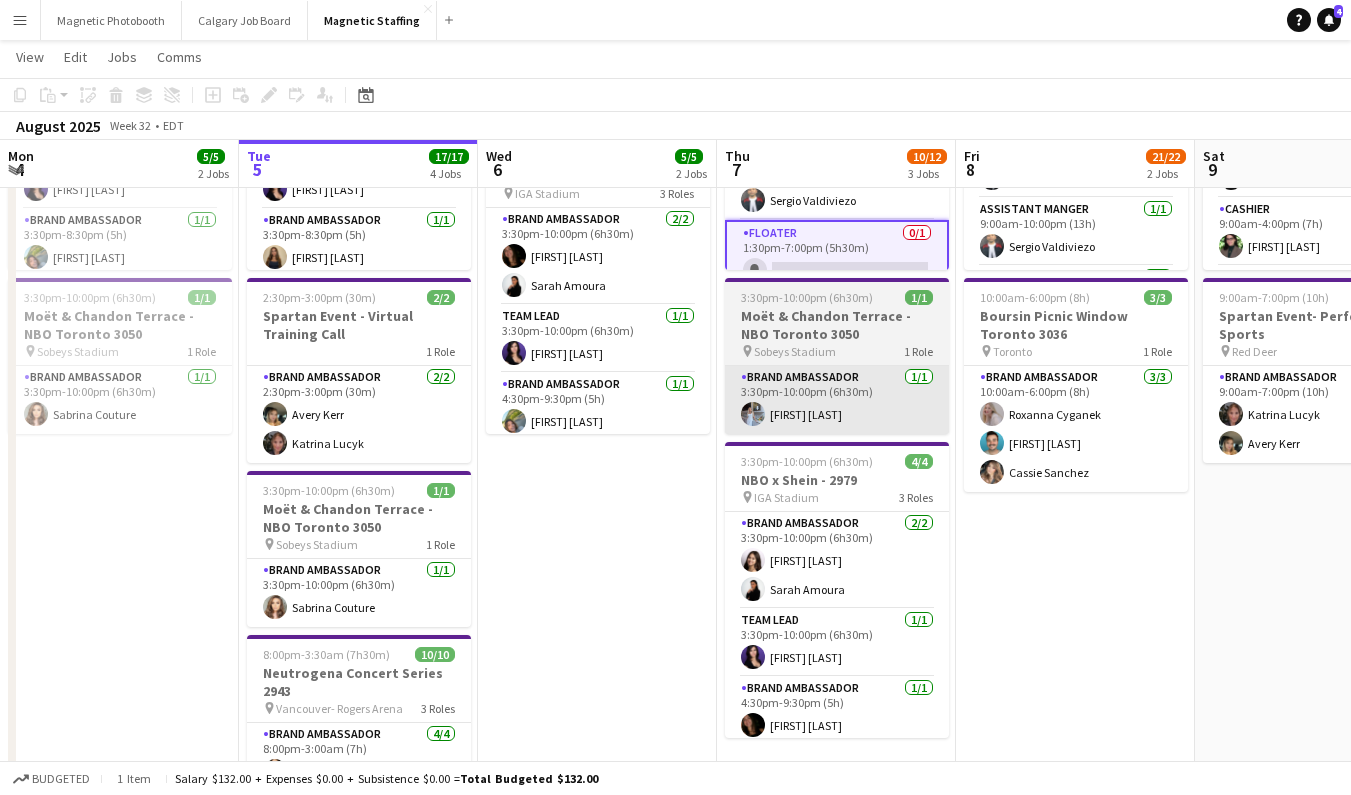 scroll, scrollTop: 0, scrollLeft: 0, axis: both 